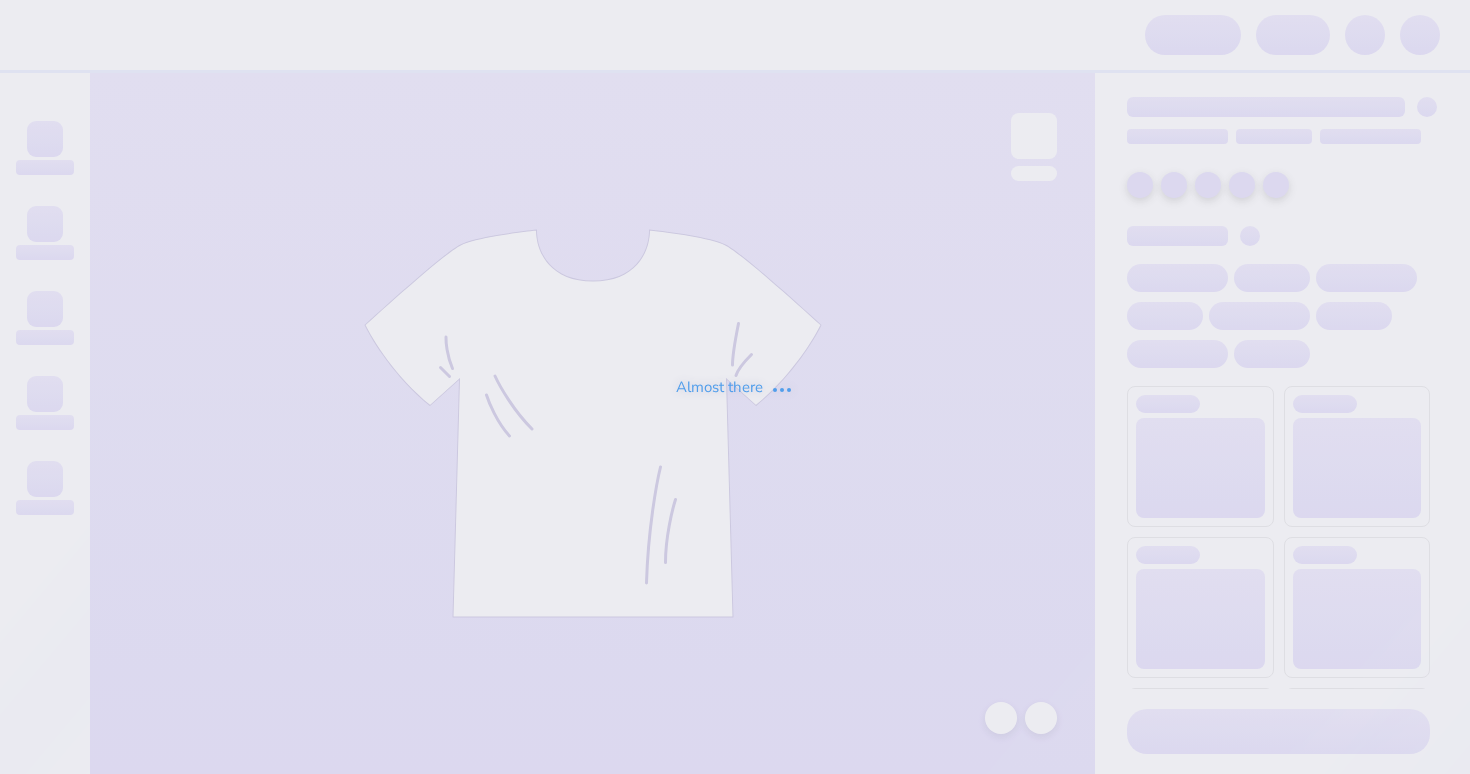 scroll, scrollTop: 0, scrollLeft: 0, axis: both 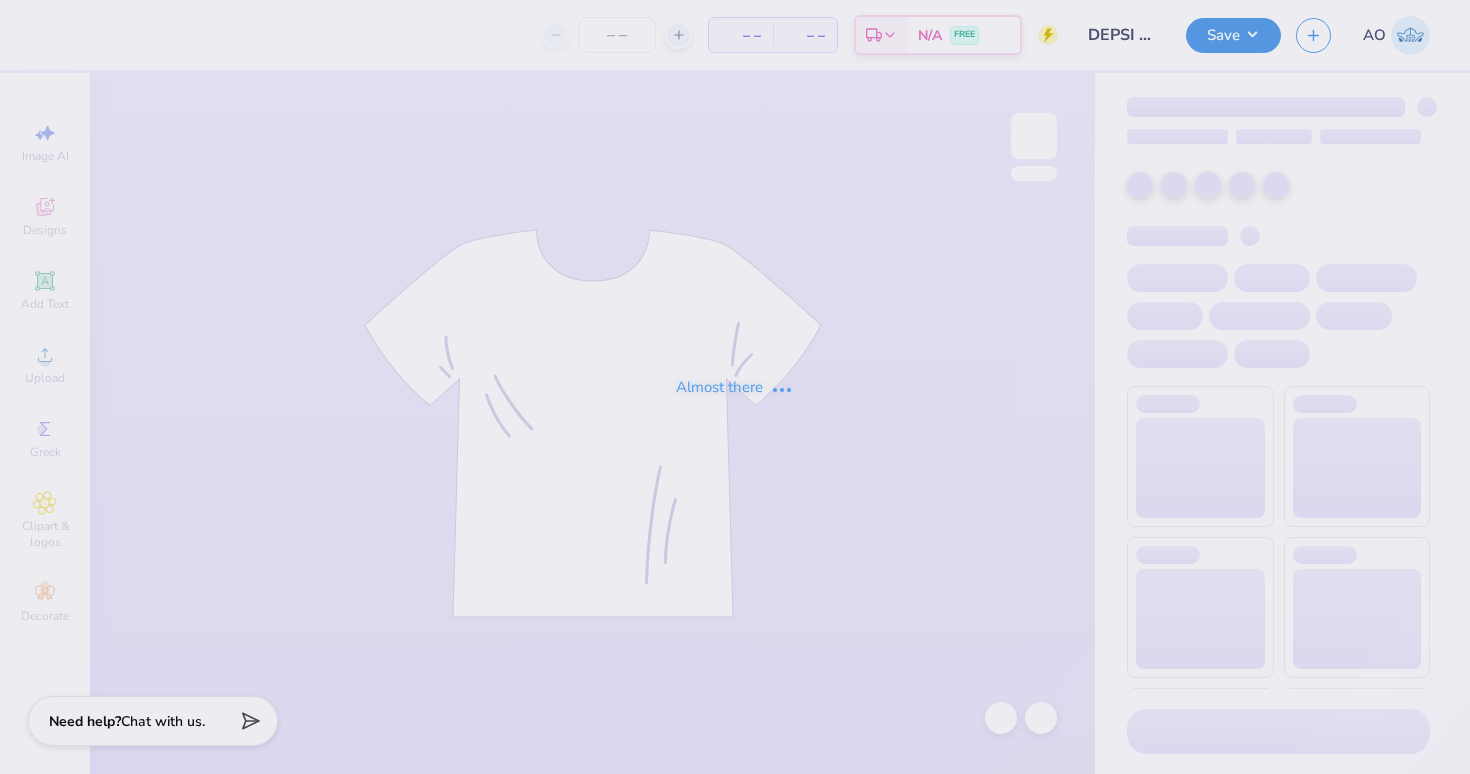 type on "25" 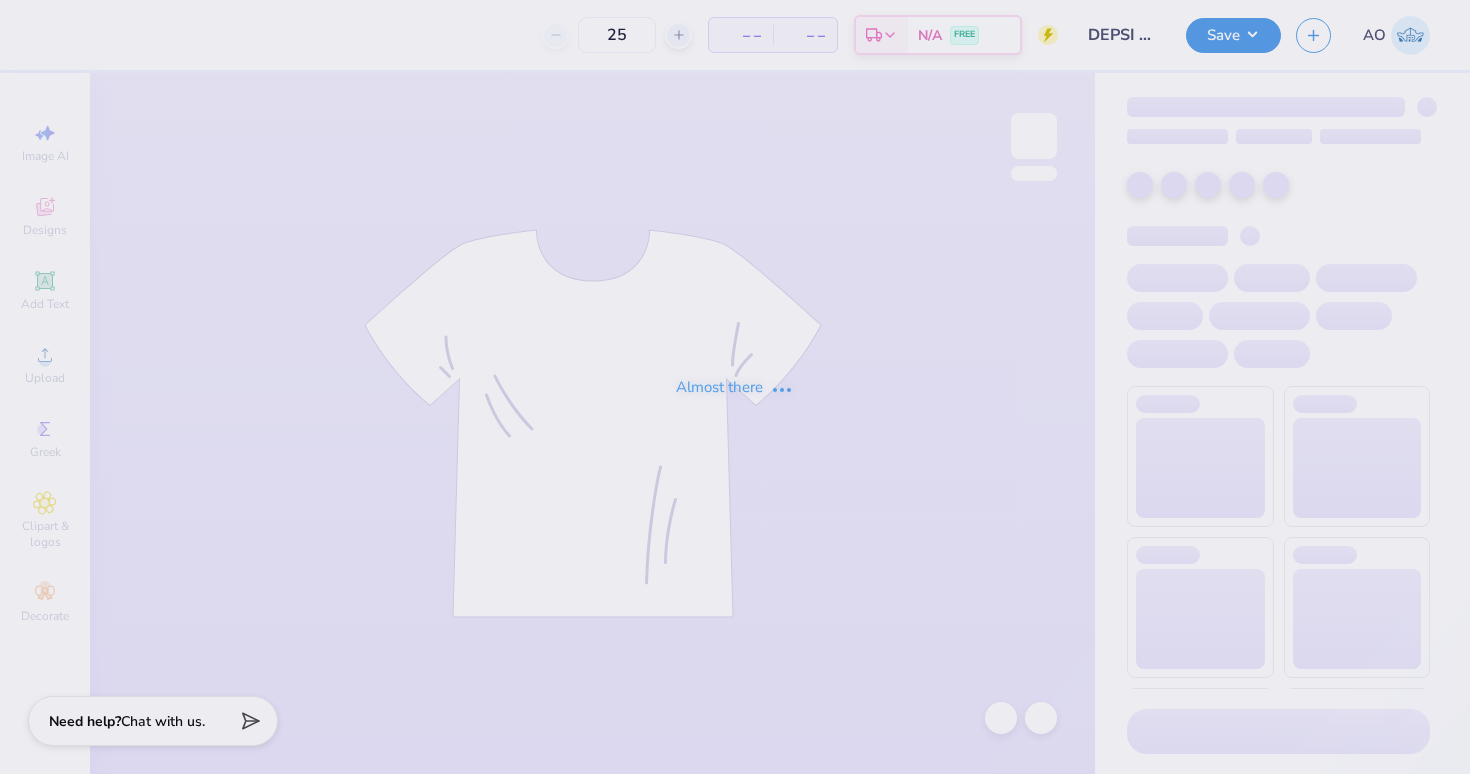 scroll, scrollTop: 0, scrollLeft: 0, axis: both 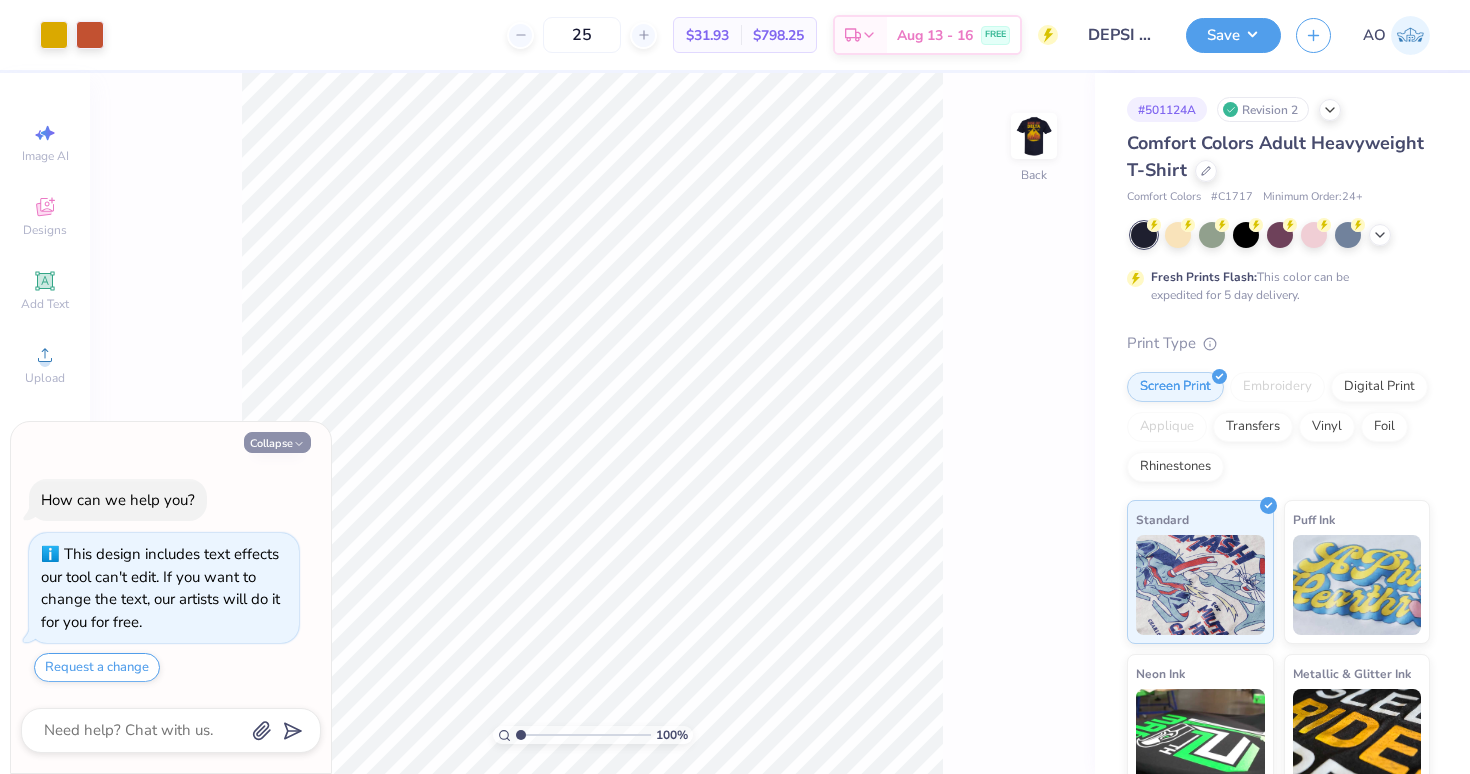click on "Collapse" at bounding box center [277, 442] 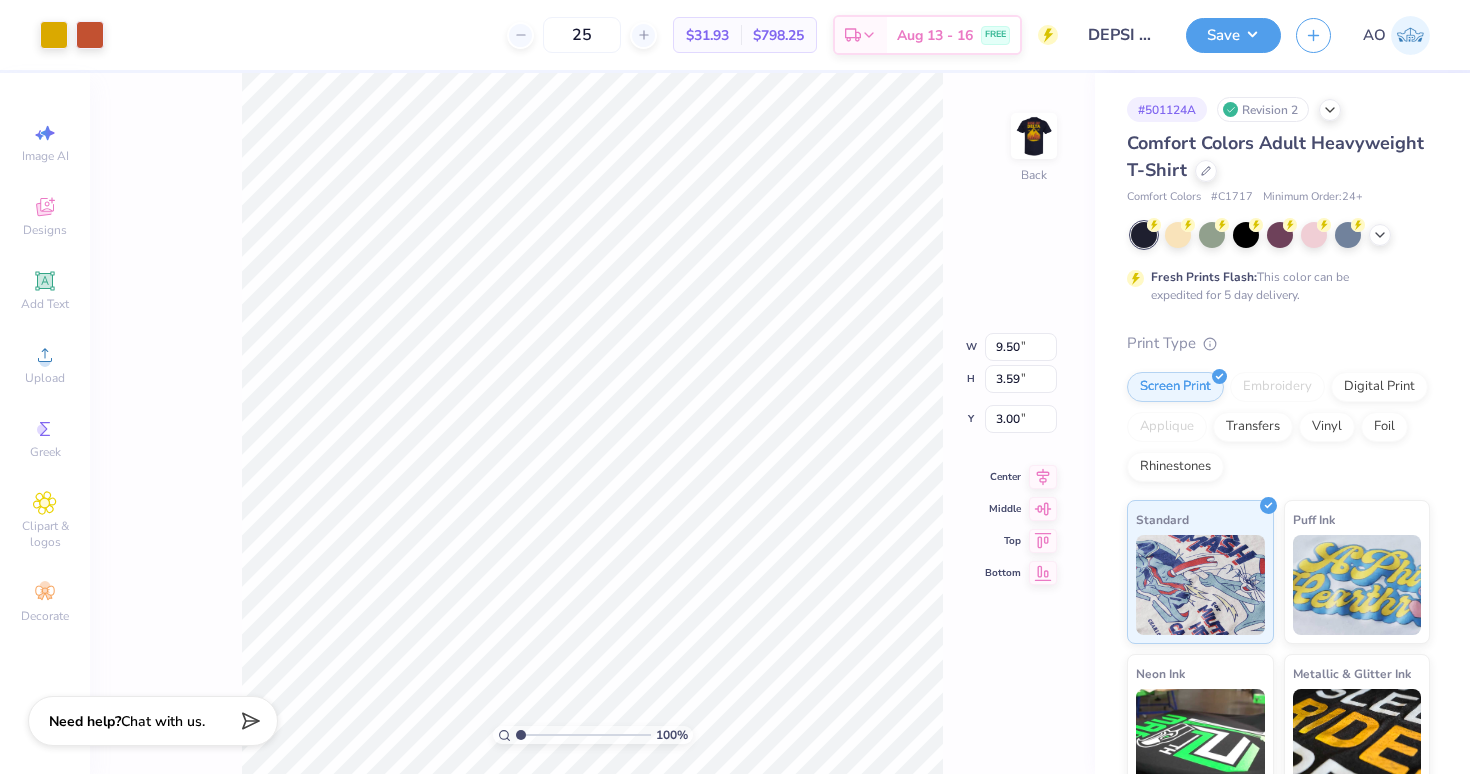 type on "6.99" 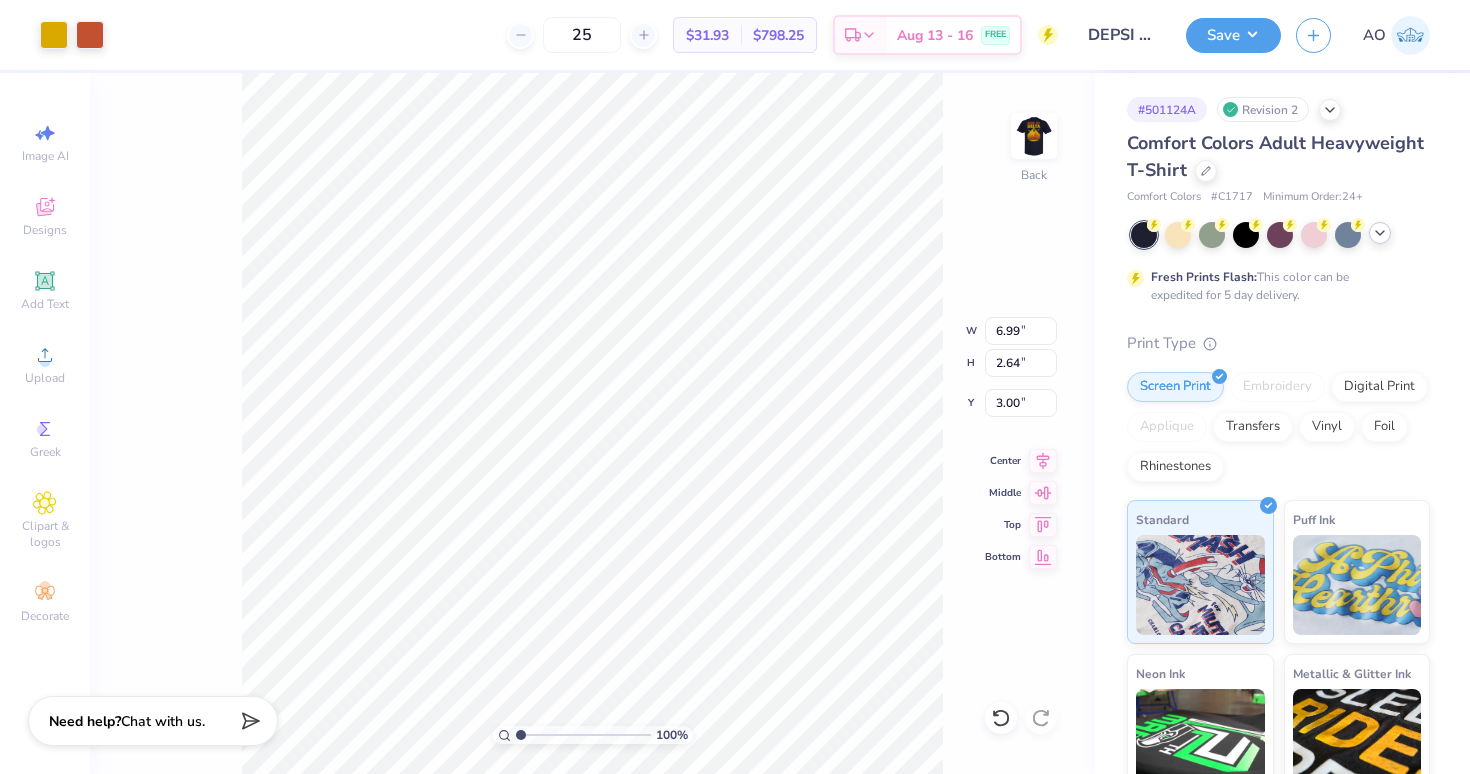 click 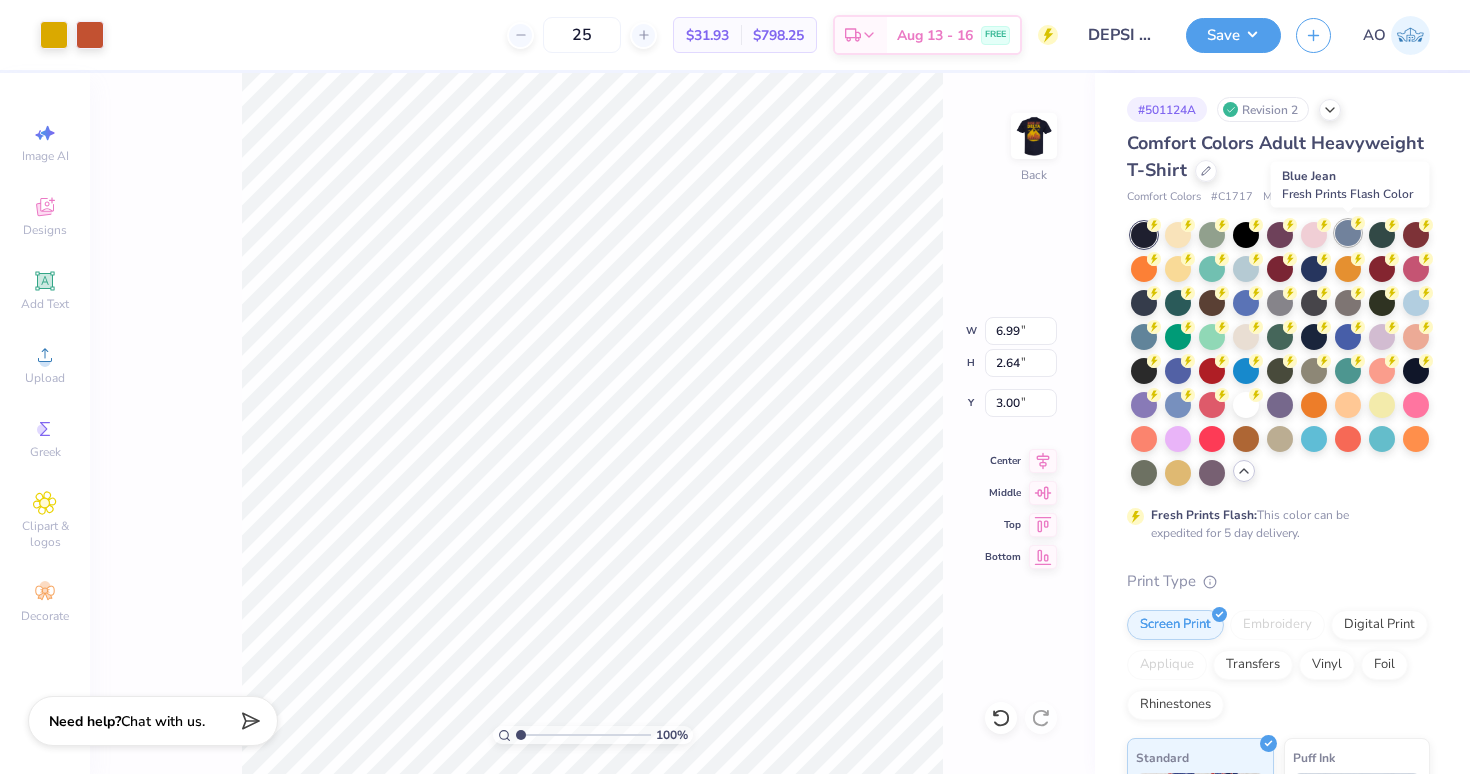 click at bounding box center (1348, 233) 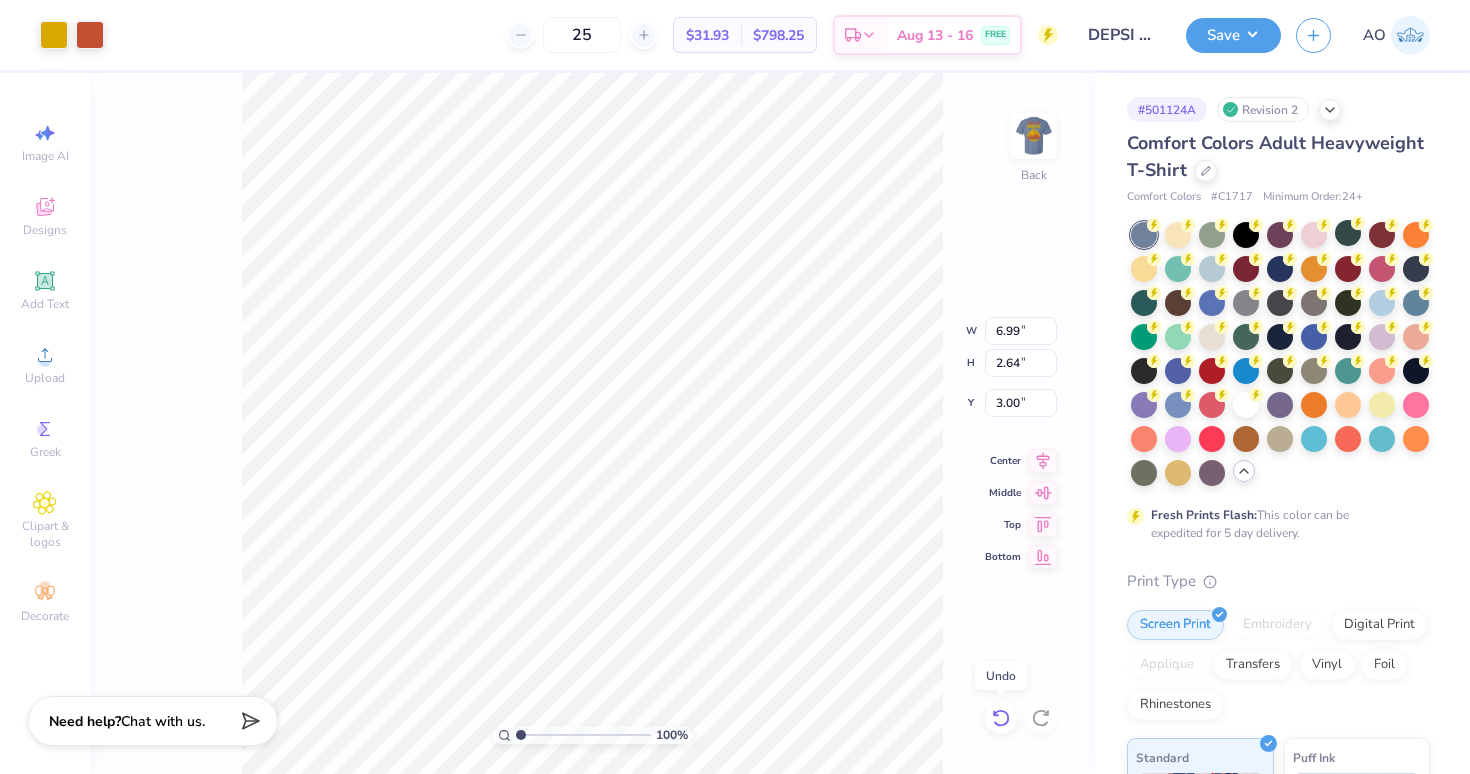 click 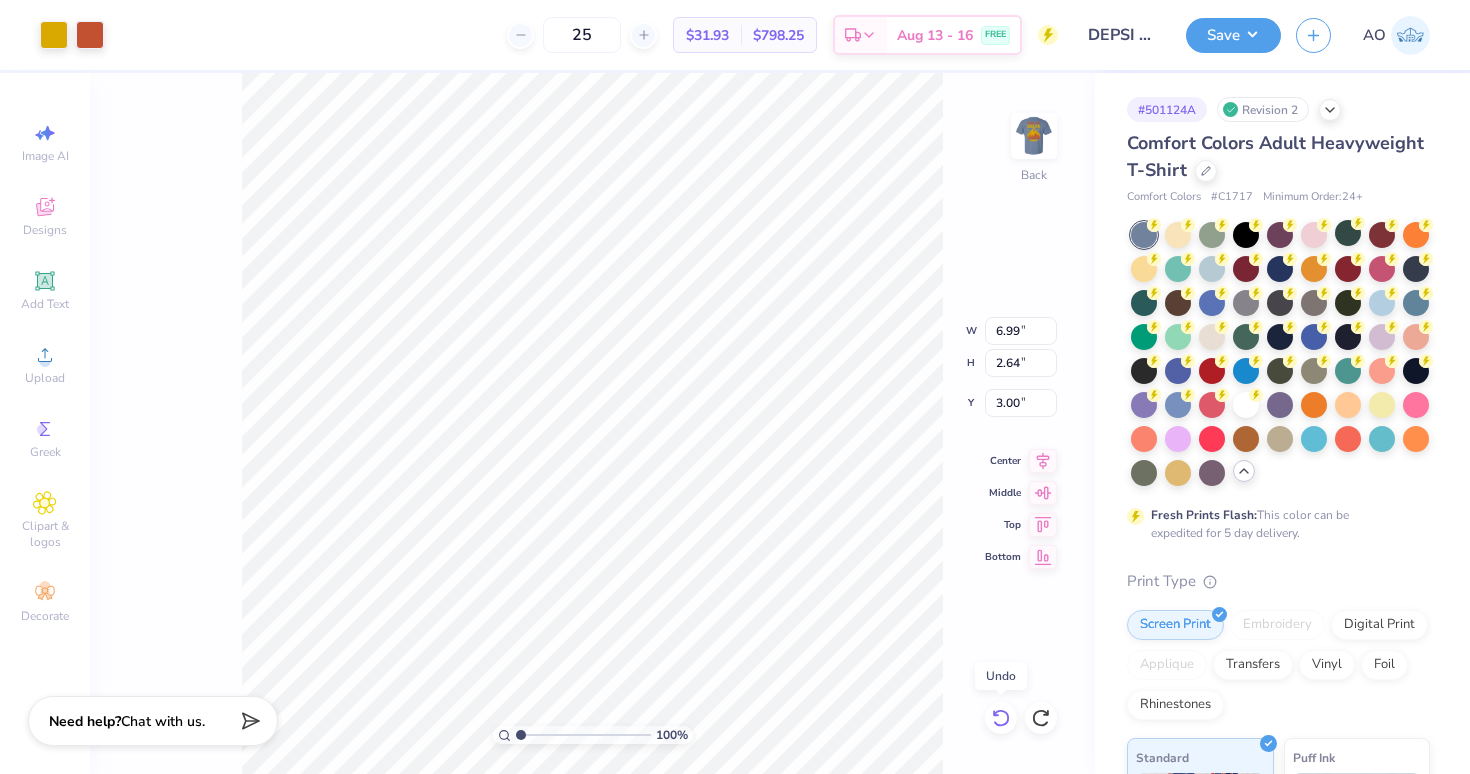 click 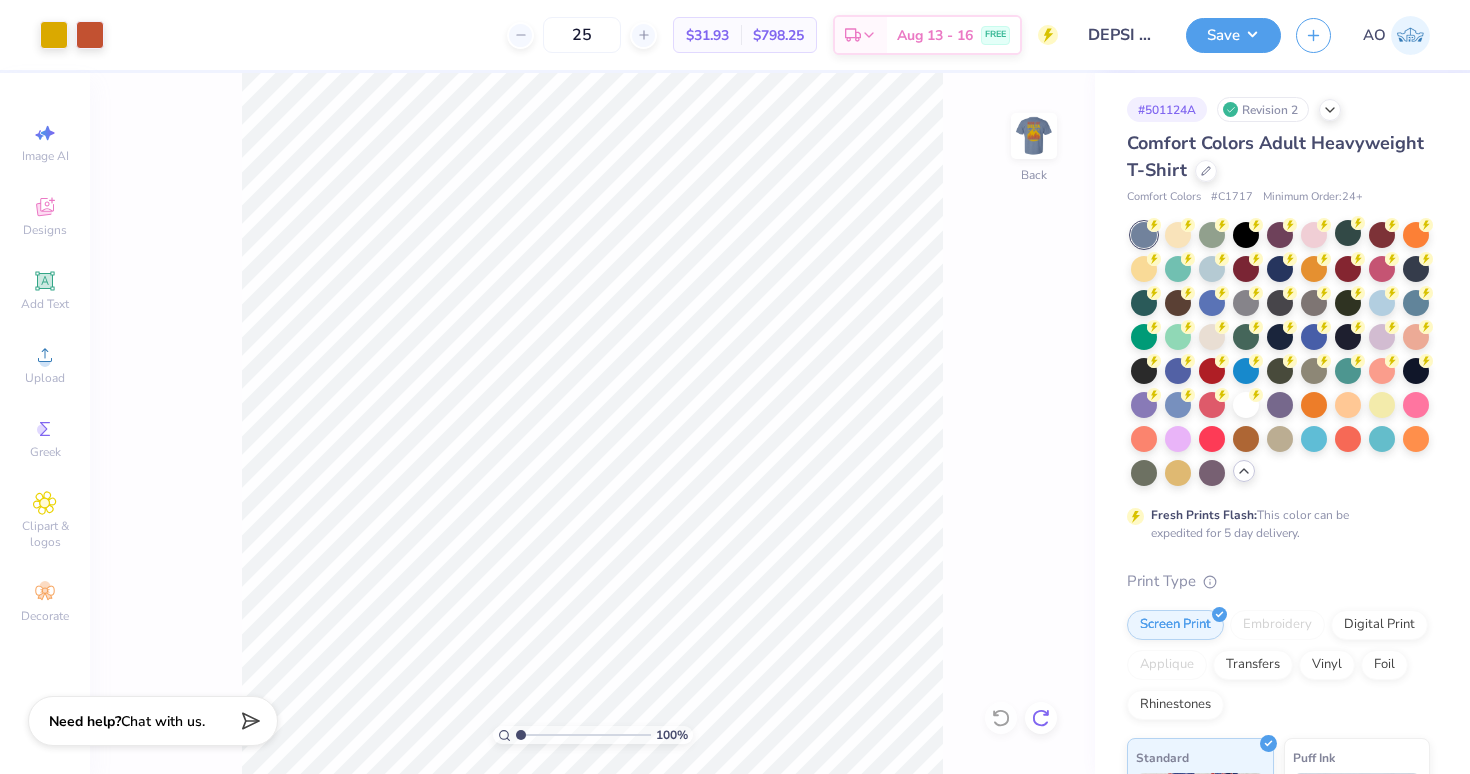 click 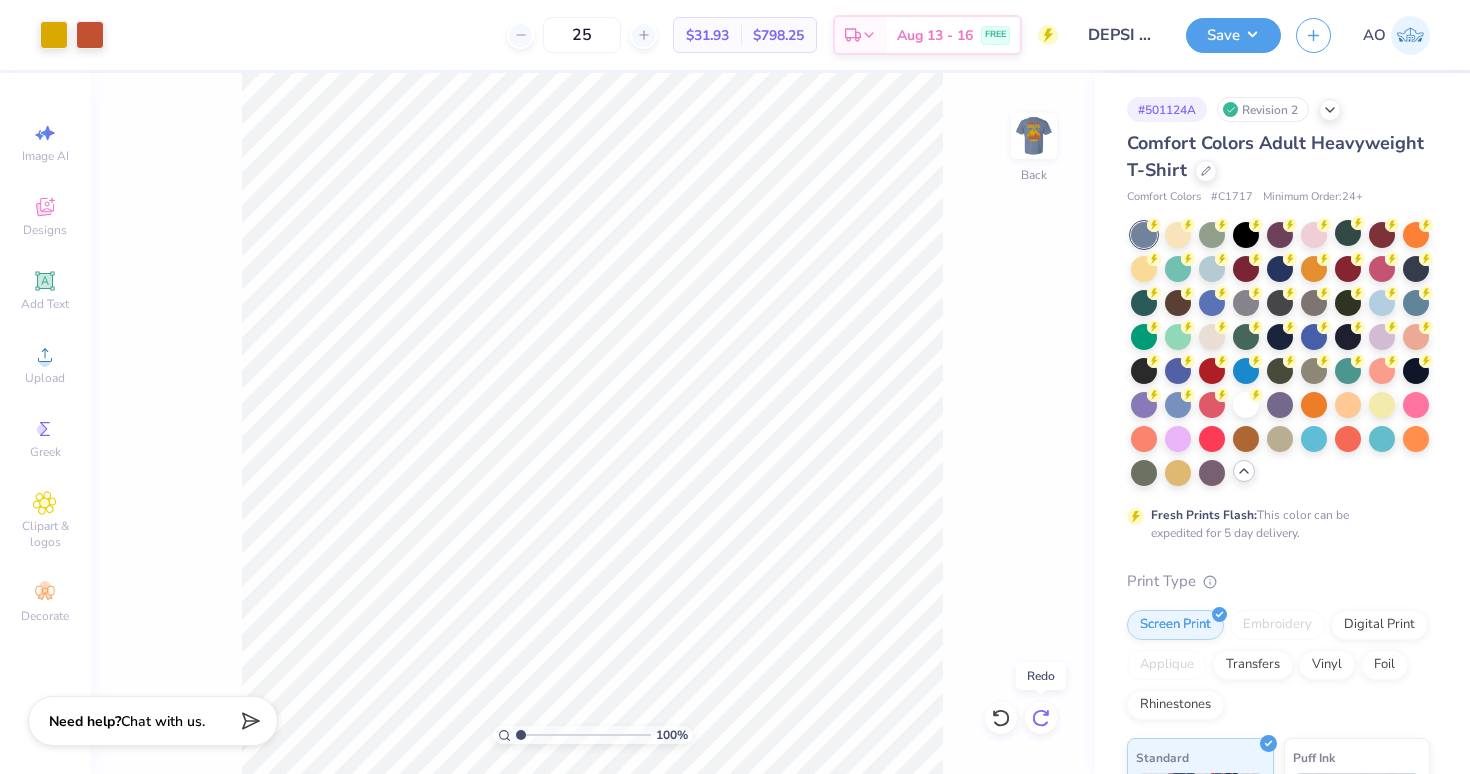 click 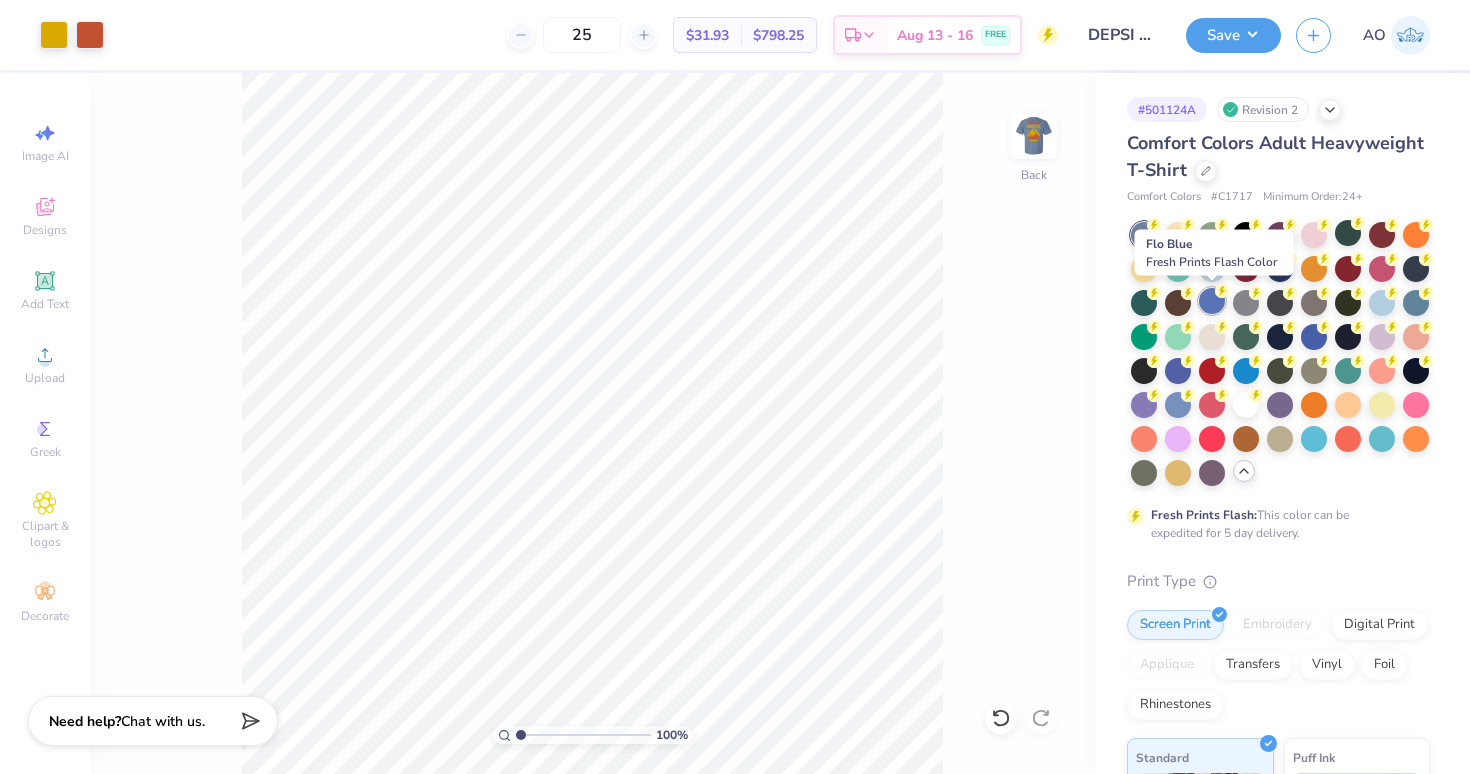 click at bounding box center [1212, 301] 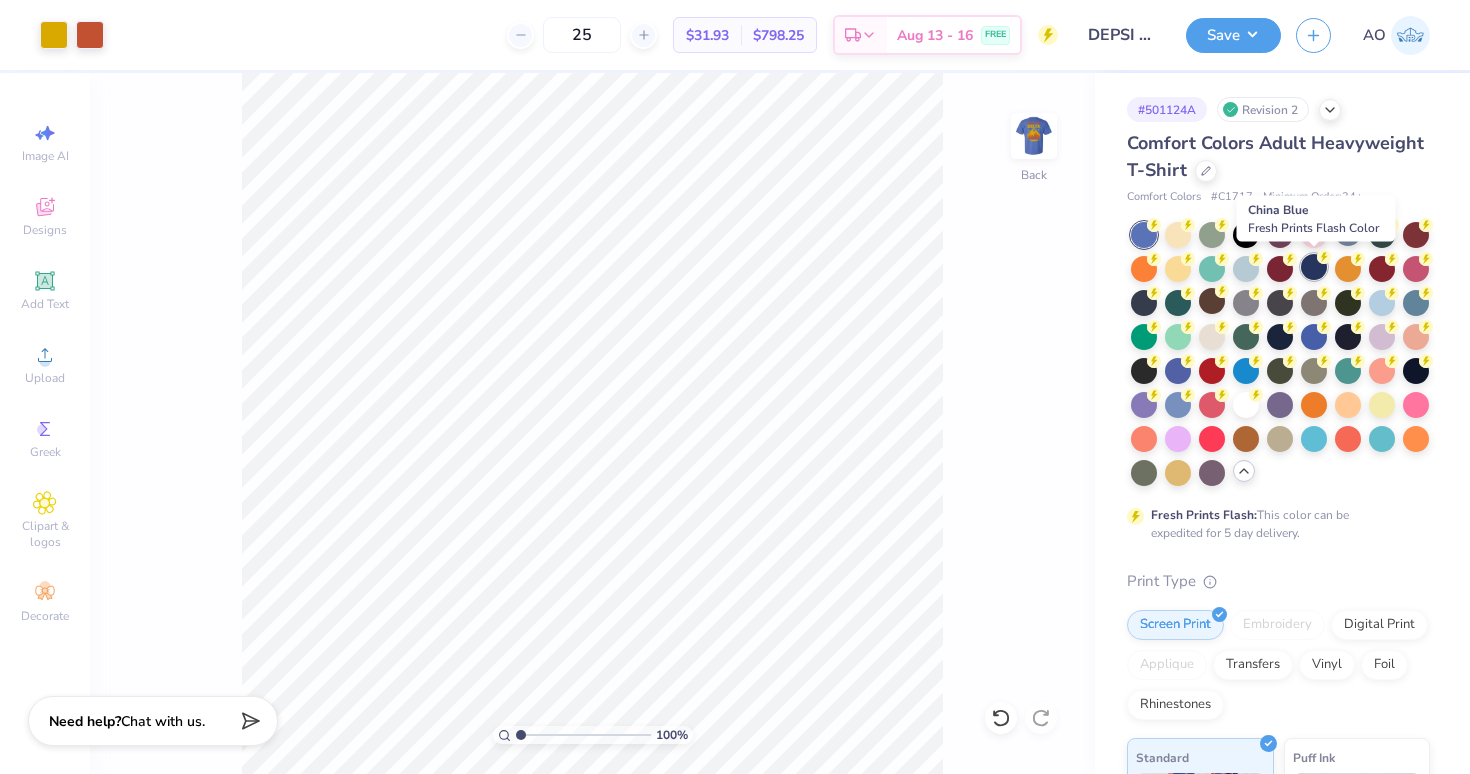 click at bounding box center [1314, 267] 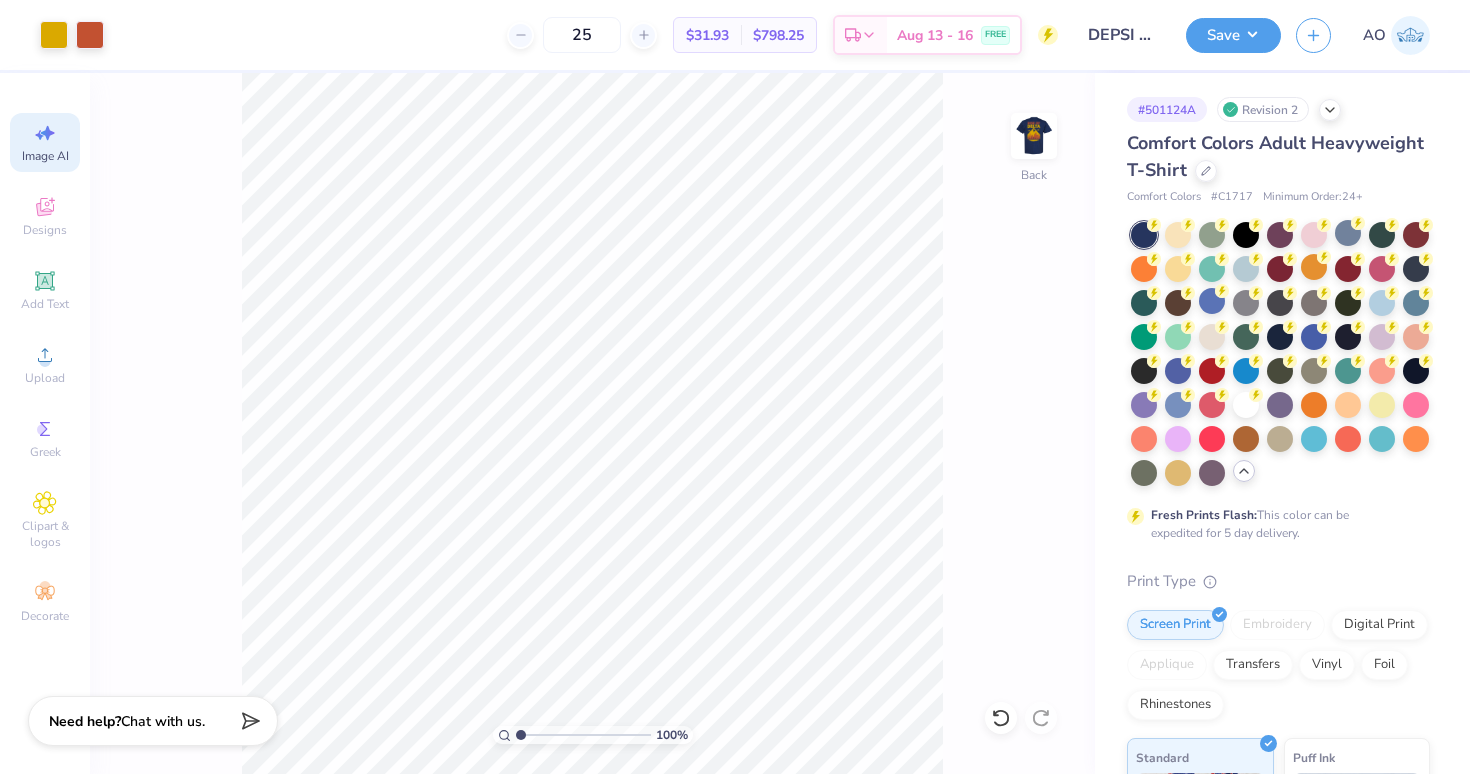 click 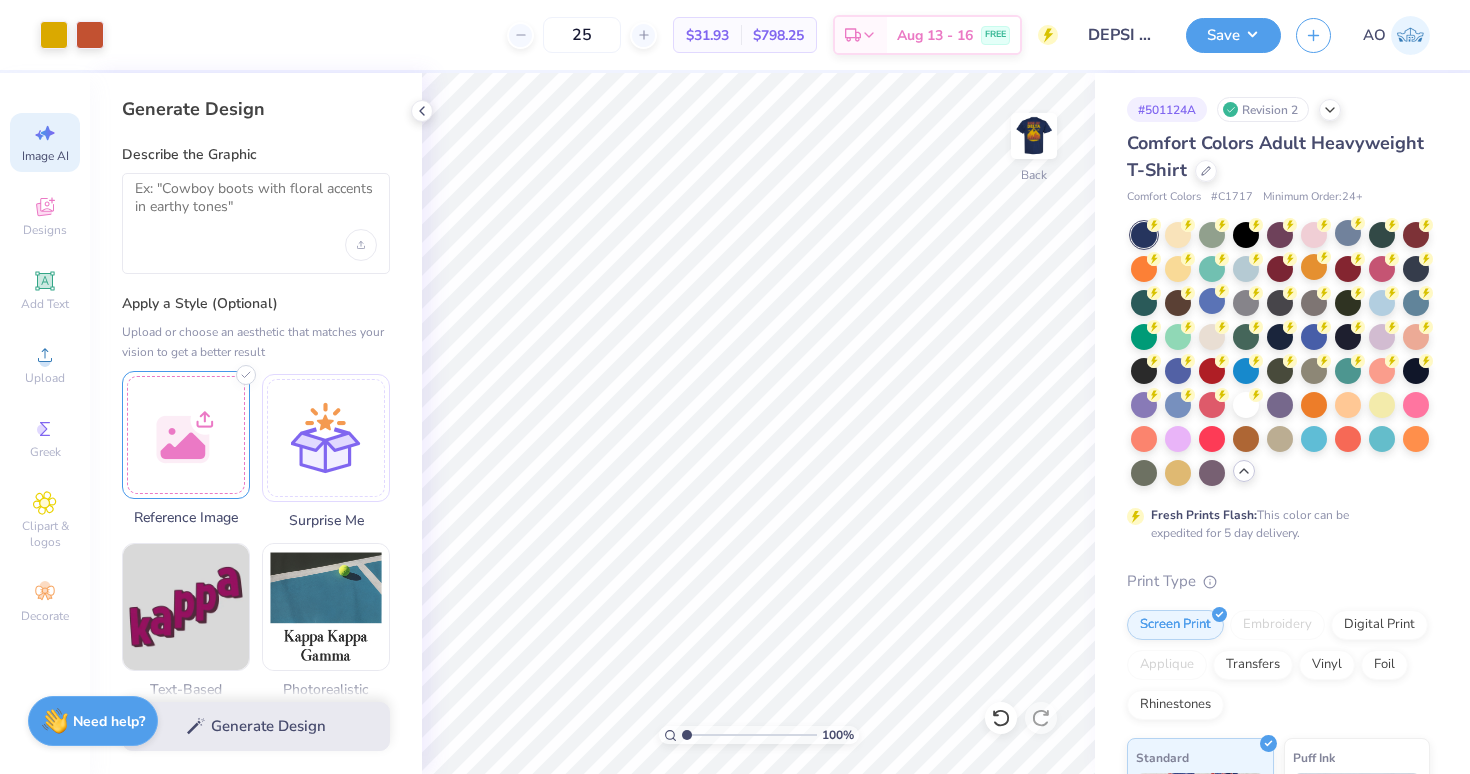 click at bounding box center (186, 435) 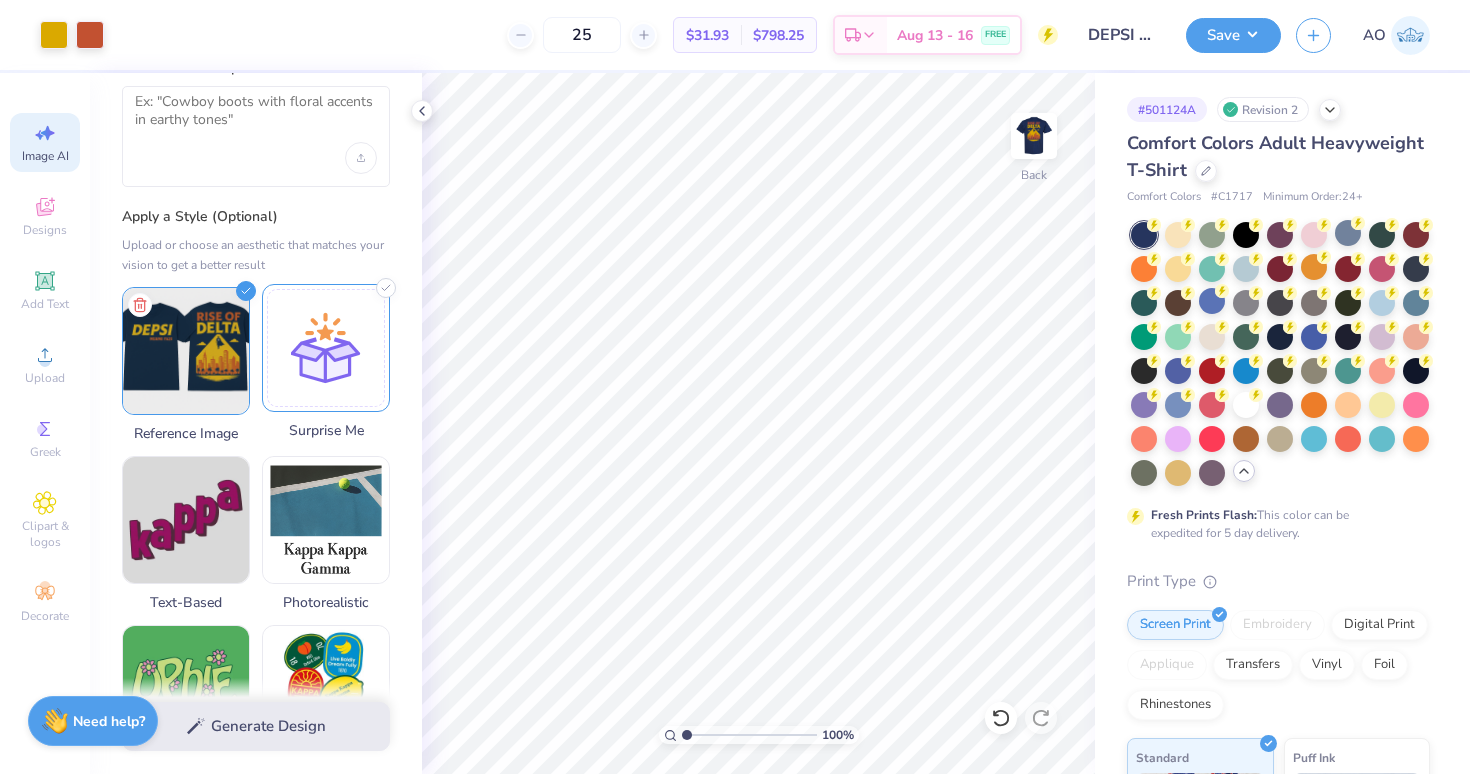 scroll, scrollTop: 0, scrollLeft: 0, axis: both 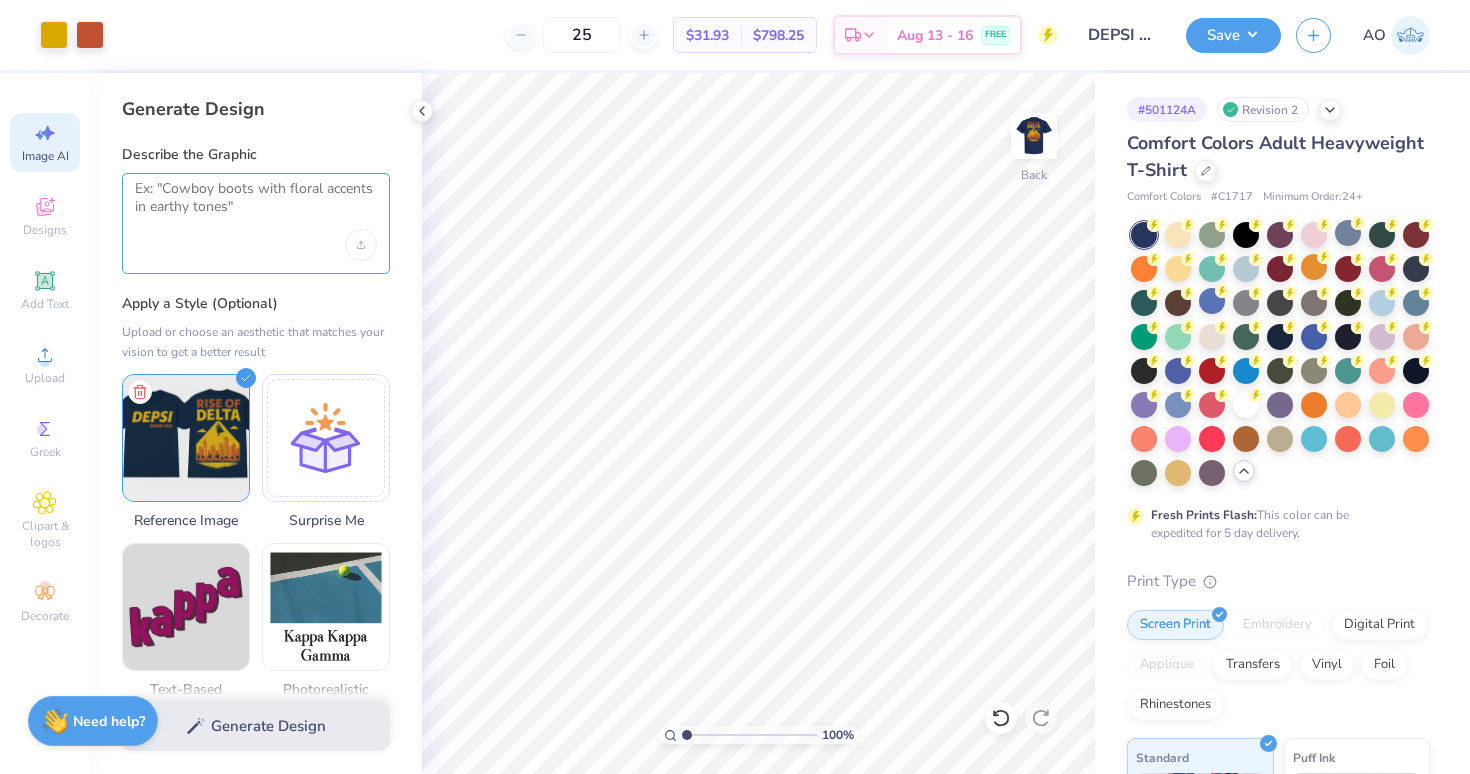 click at bounding box center [256, 205] 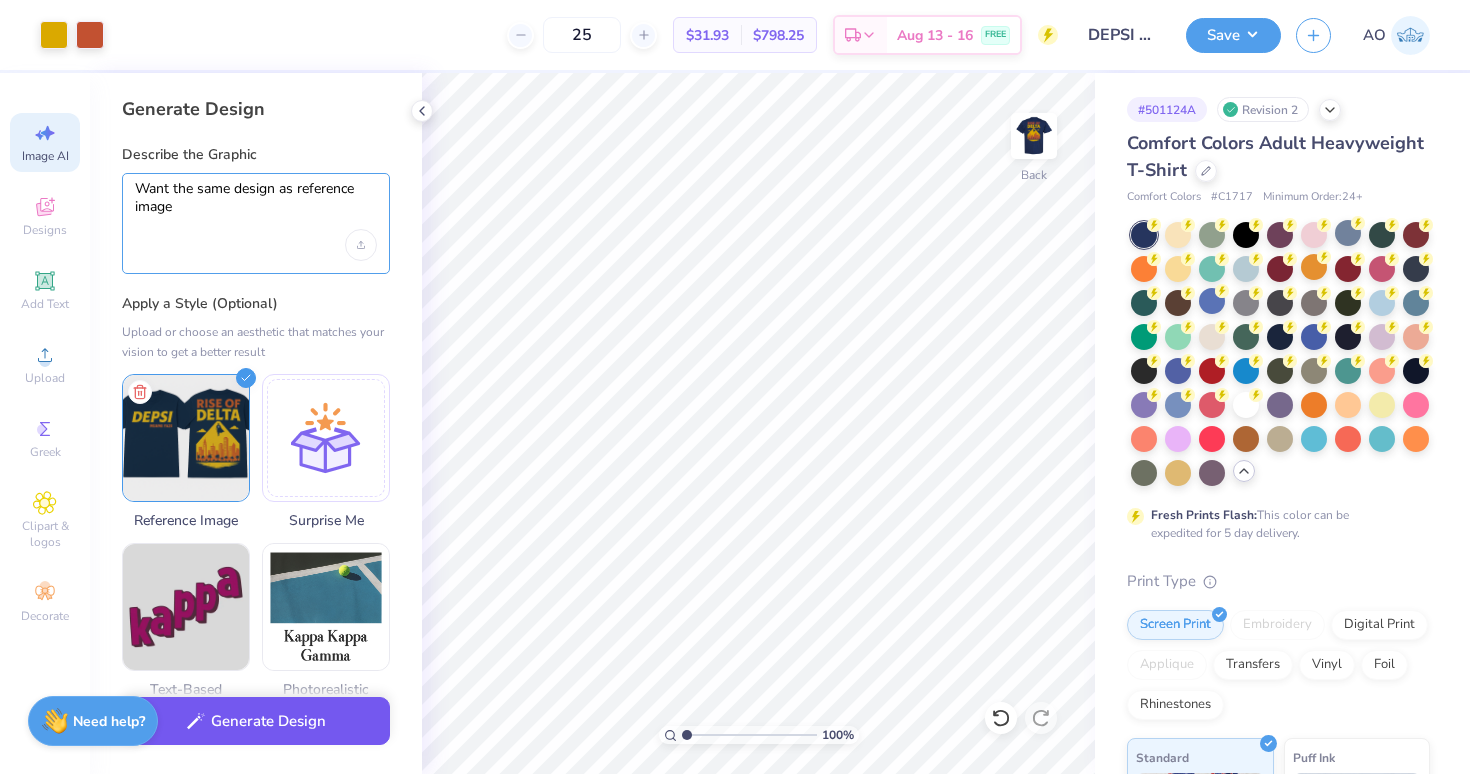 type on "Want the same design as reference image" 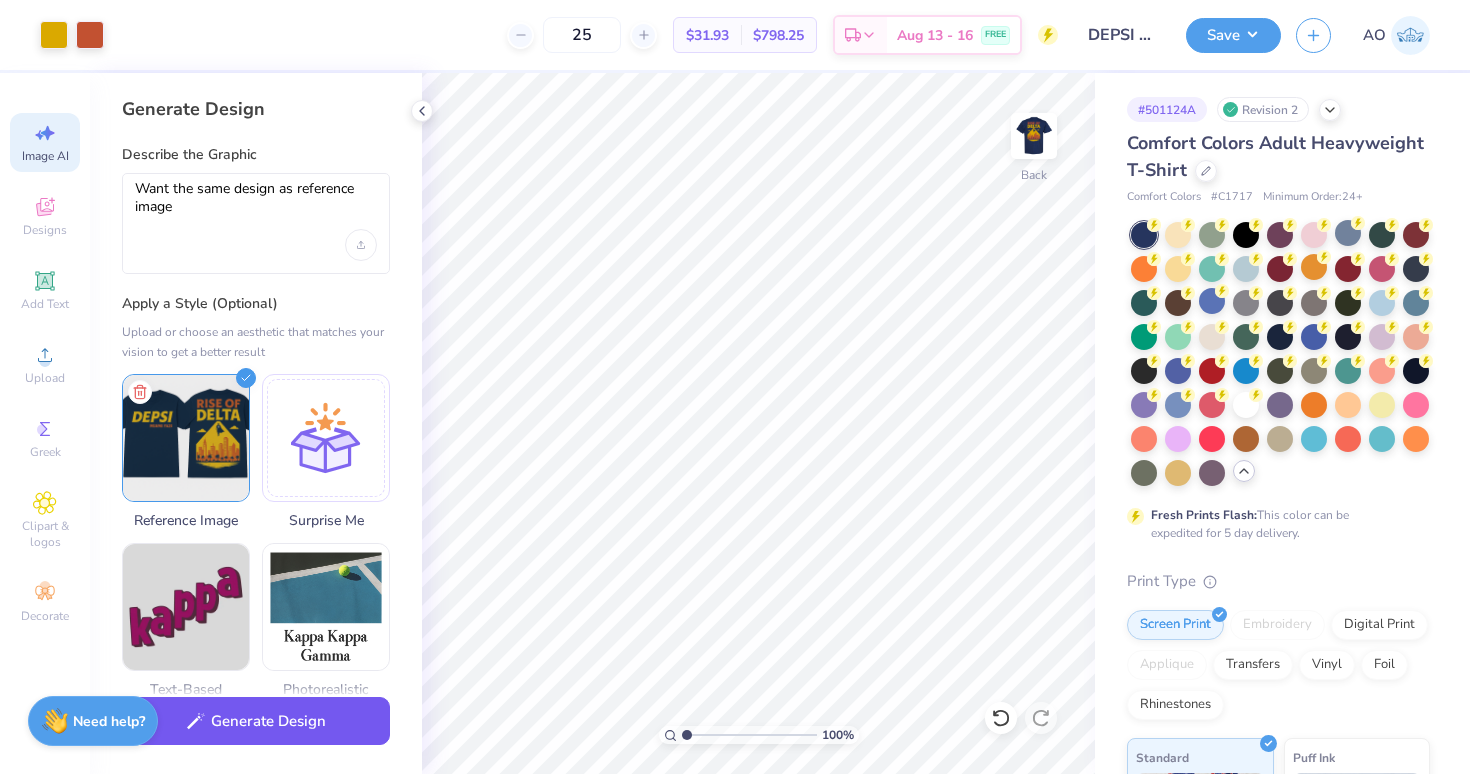 click on "Generate Design" at bounding box center (256, 721) 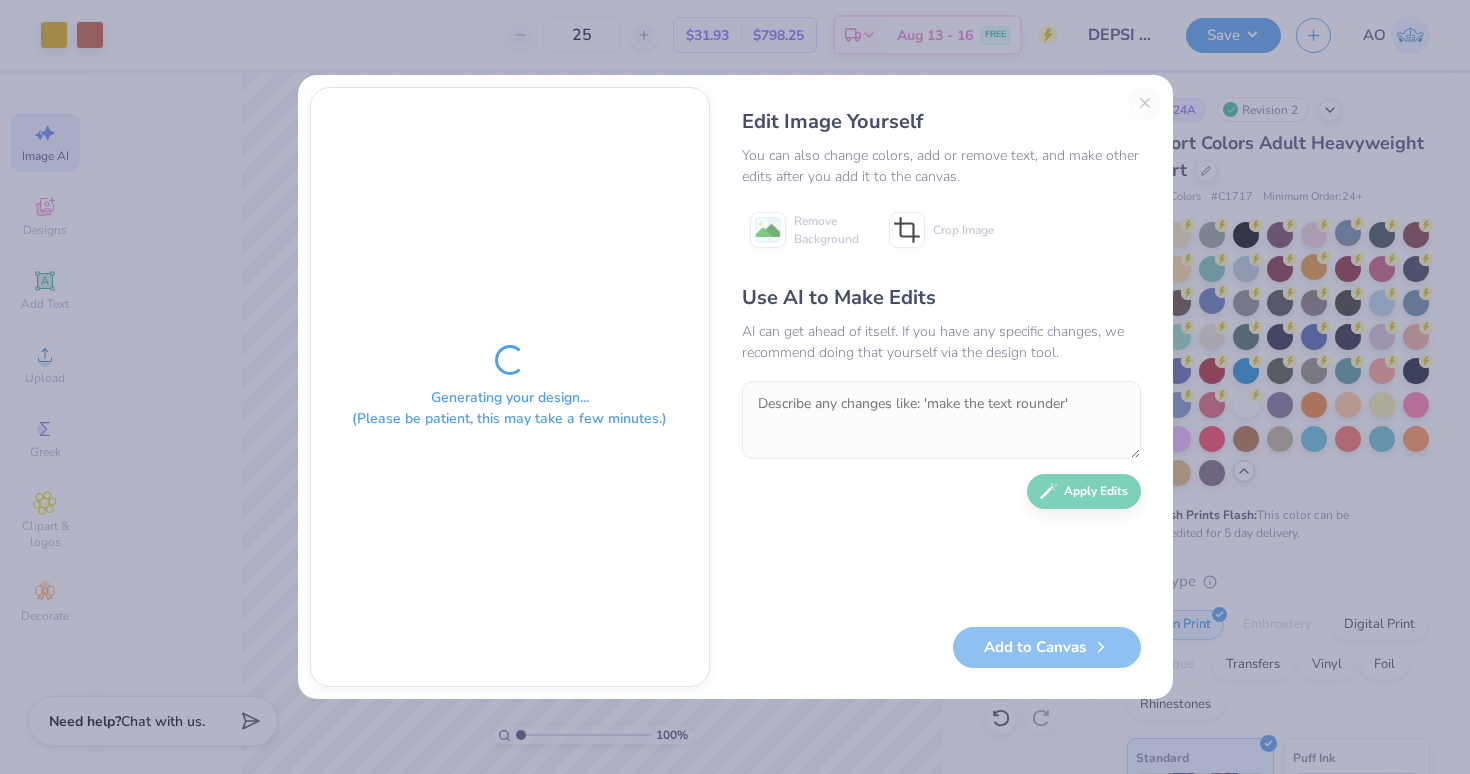 scroll, scrollTop: 0, scrollLeft: 45, axis: horizontal 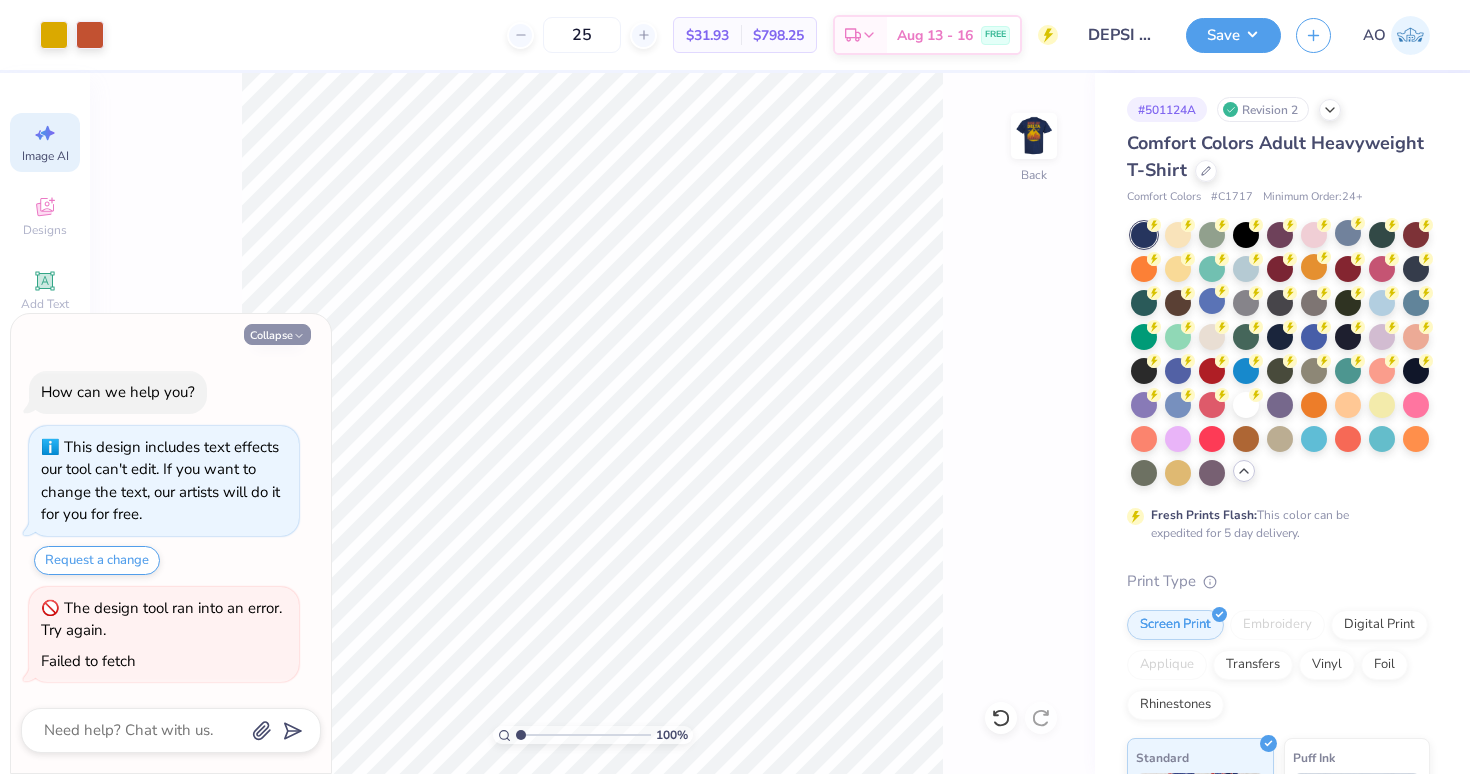 click on "Collapse" at bounding box center [277, 334] 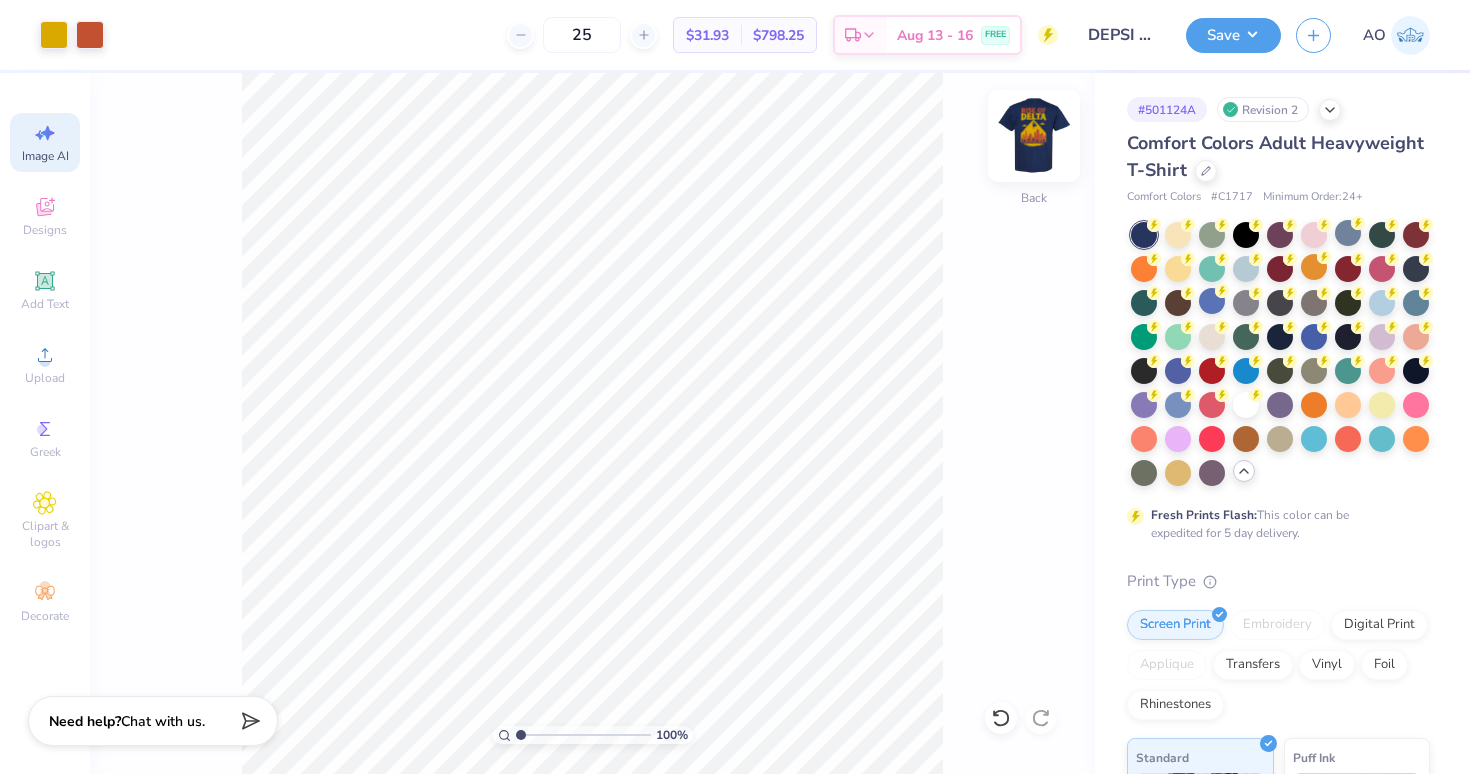 click at bounding box center [1034, 136] 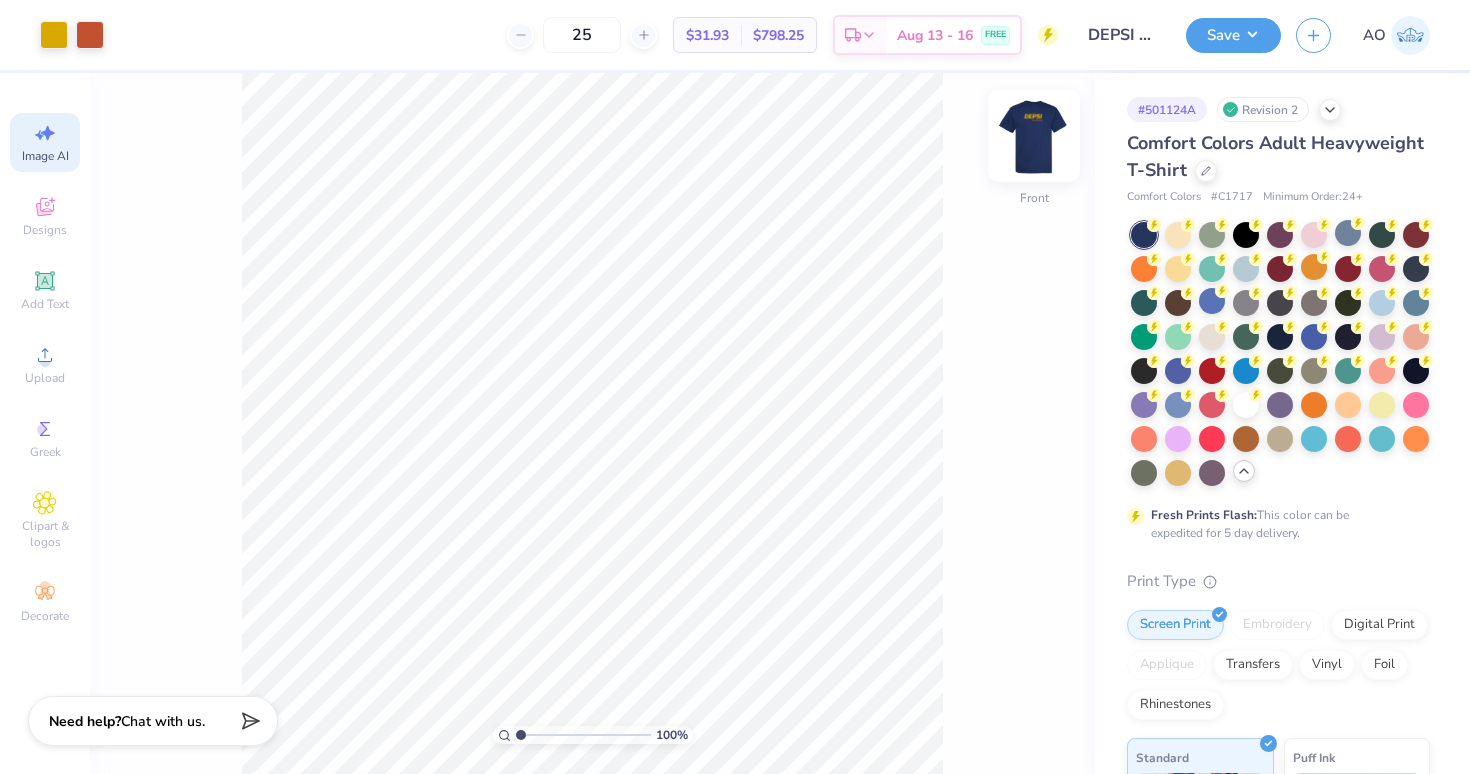 click at bounding box center (1034, 136) 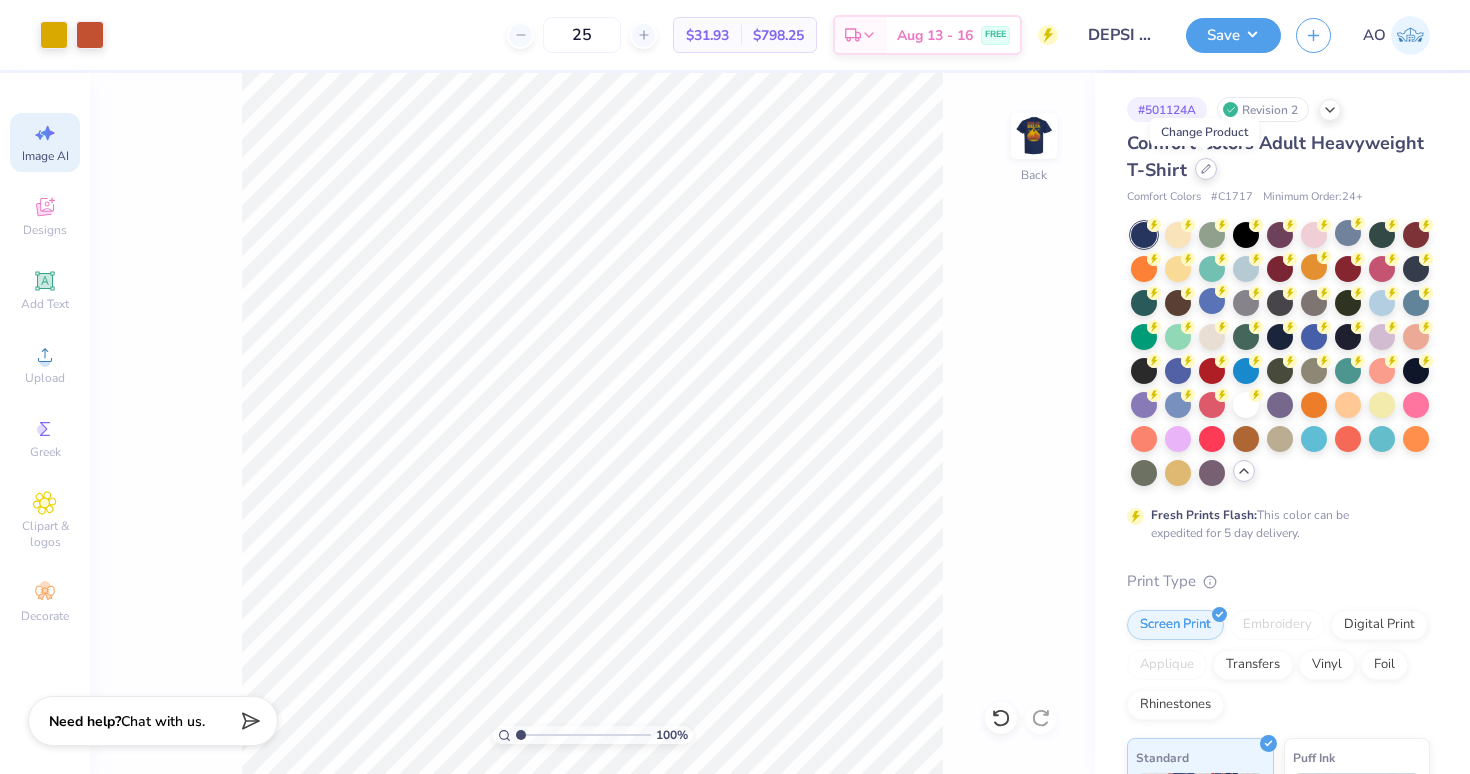 click 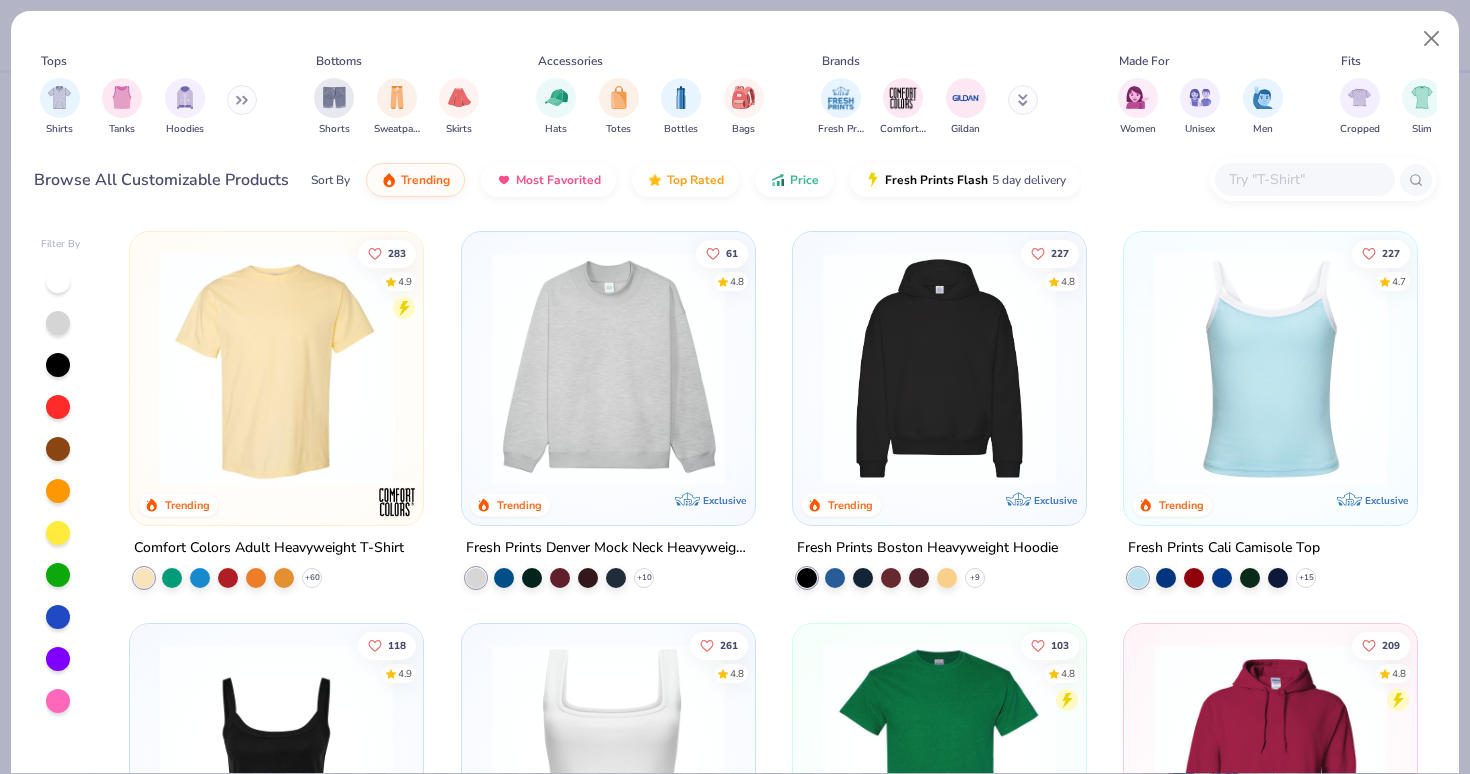 click at bounding box center (1304, 179) 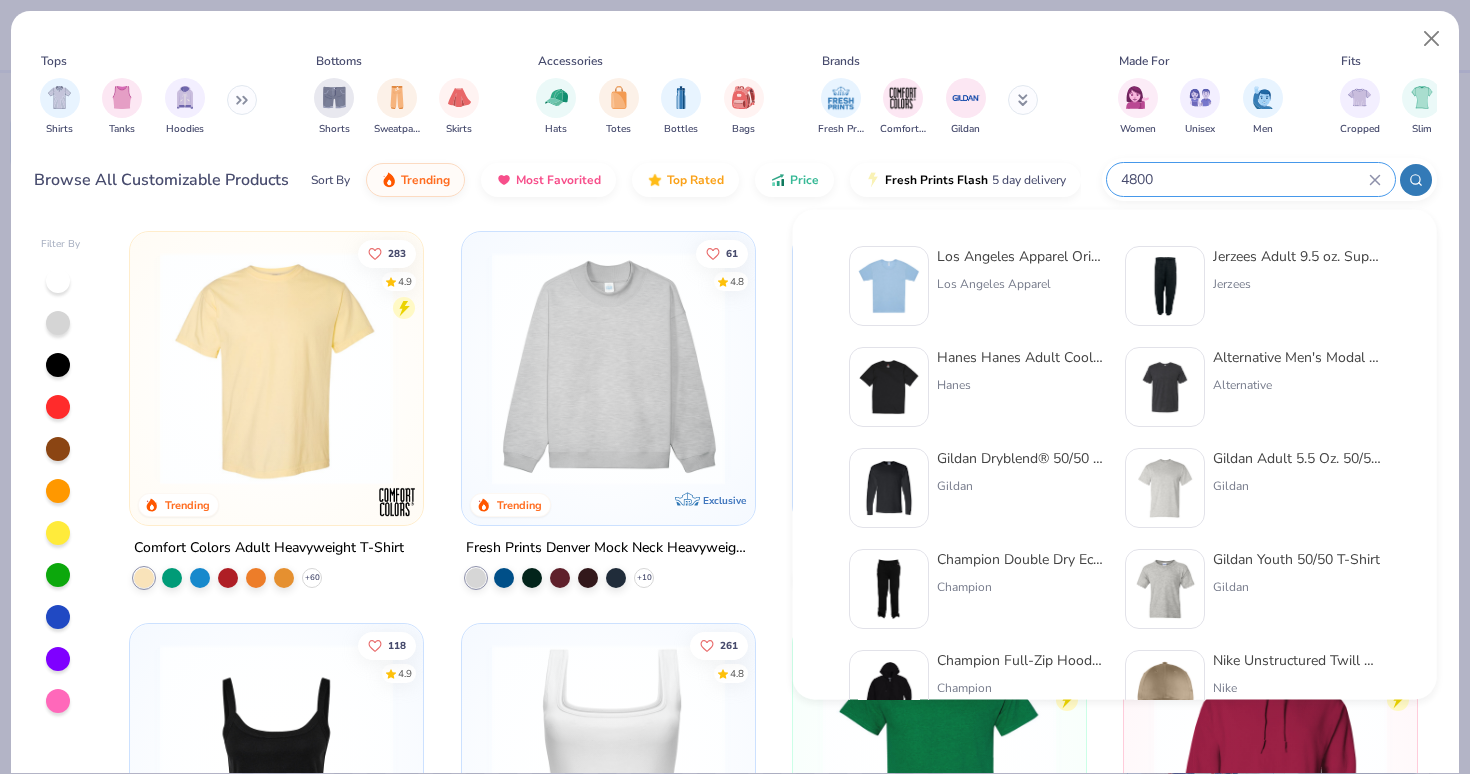 type on "4800" 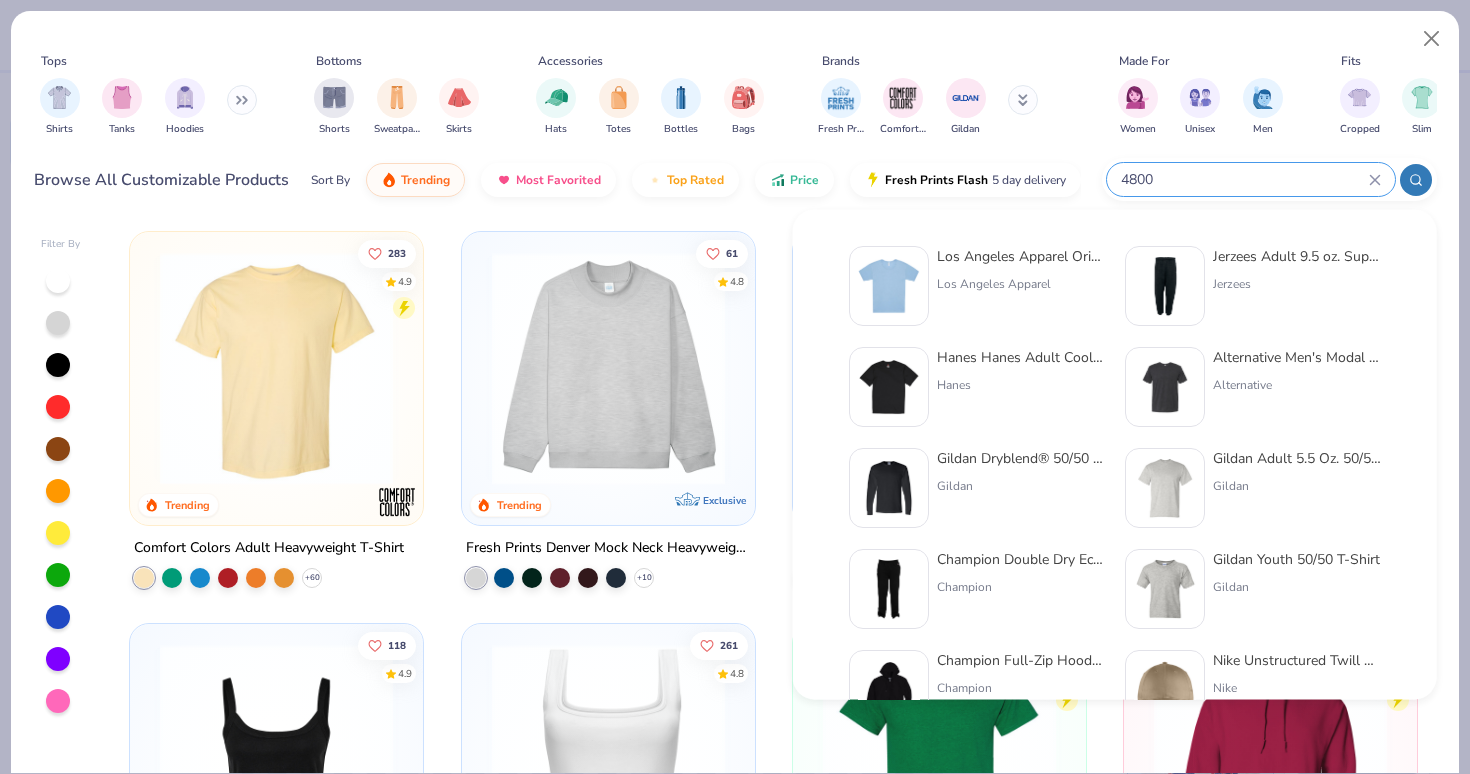 click on "Hanes Hanes Adult Cool Dri® With Freshiq T-Shirt Hanes" at bounding box center [1021, 387] 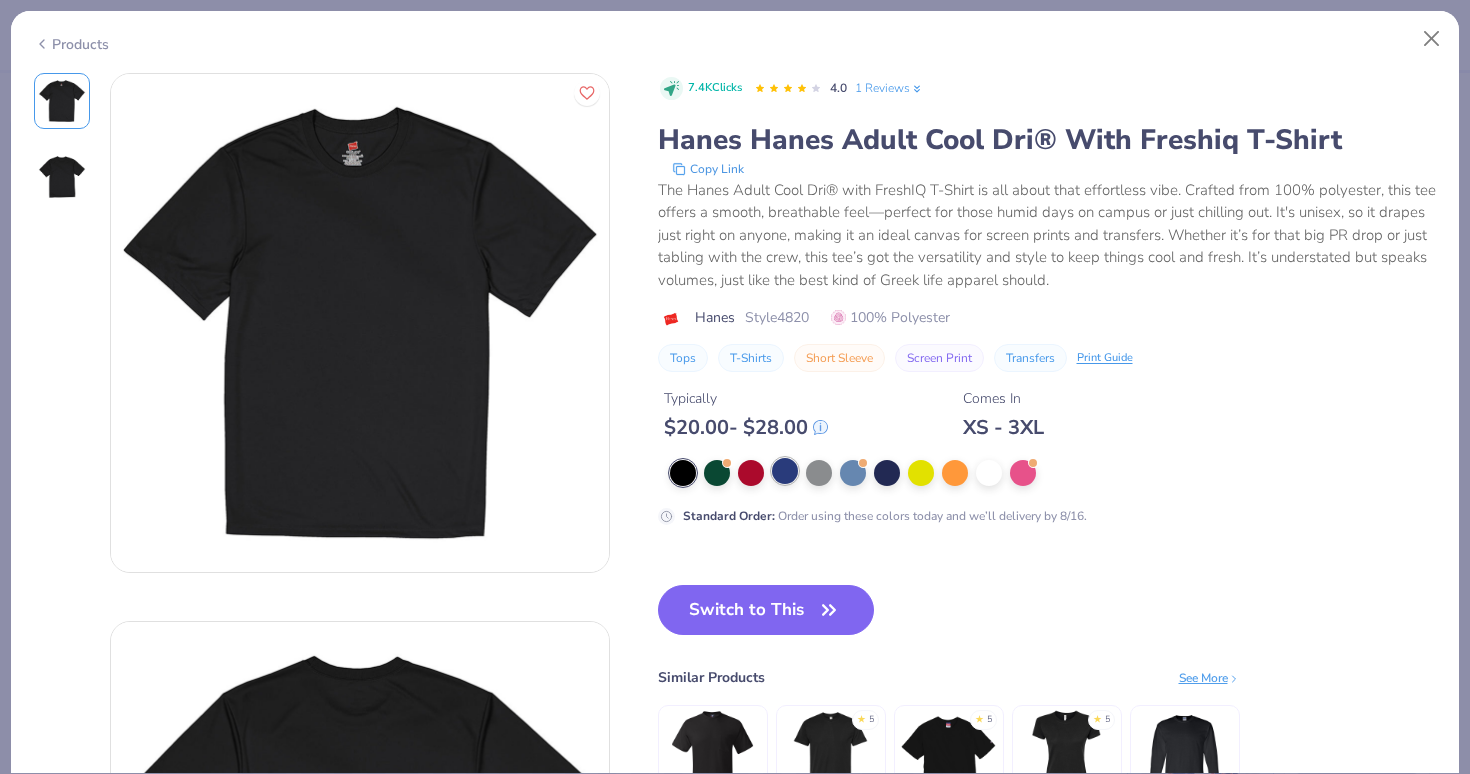 click at bounding box center [785, 471] 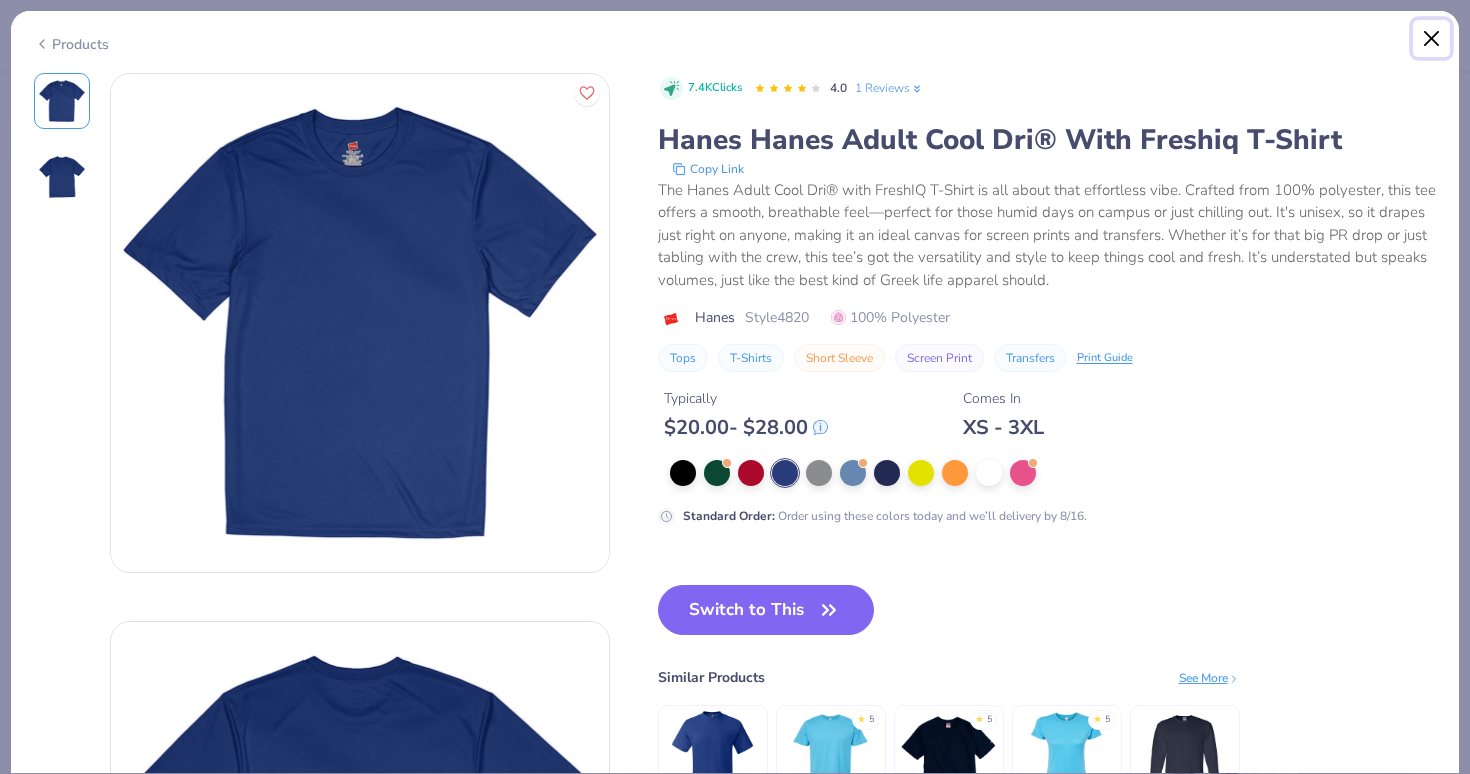 click at bounding box center [1432, 39] 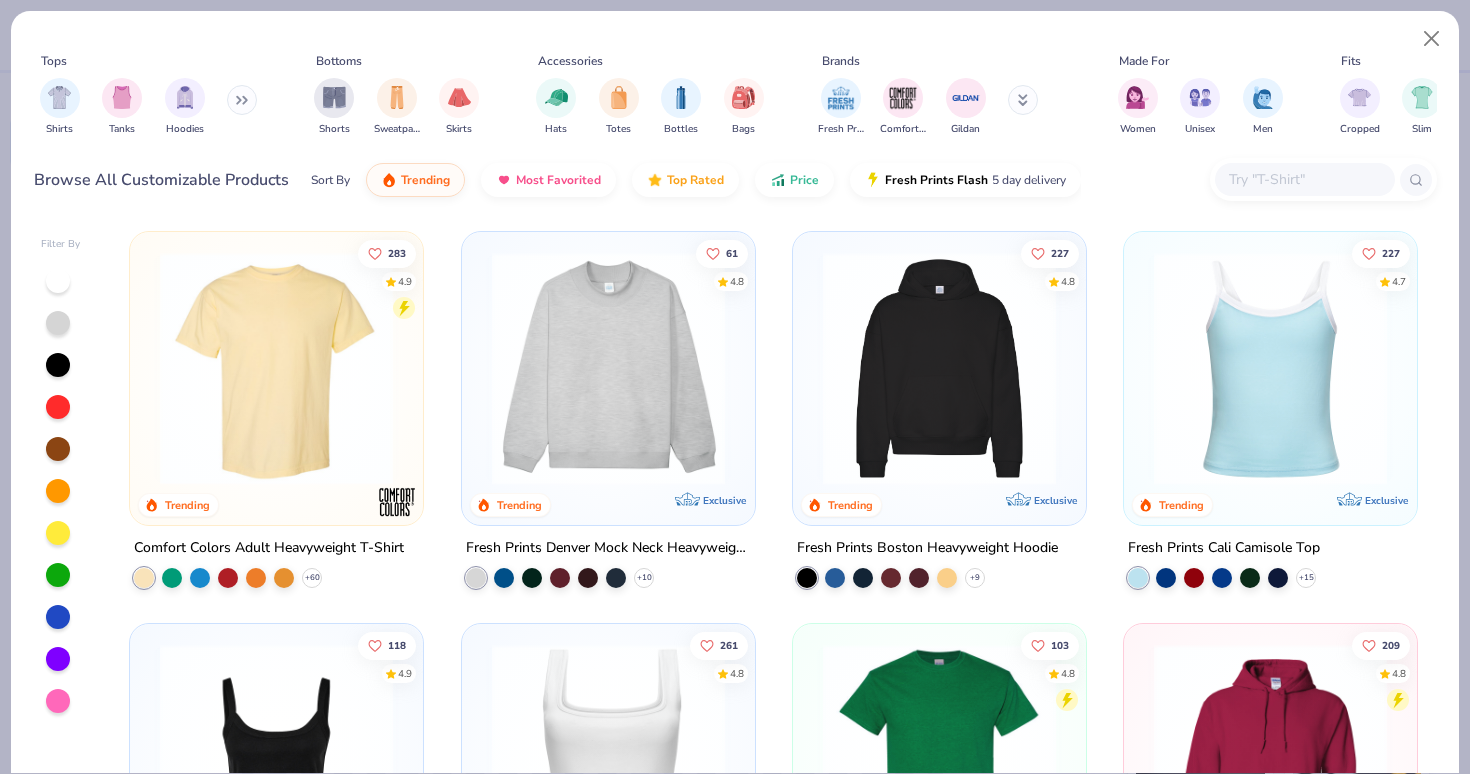 click at bounding box center [1304, 179] 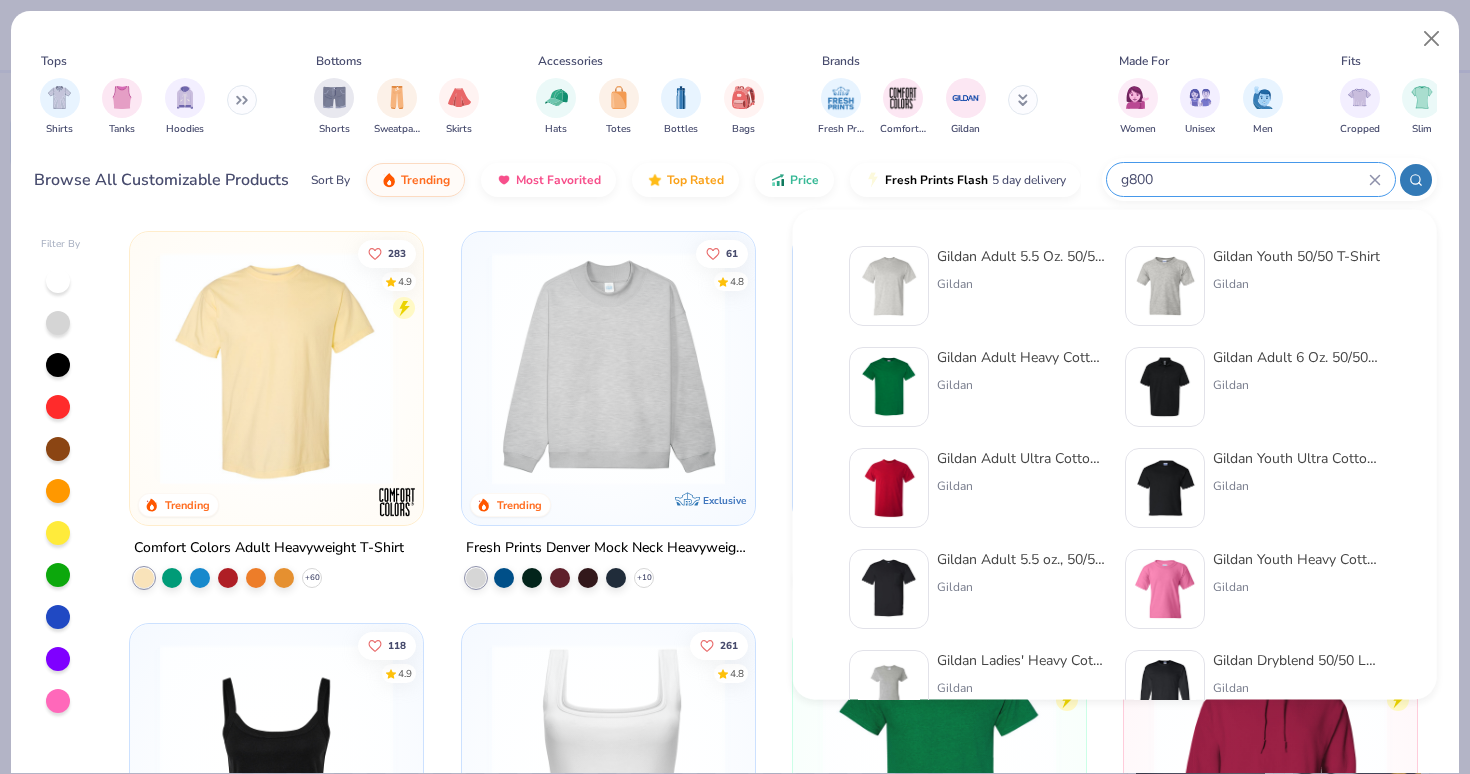 type on "g800" 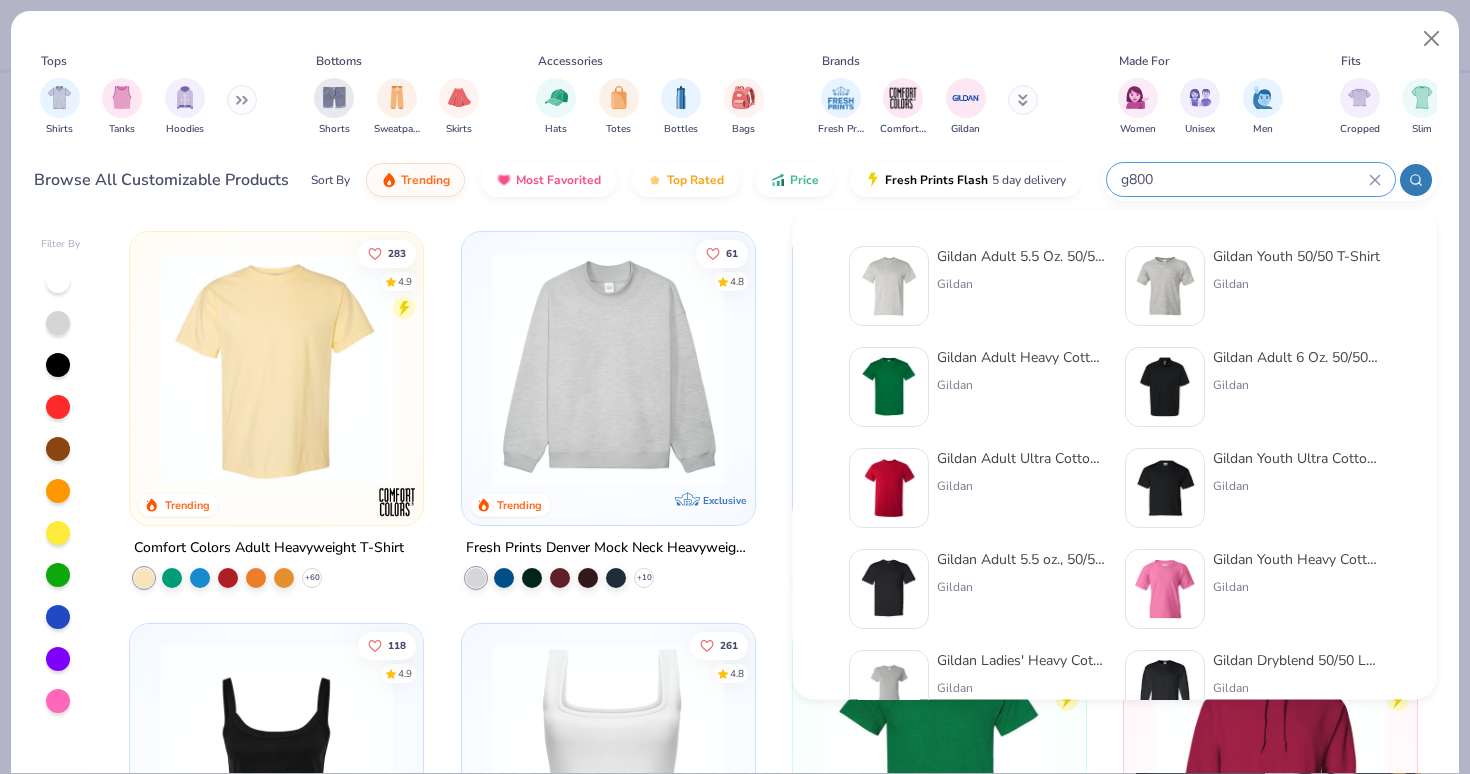 click on "Gildan Adult 5.5 Oz. 50/50 T-Shirt Gildan" at bounding box center [1021, 286] 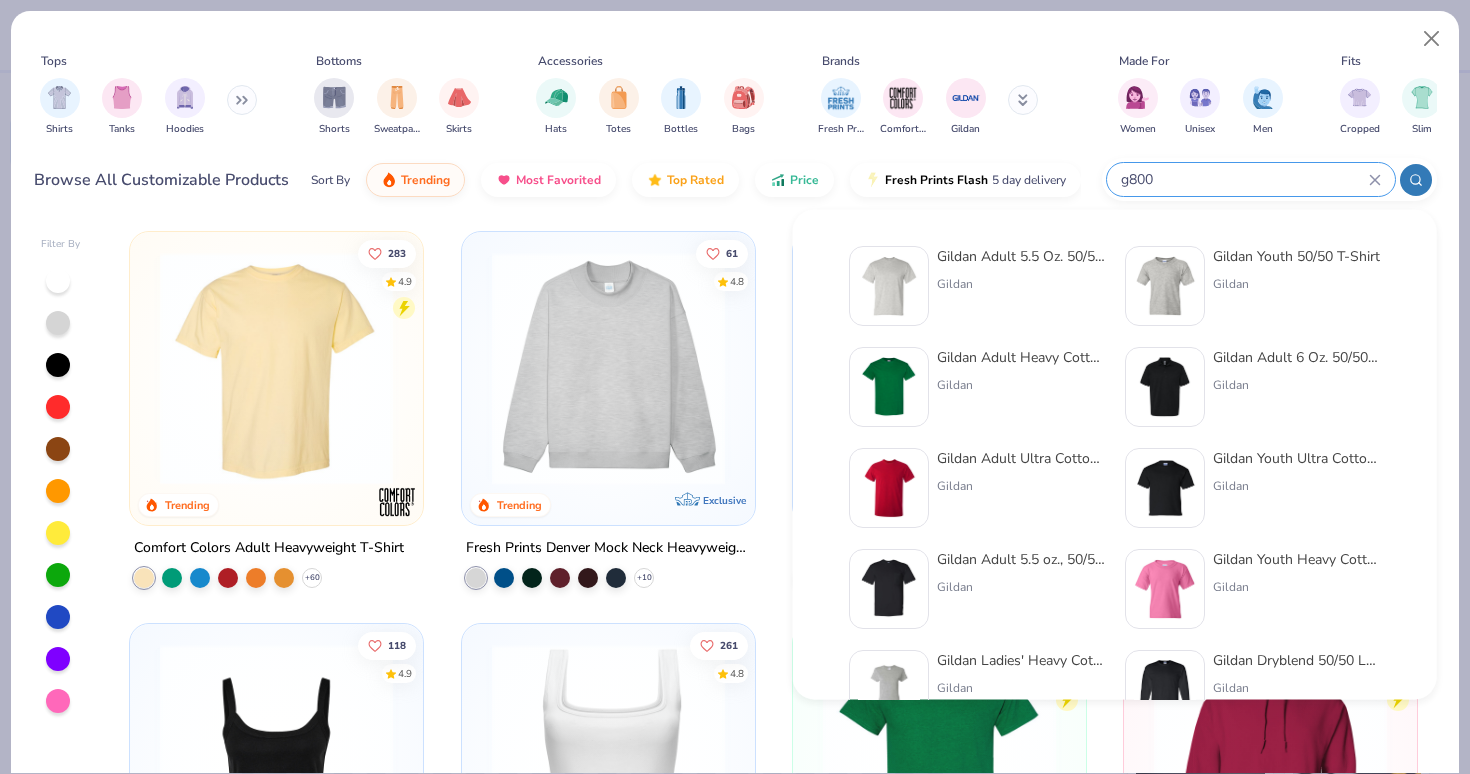 type 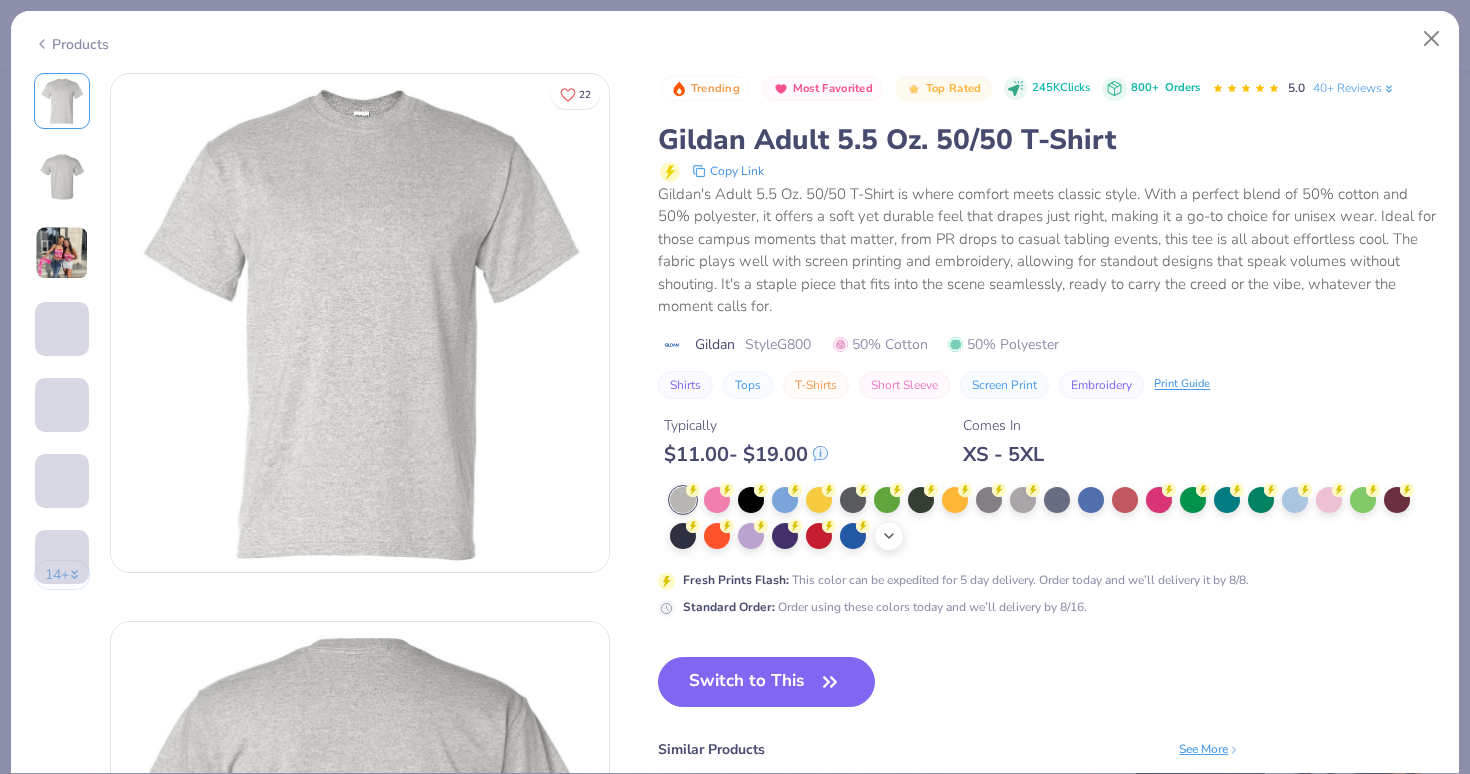 click 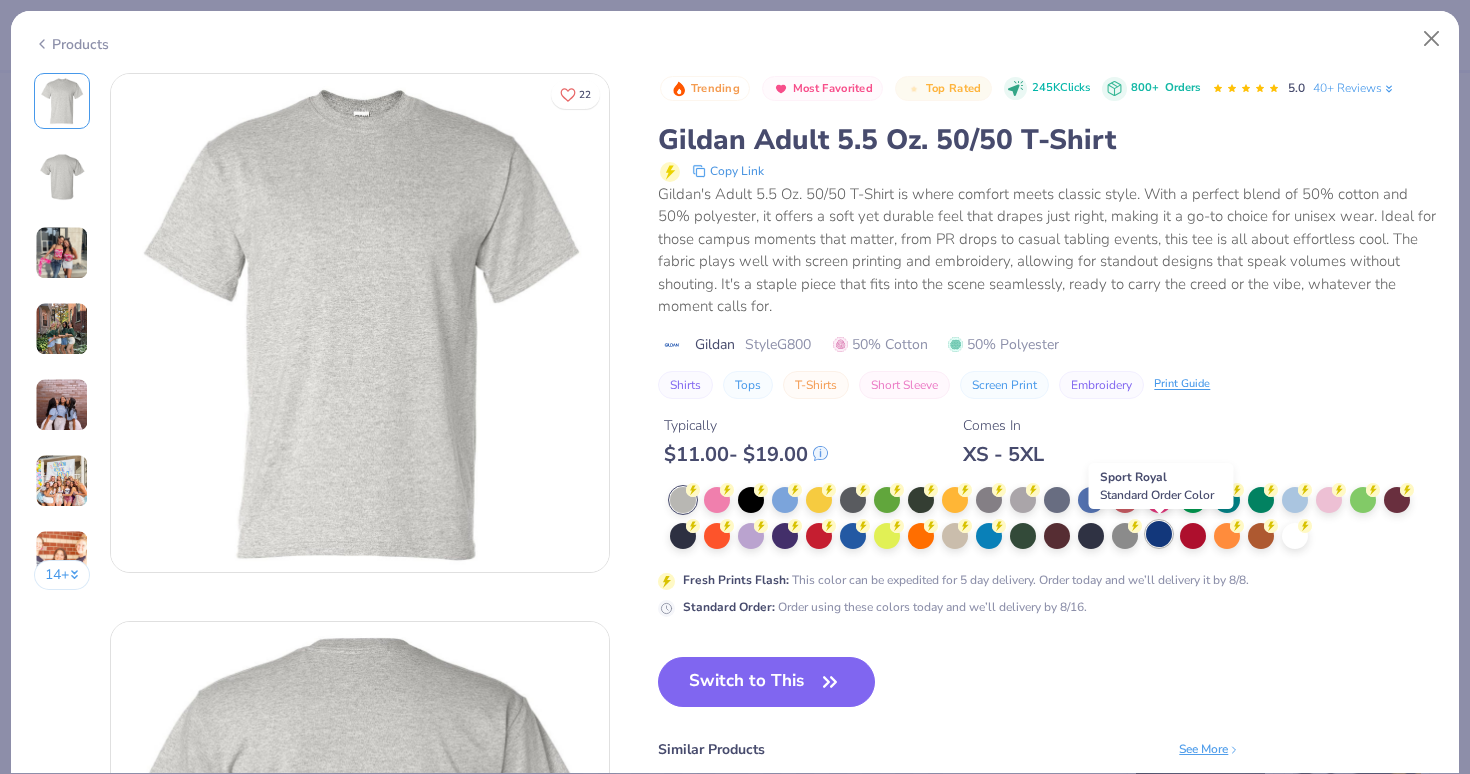 click at bounding box center (1159, 534) 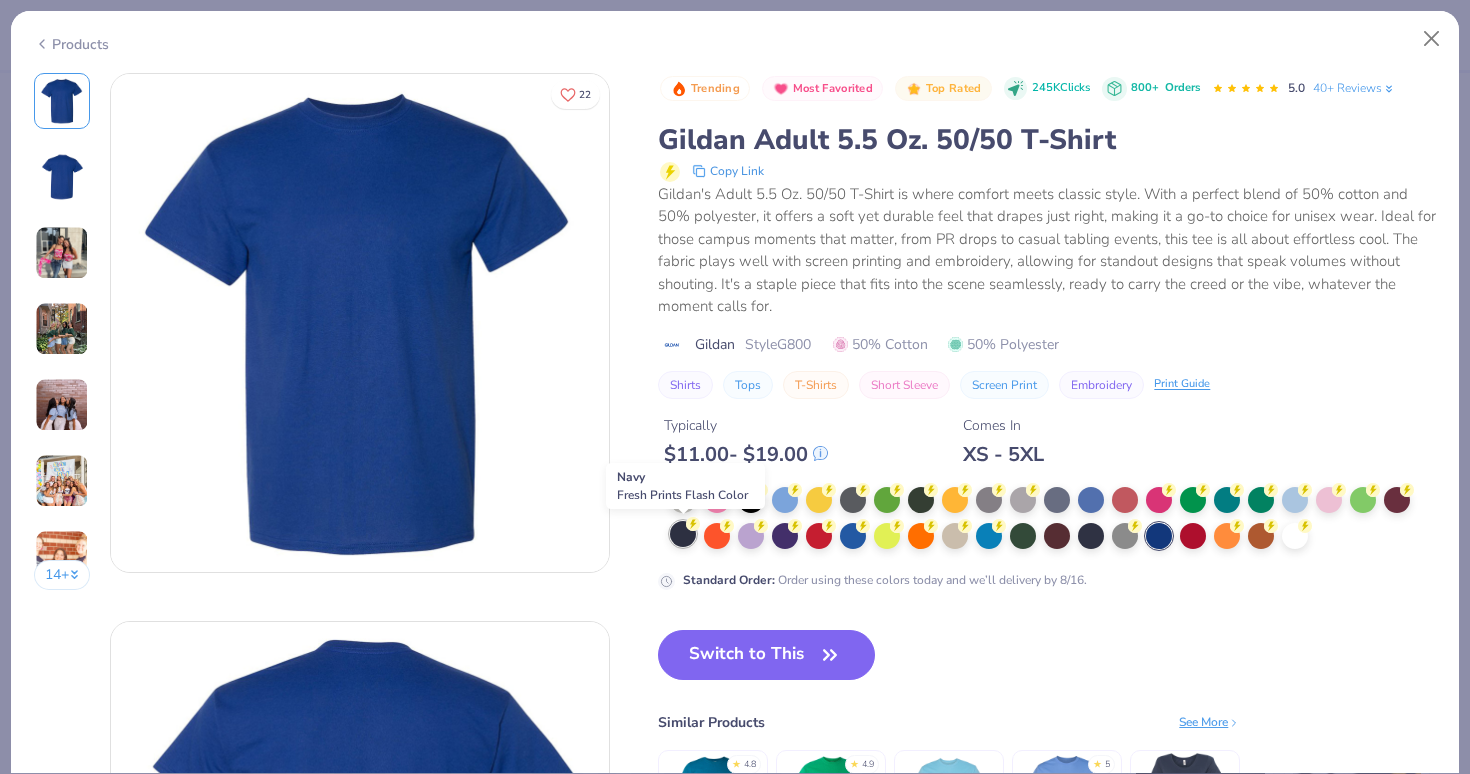 click at bounding box center [683, 534] 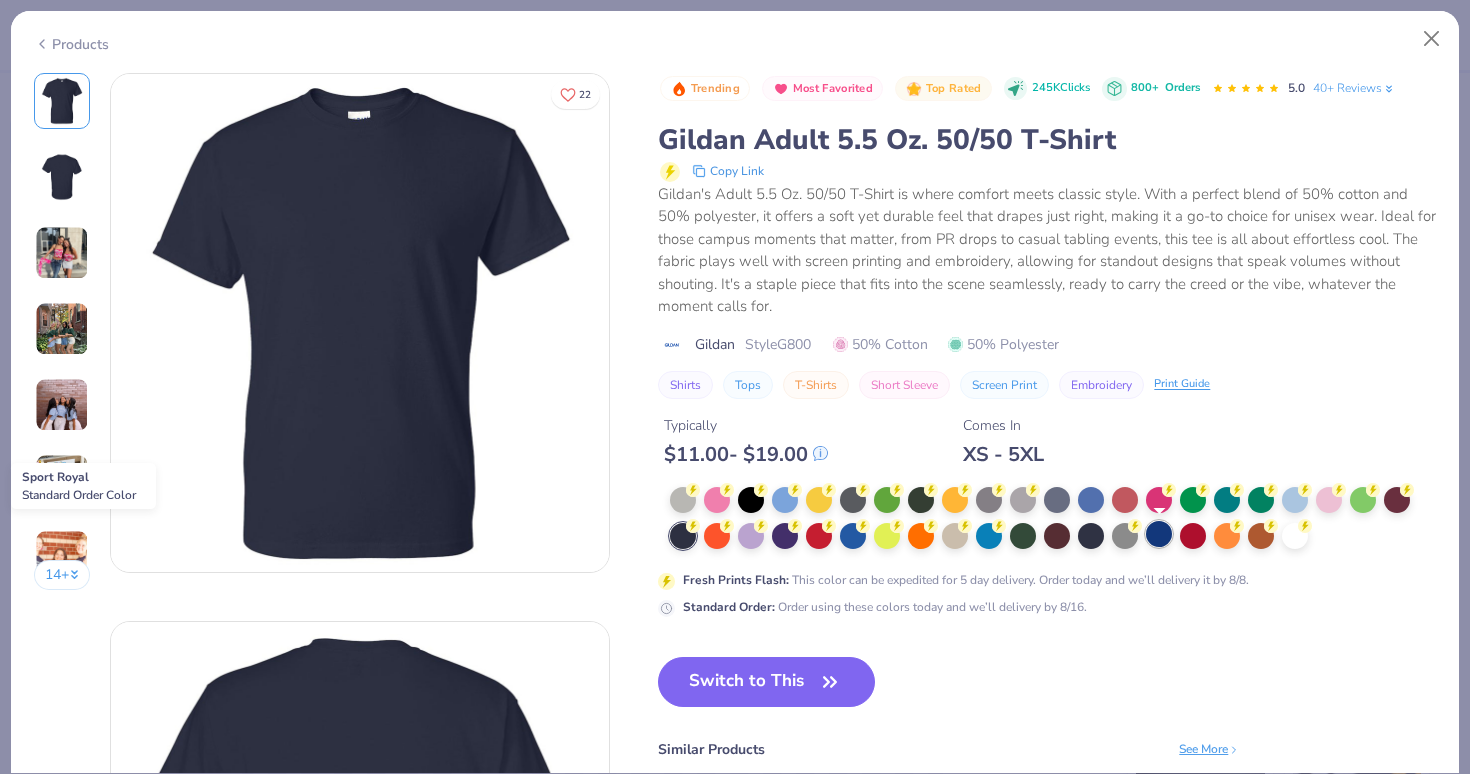 click at bounding box center [1159, 534] 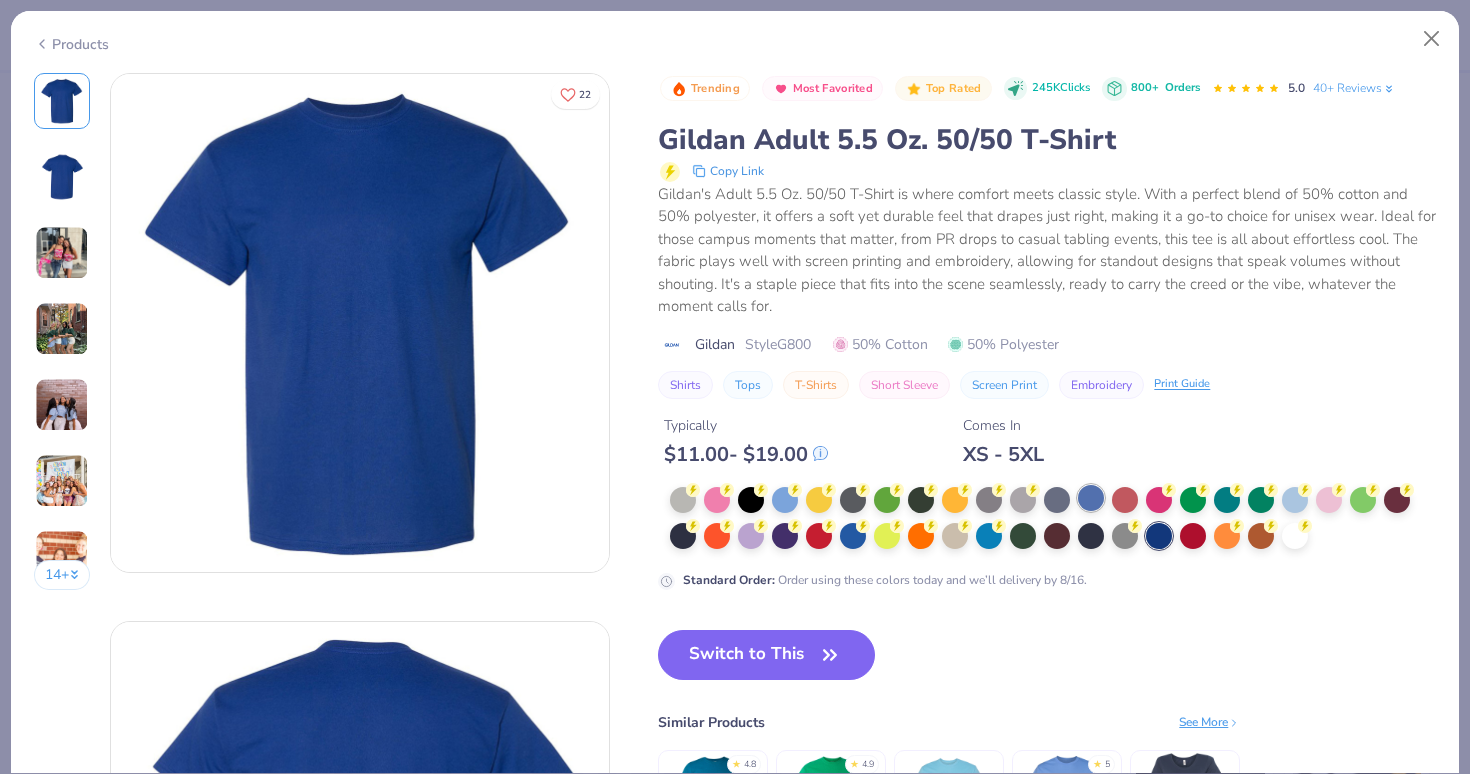 click at bounding box center (1091, 498) 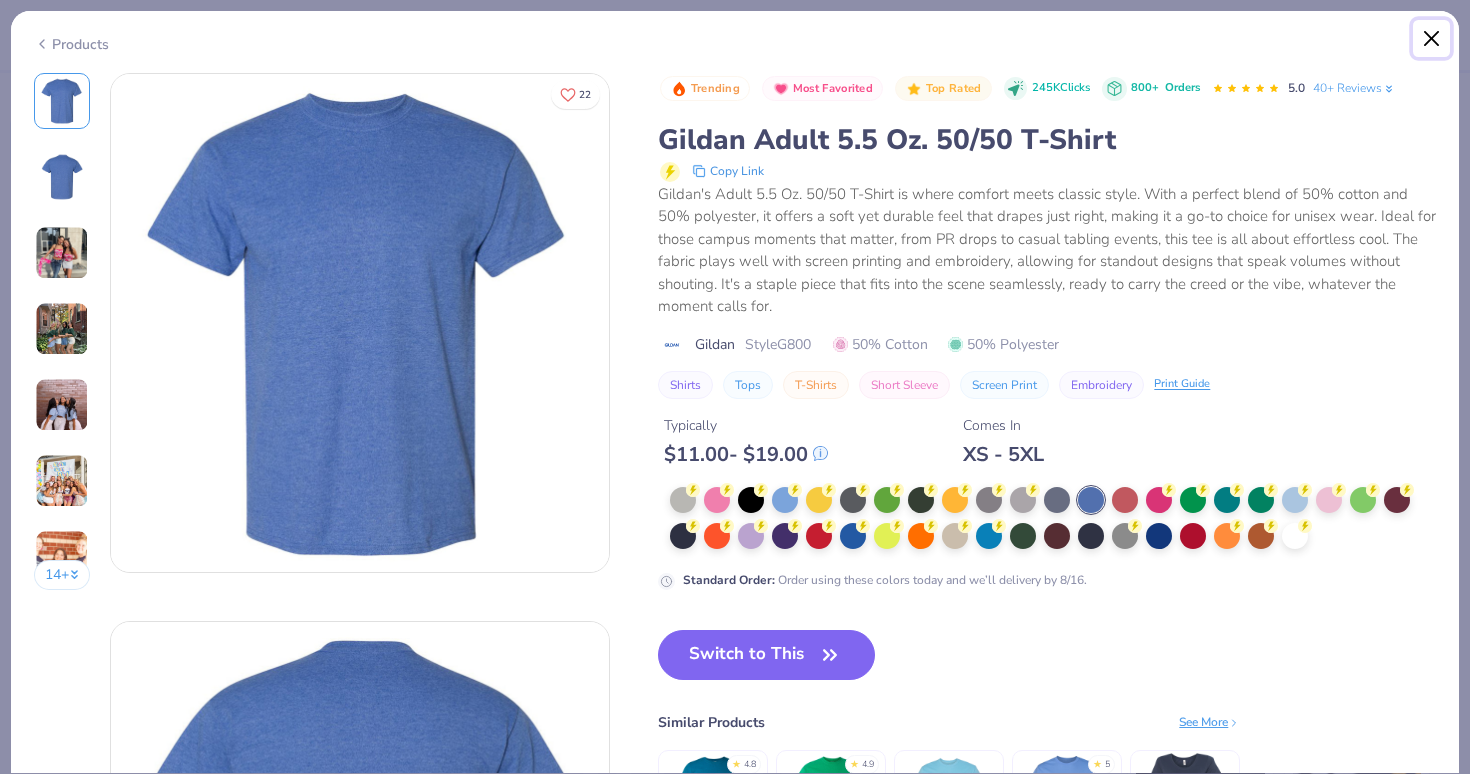click at bounding box center [1432, 39] 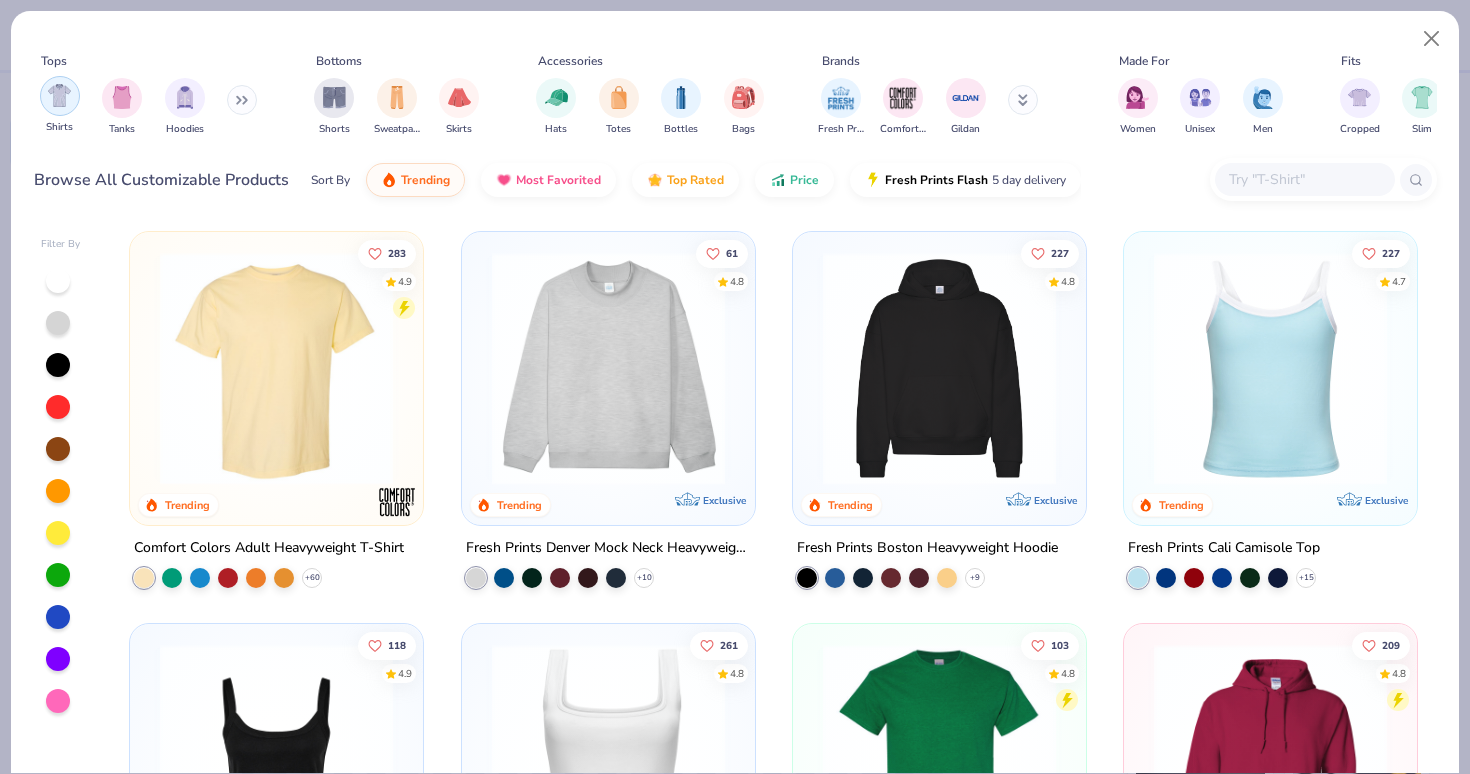 click at bounding box center [59, 95] 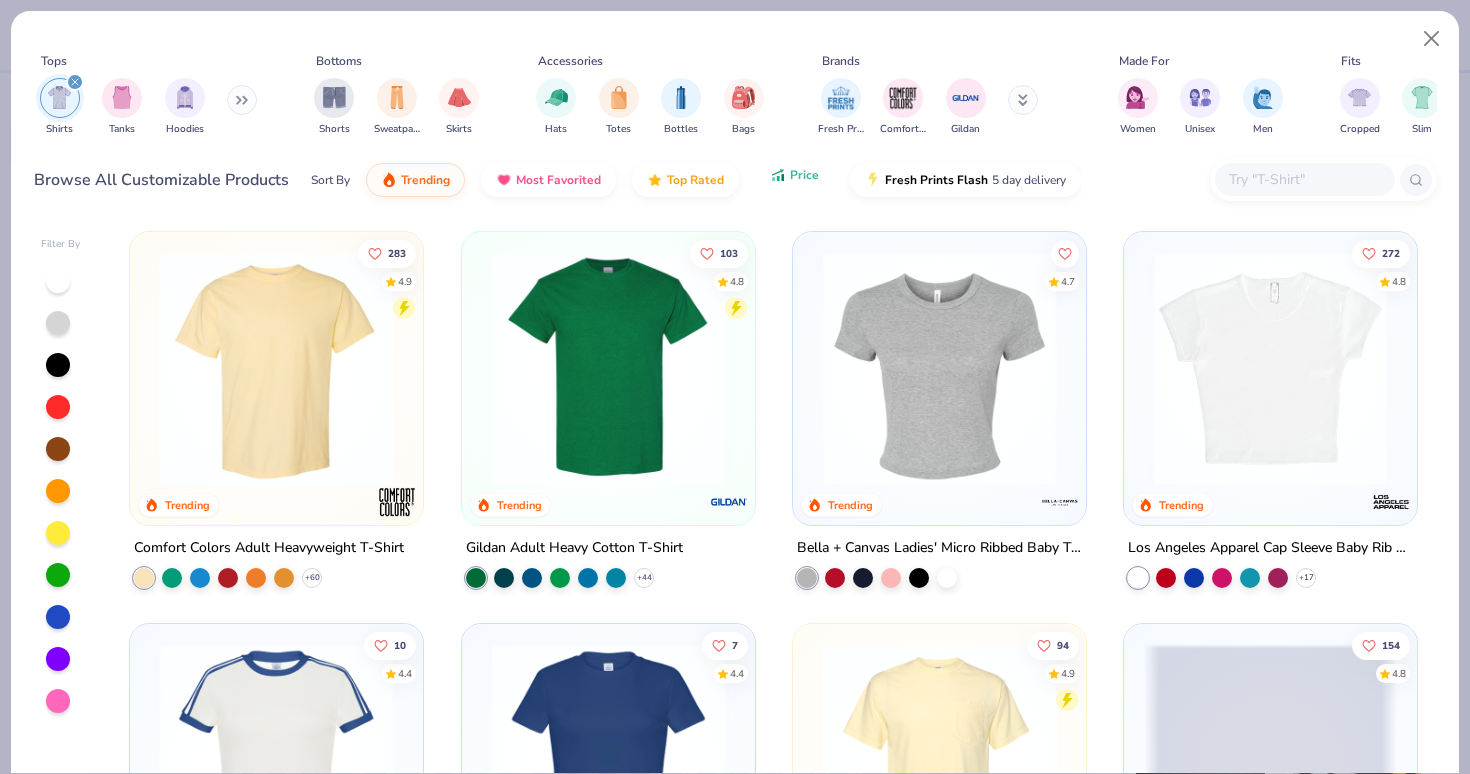 click on "Price" at bounding box center [804, 175] 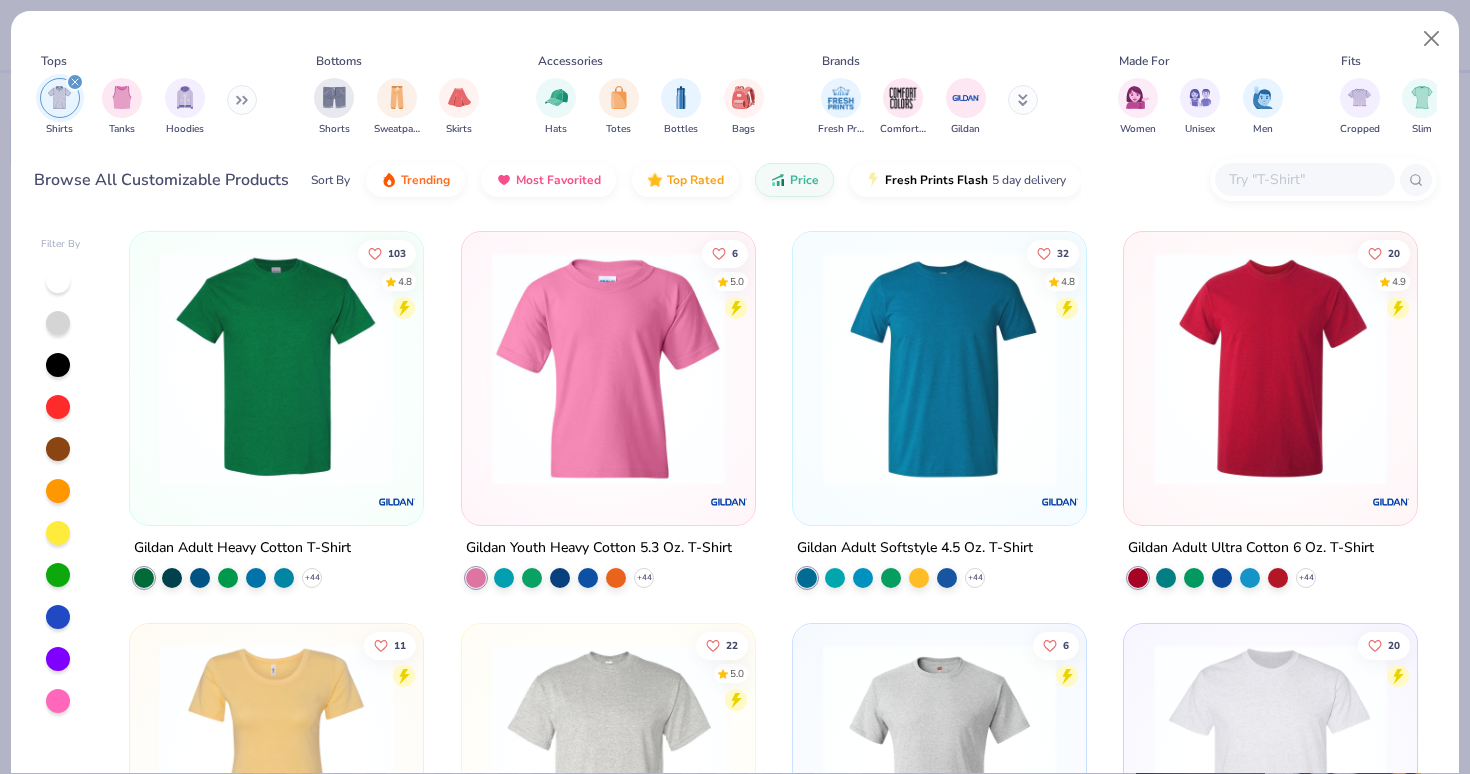 click at bounding box center (276, 368) 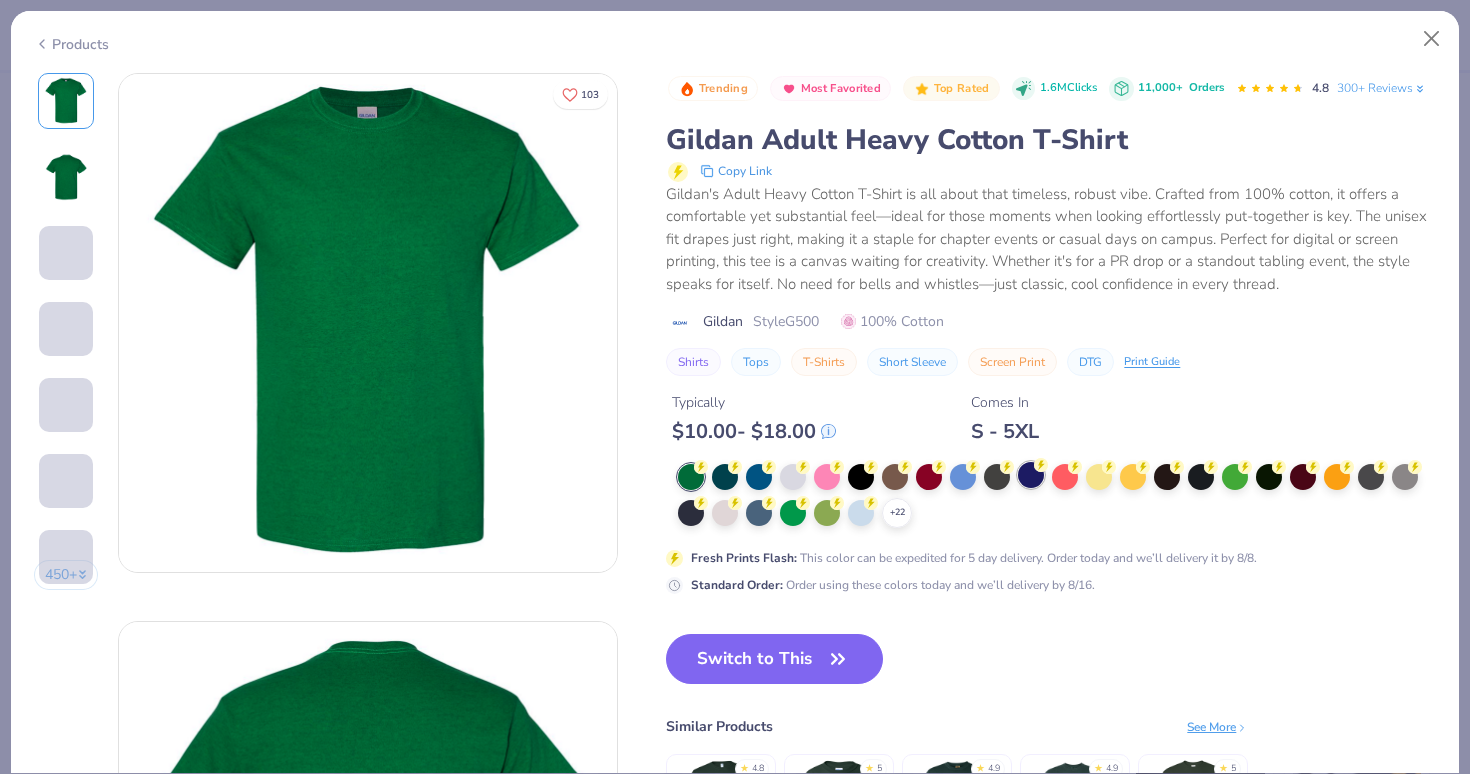 click at bounding box center [1031, 475] 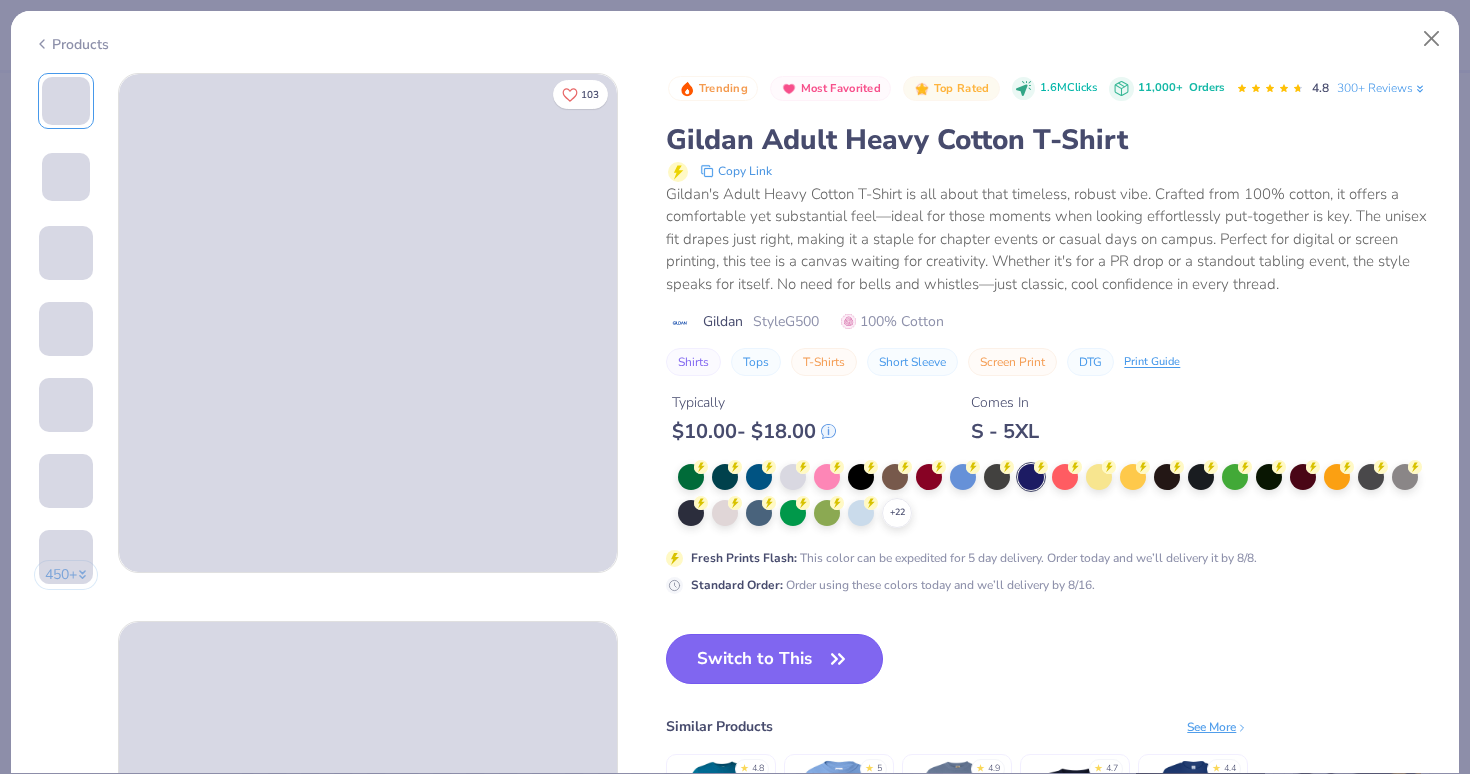 click on "Switch to This" at bounding box center [774, 659] 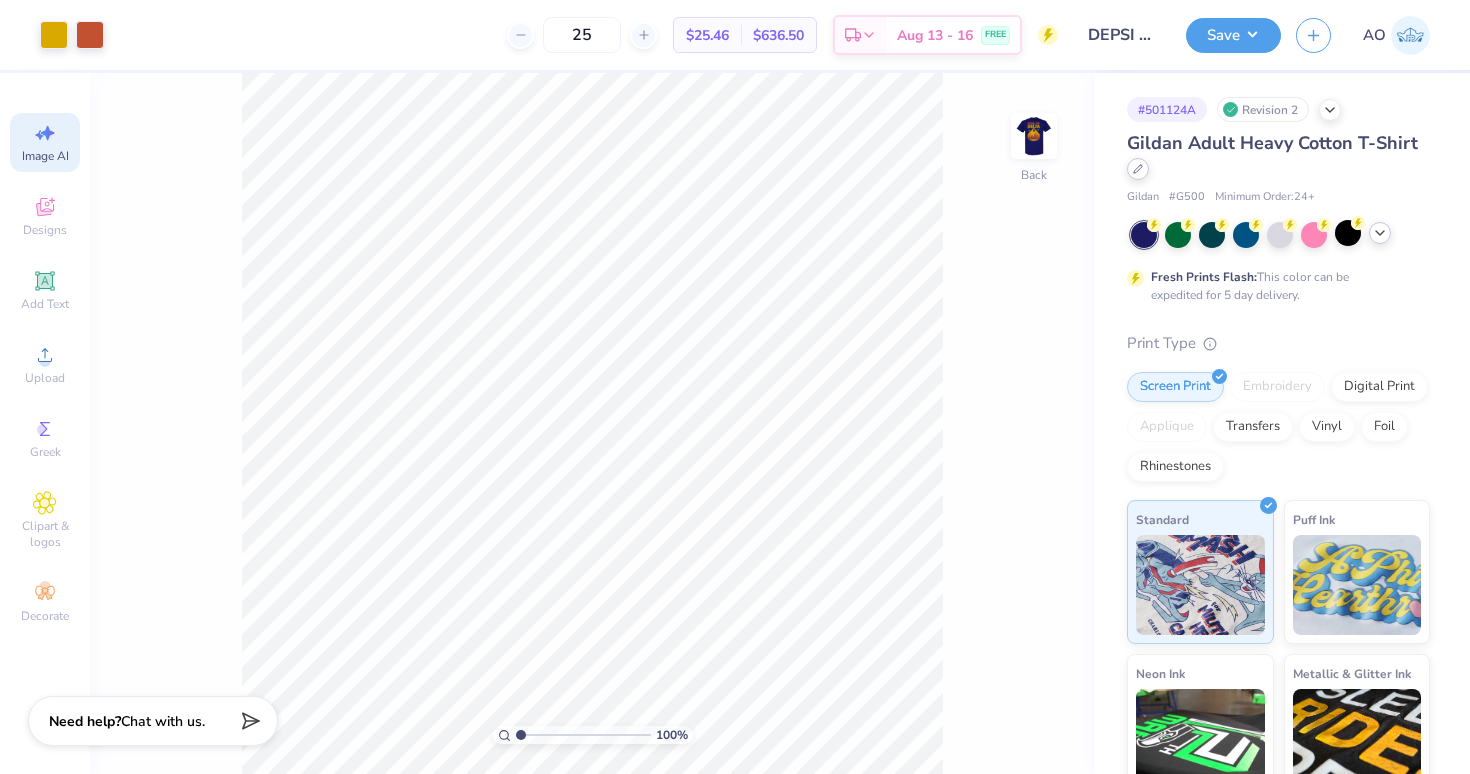 click at bounding box center [1138, 169] 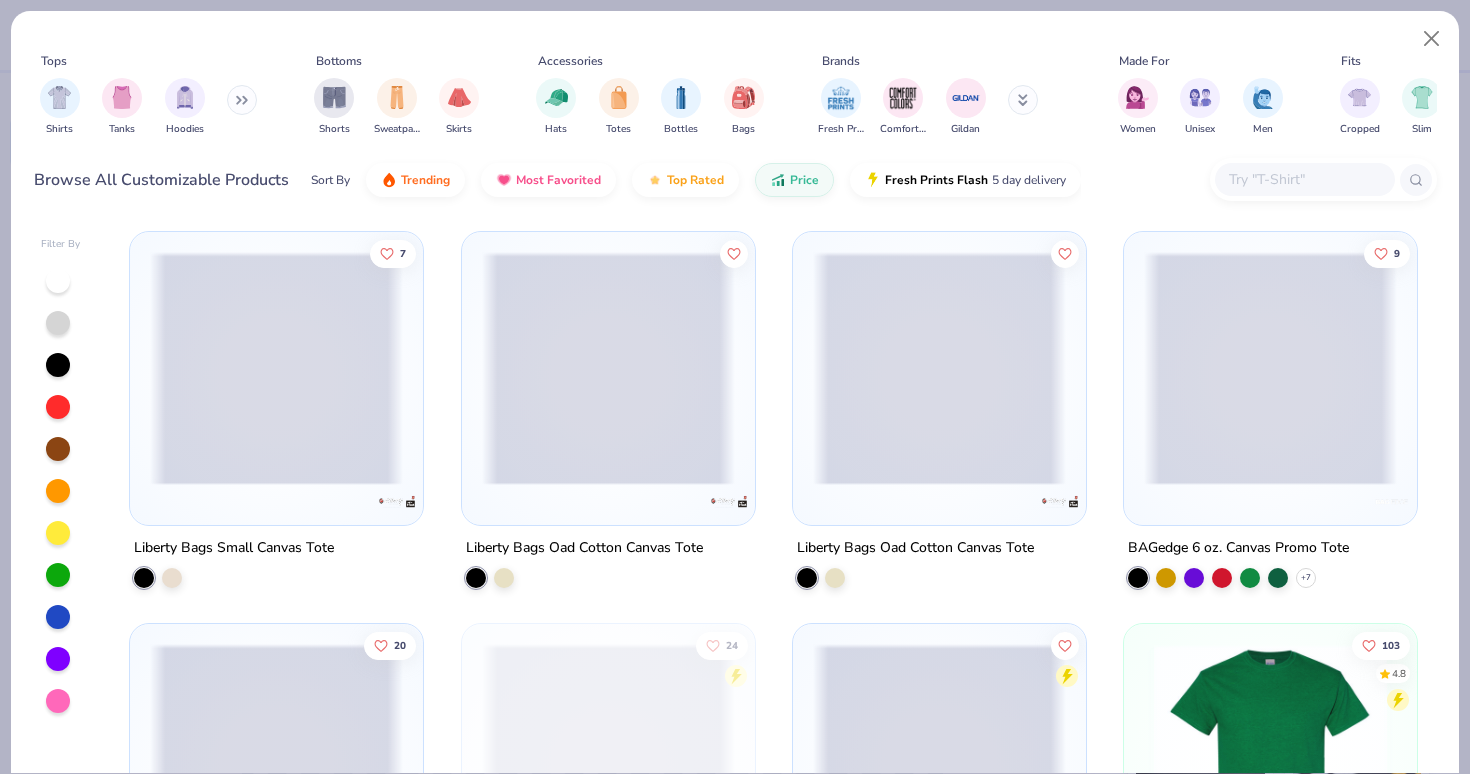 click at bounding box center [1304, 179] 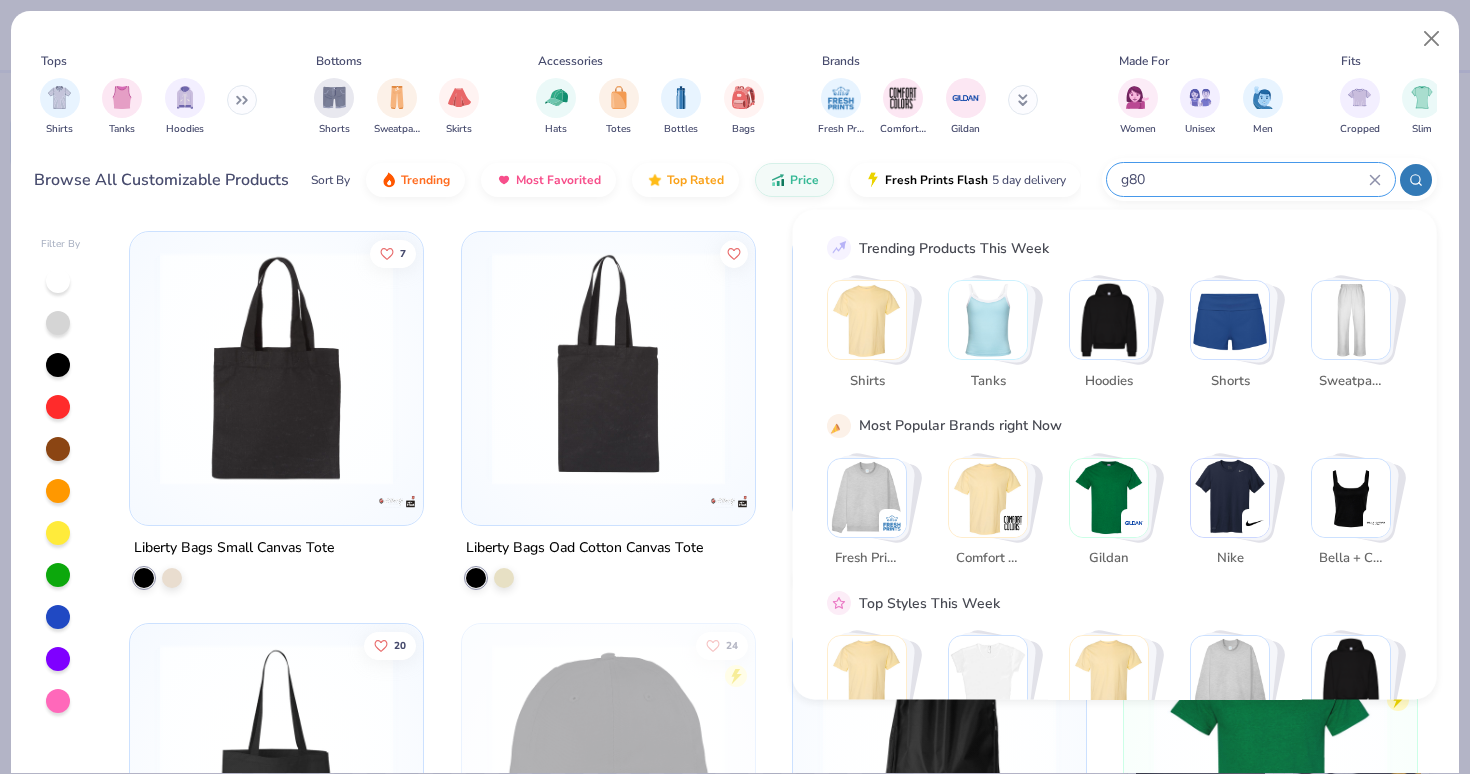 type on "g800" 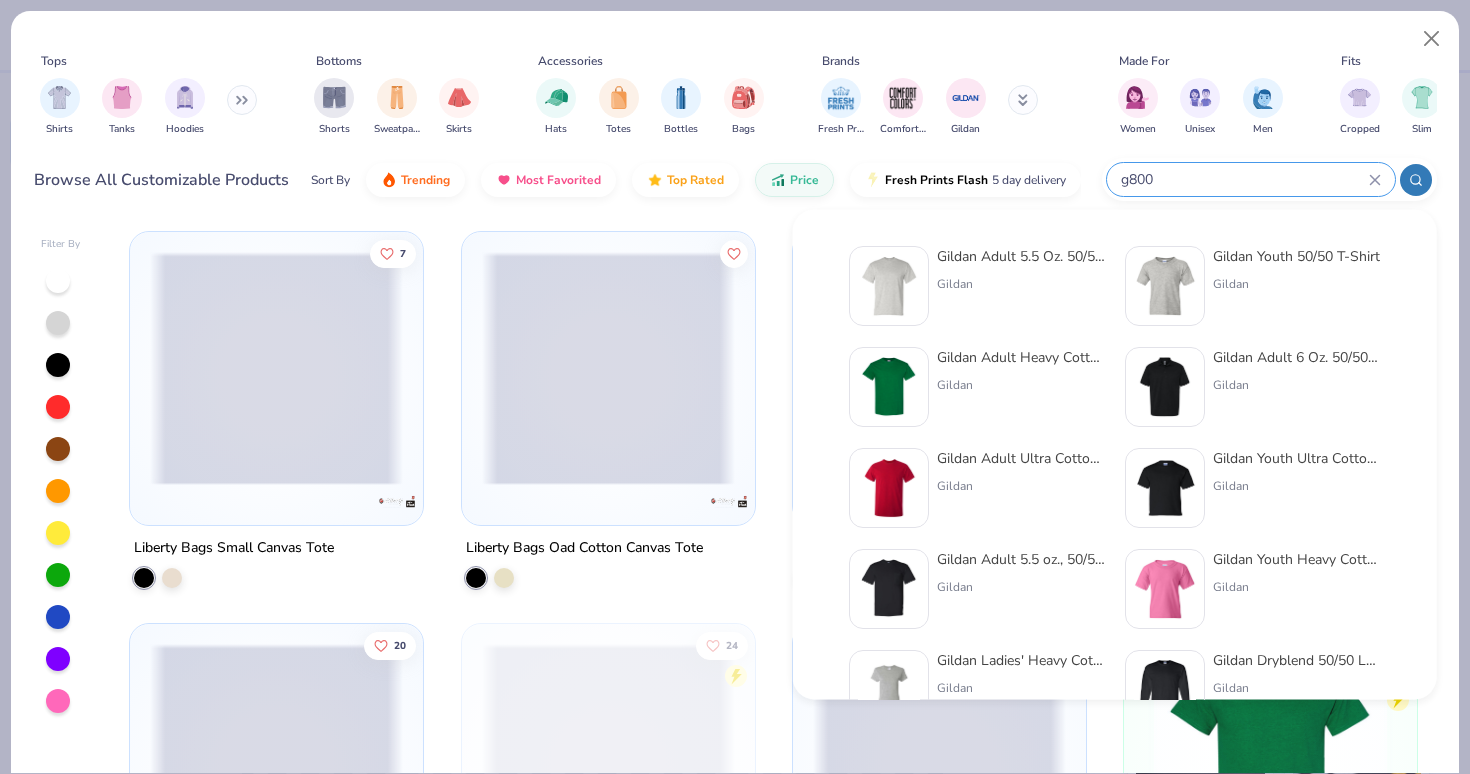 click 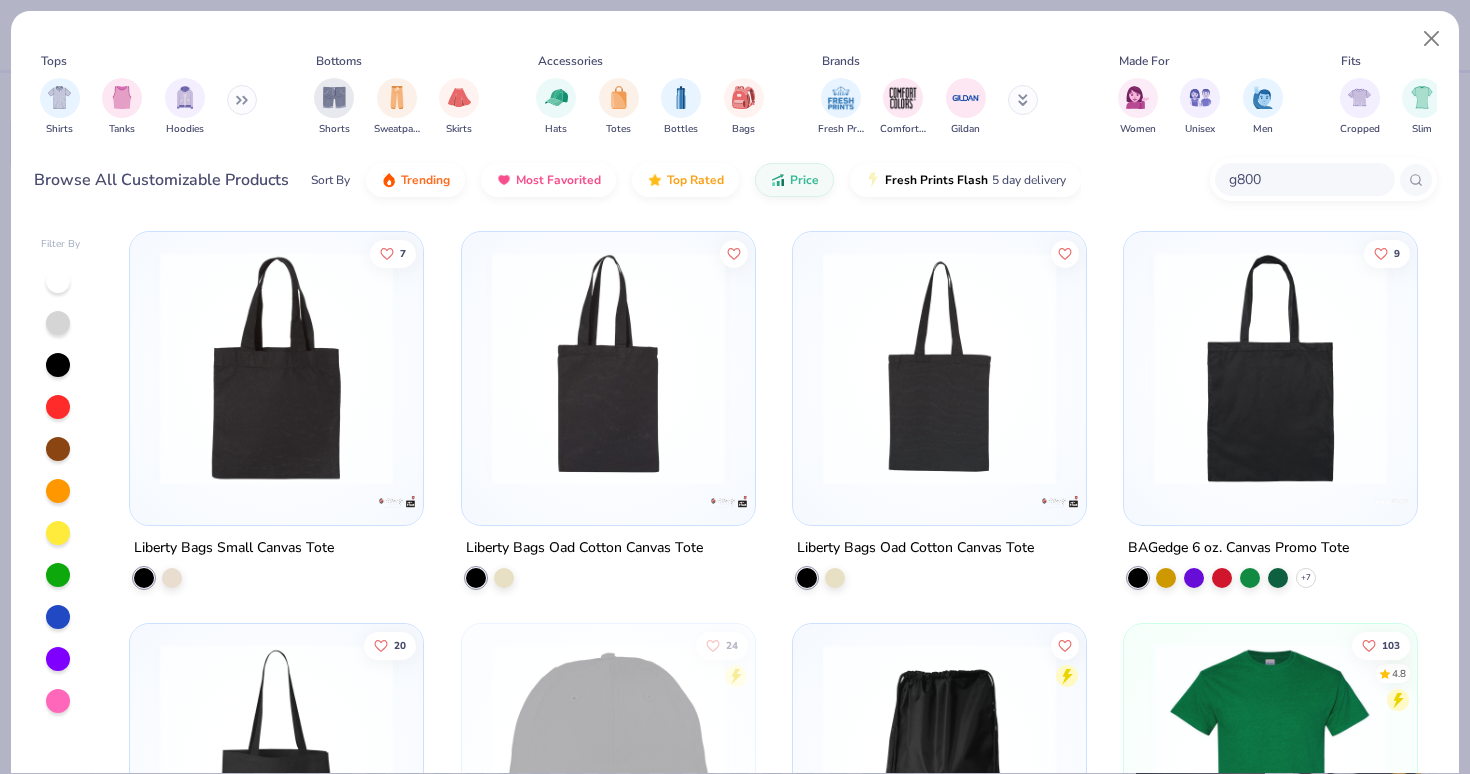 type 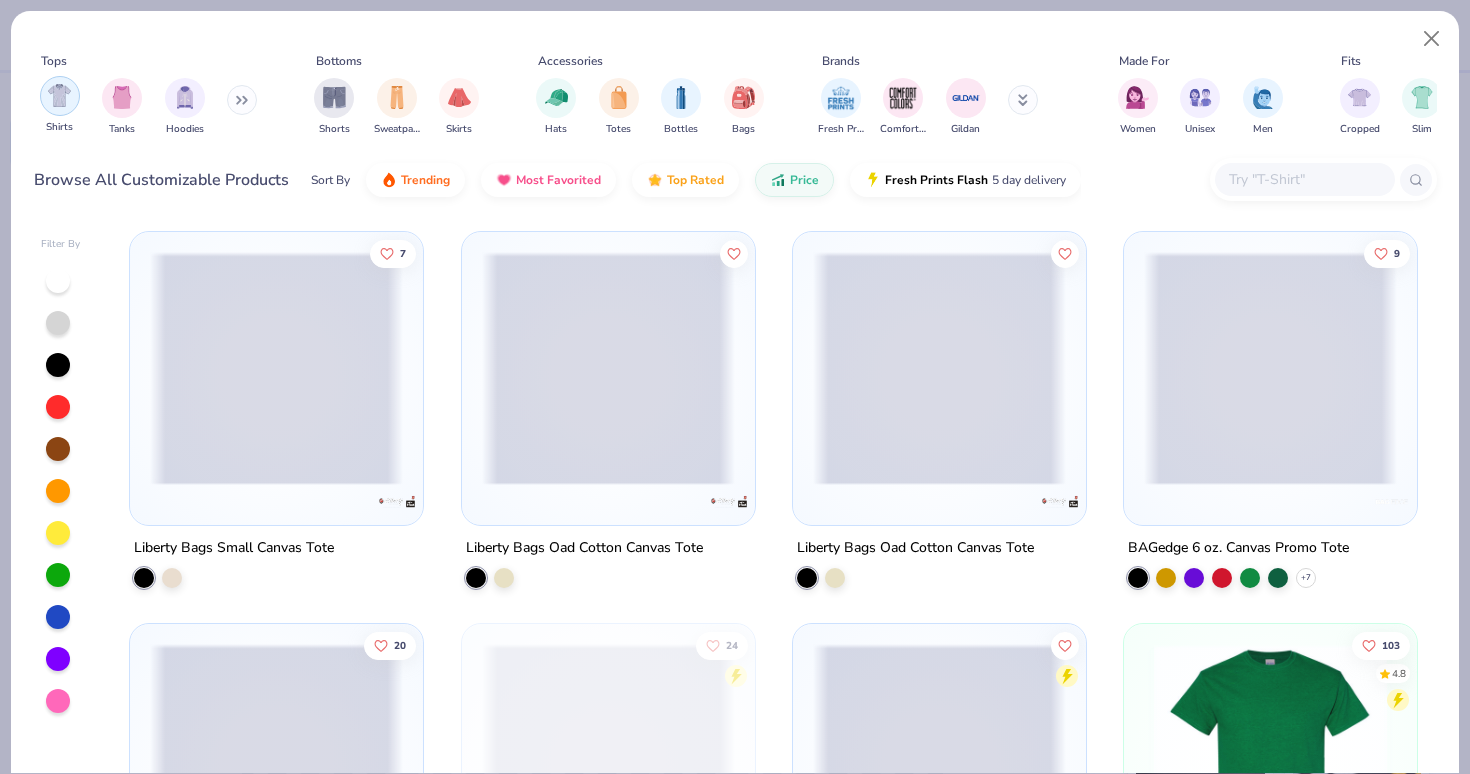 click at bounding box center (59, 95) 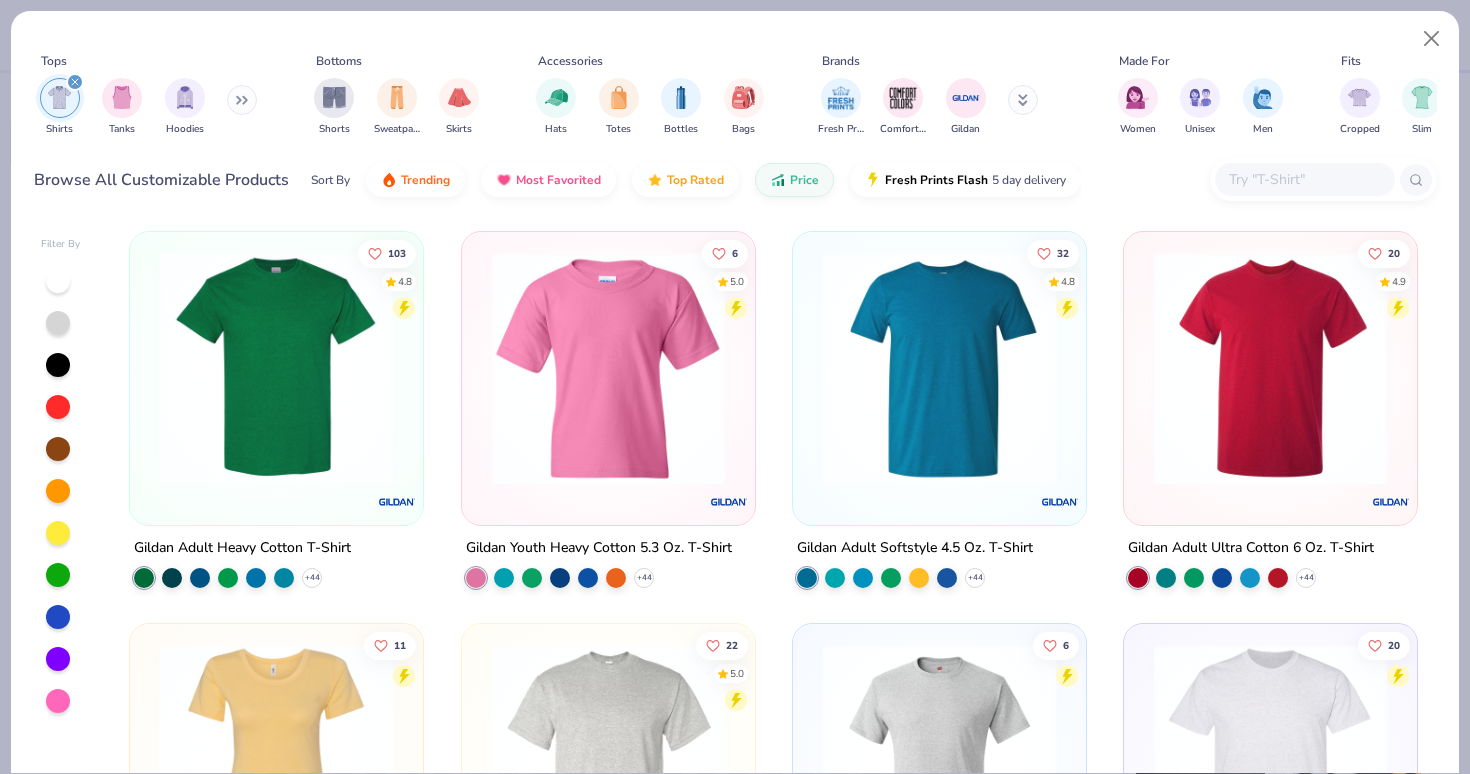click at bounding box center (939, 368) 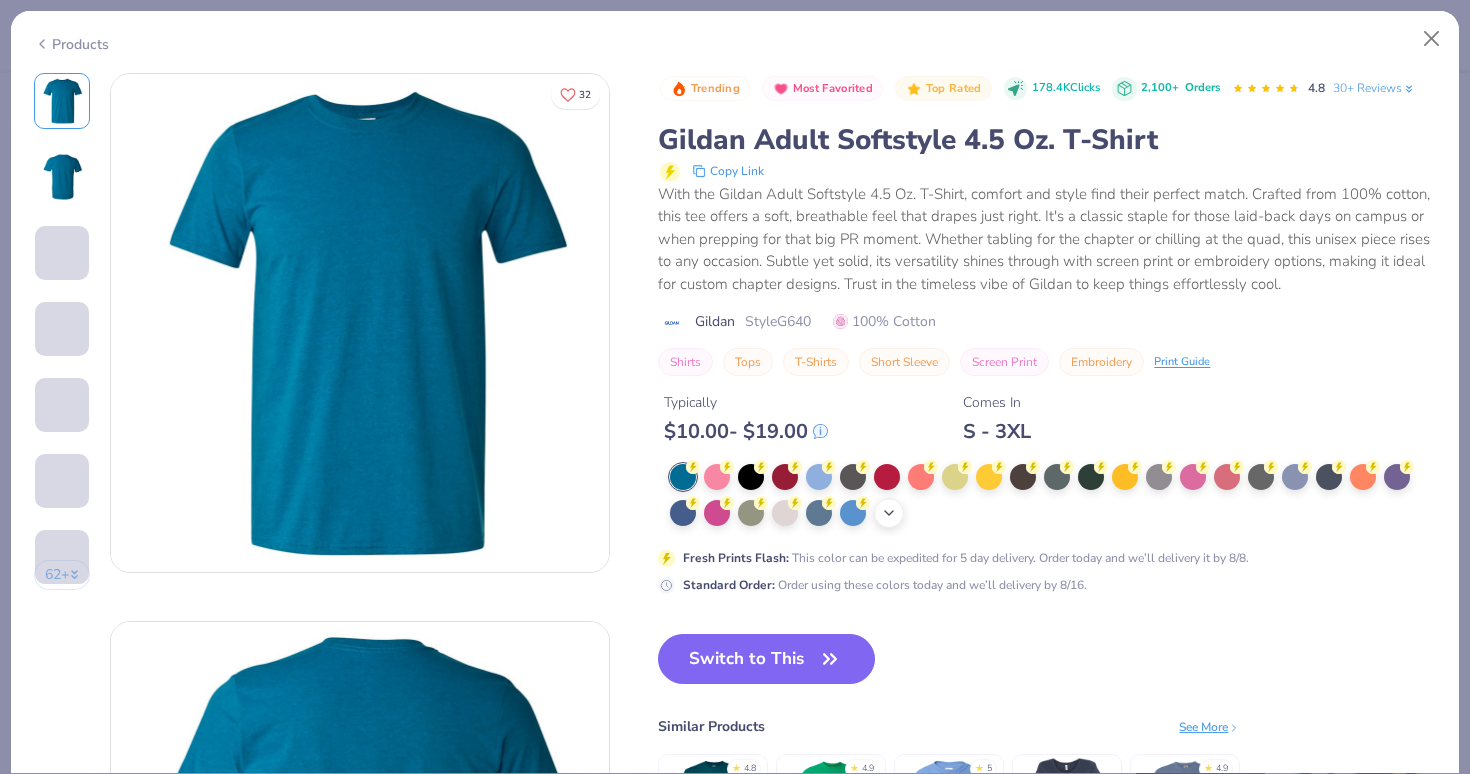 click 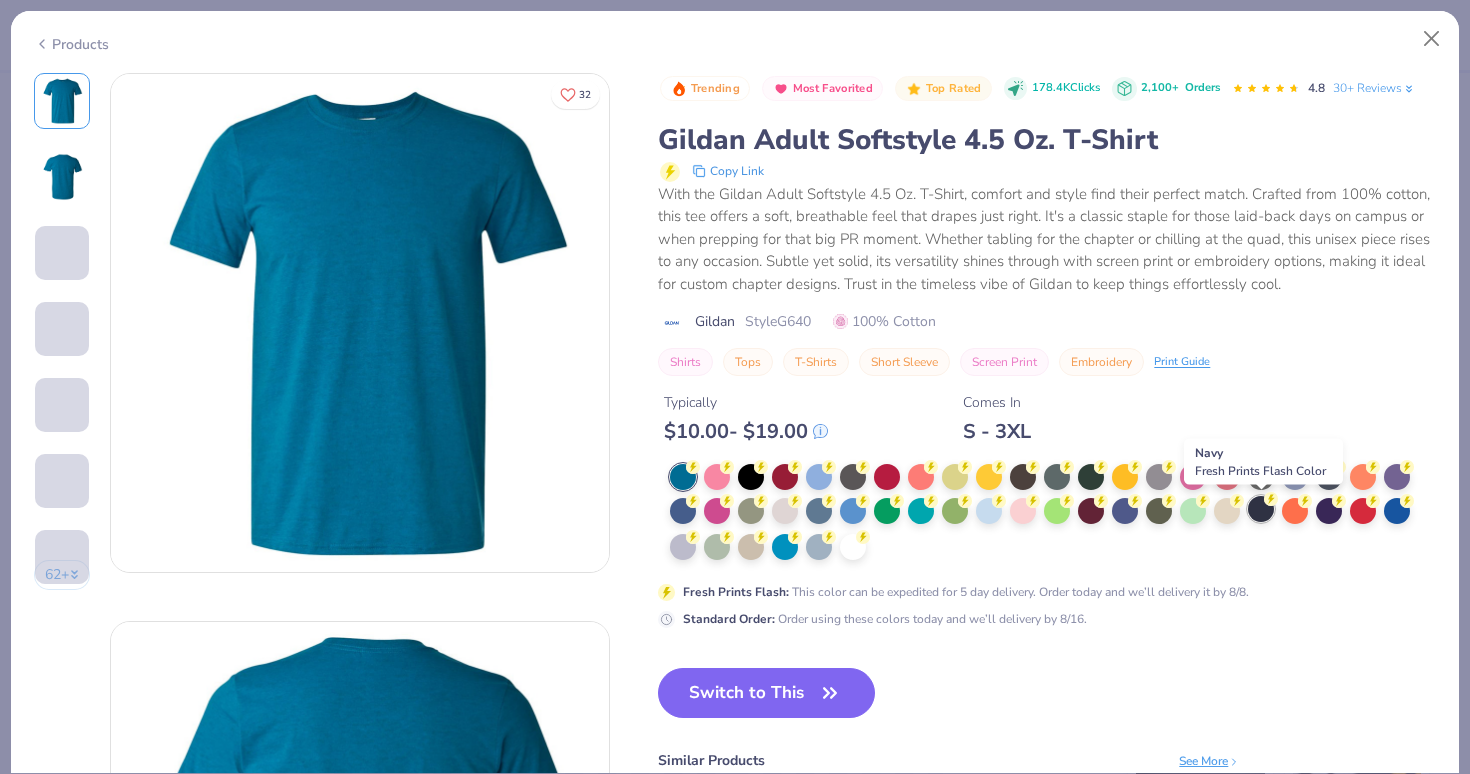 click at bounding box center (1261, 509) 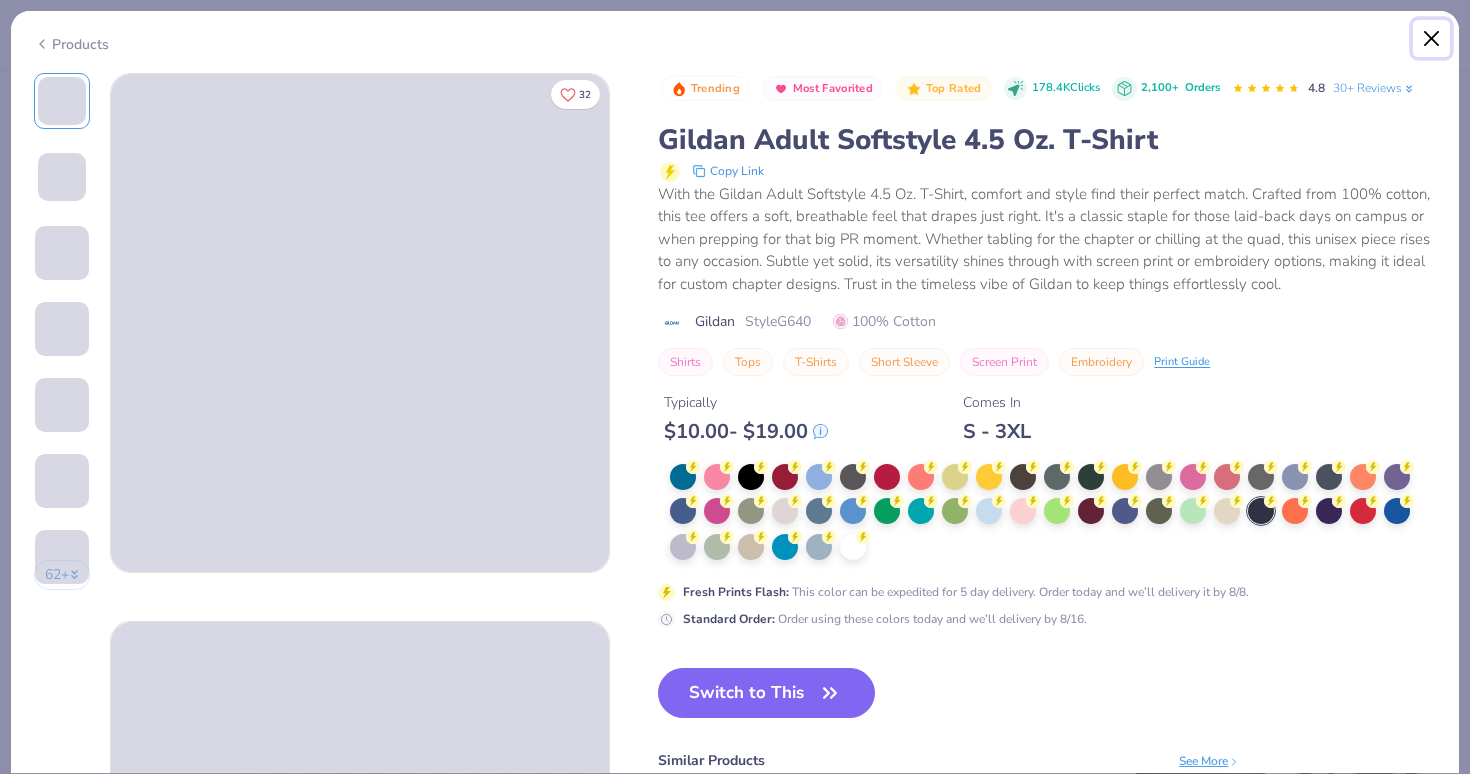 click at bounding box center (1432, 39) 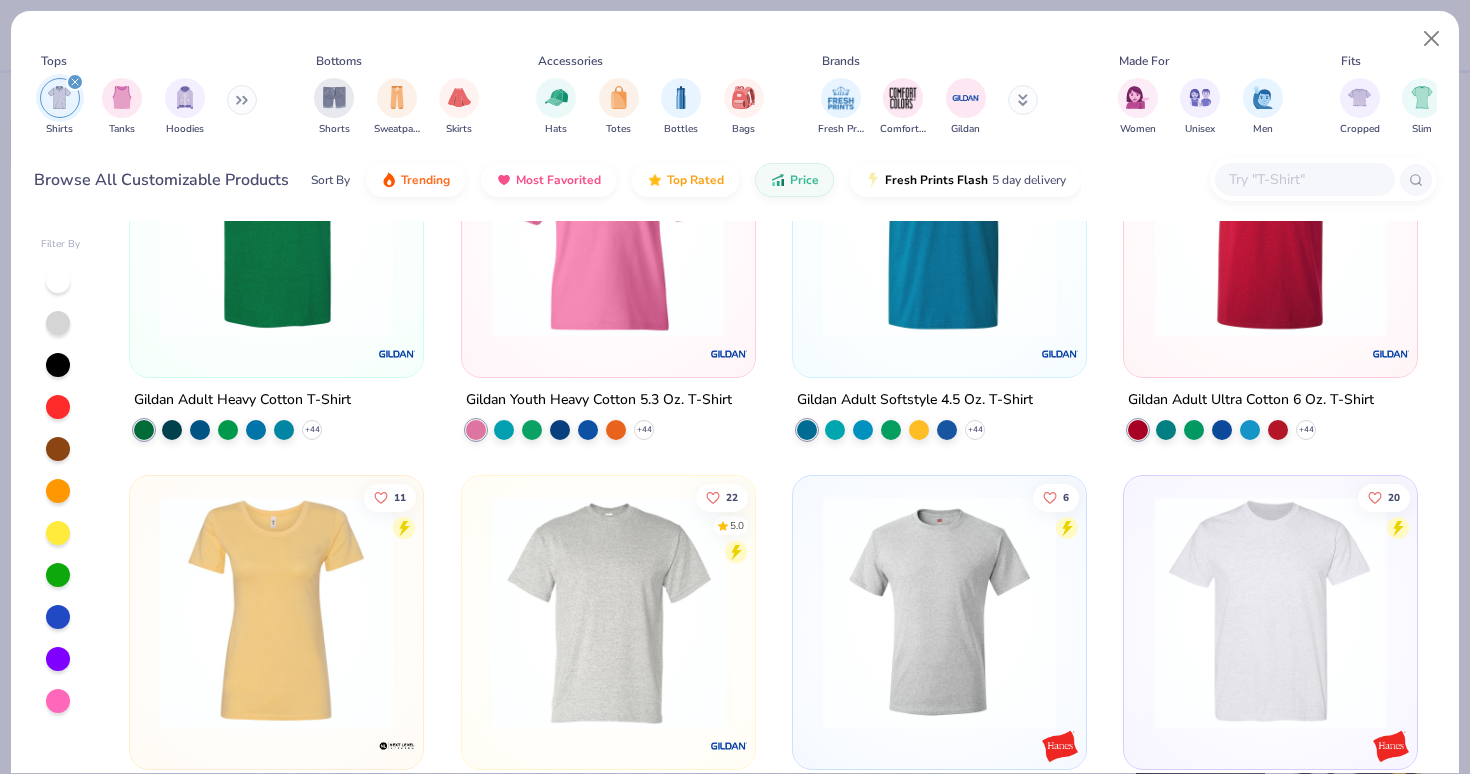 scroll, scrollTop: 6, scrollLeft: 0, axis: vertical 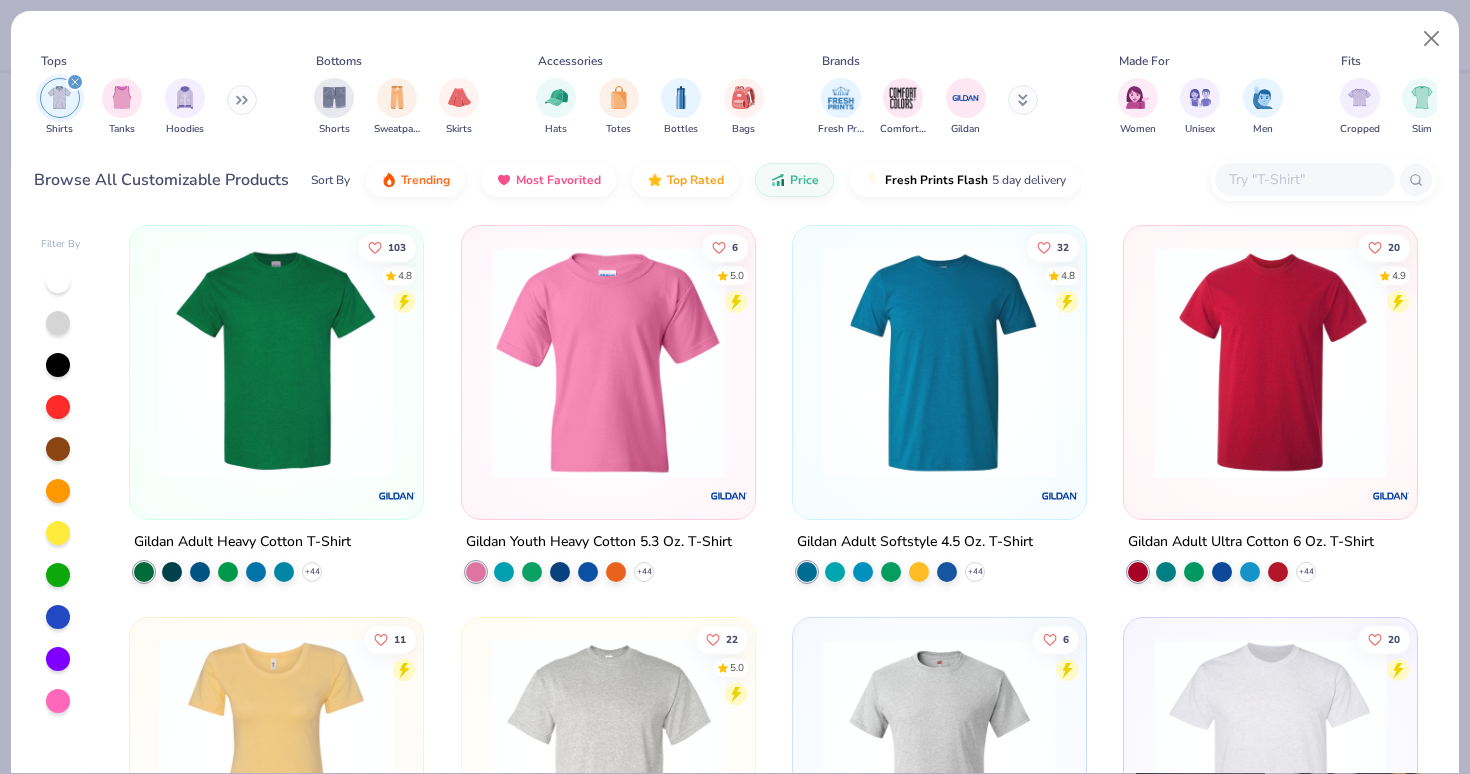 click at bounding box center (1270, 362) 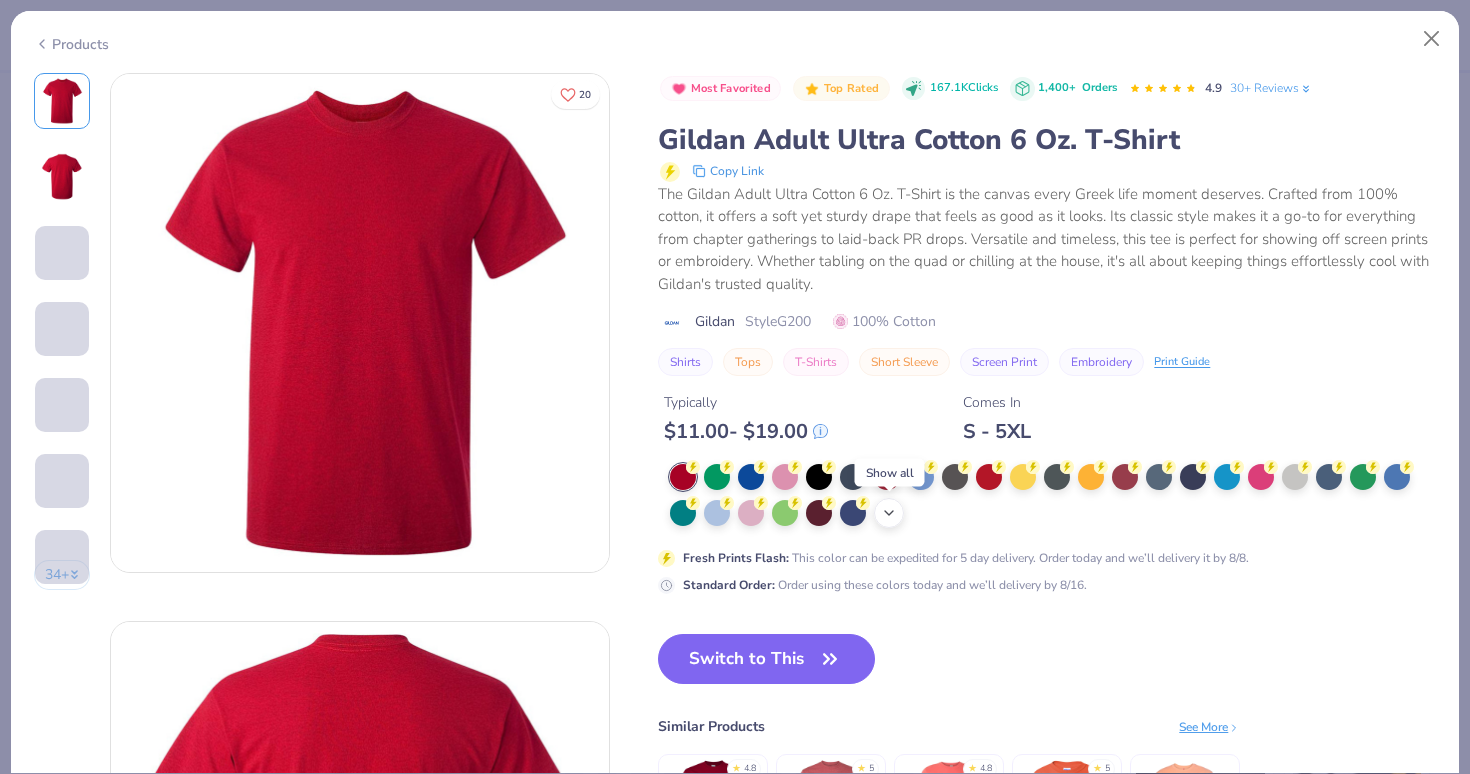 click 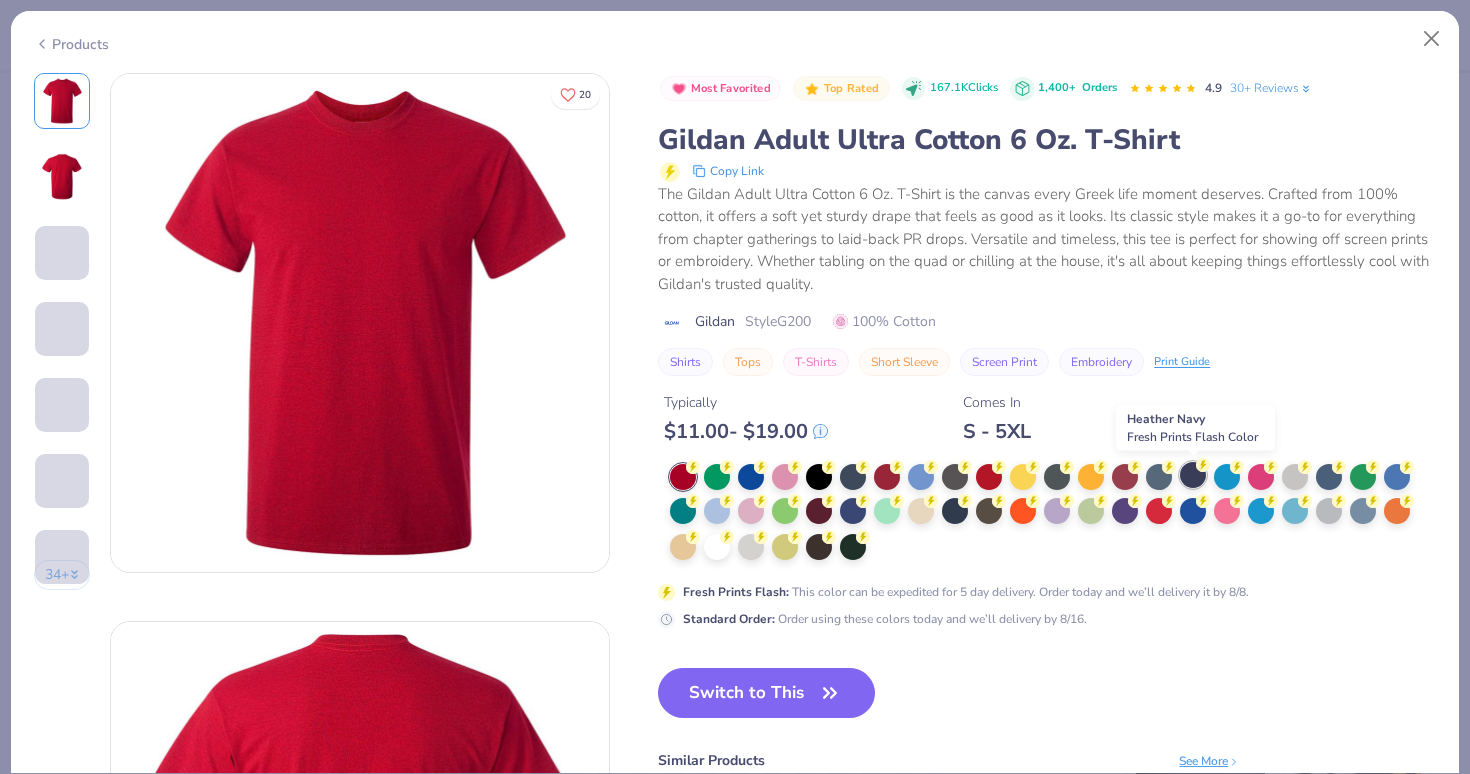 click at bounding box center (1193, 475) 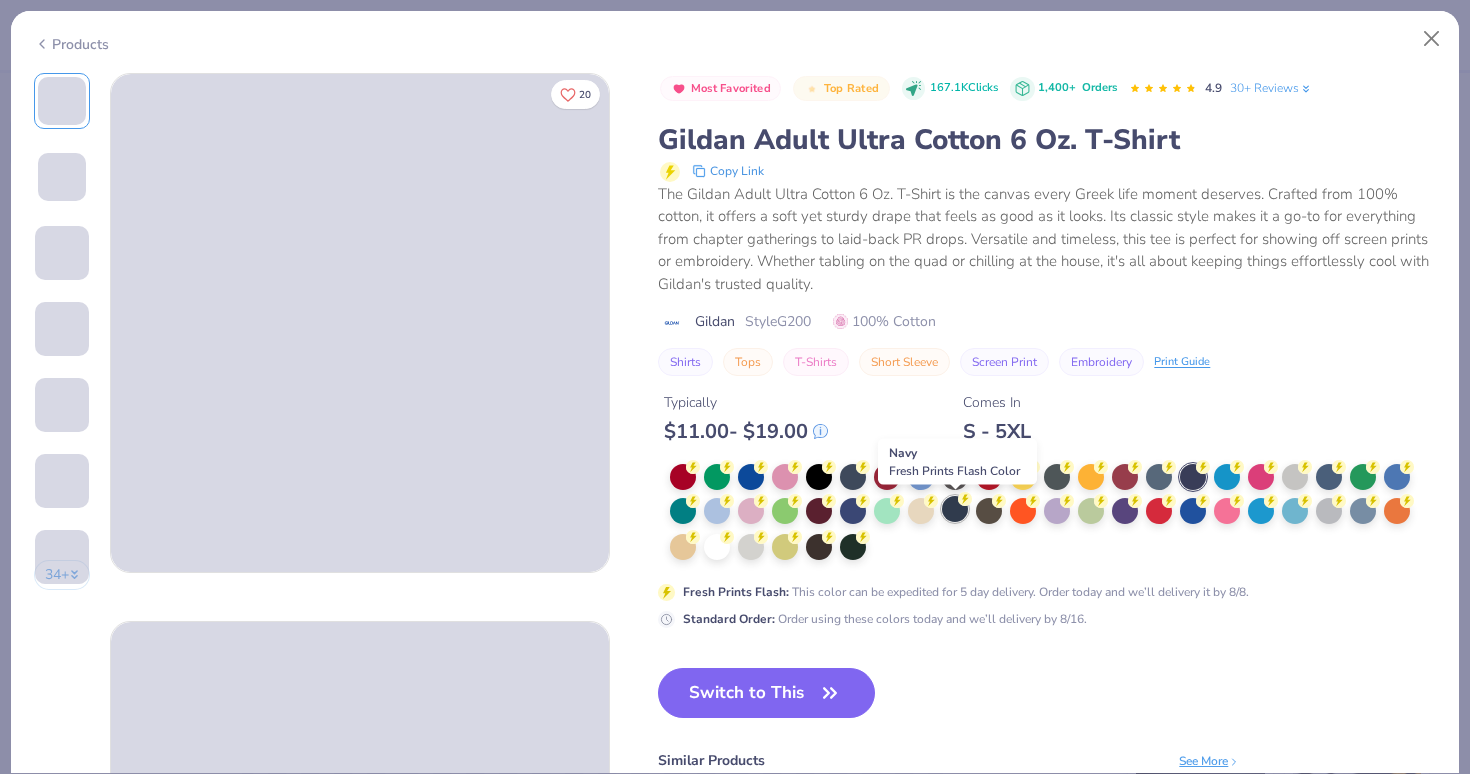 click at bounding box center (955, 509) 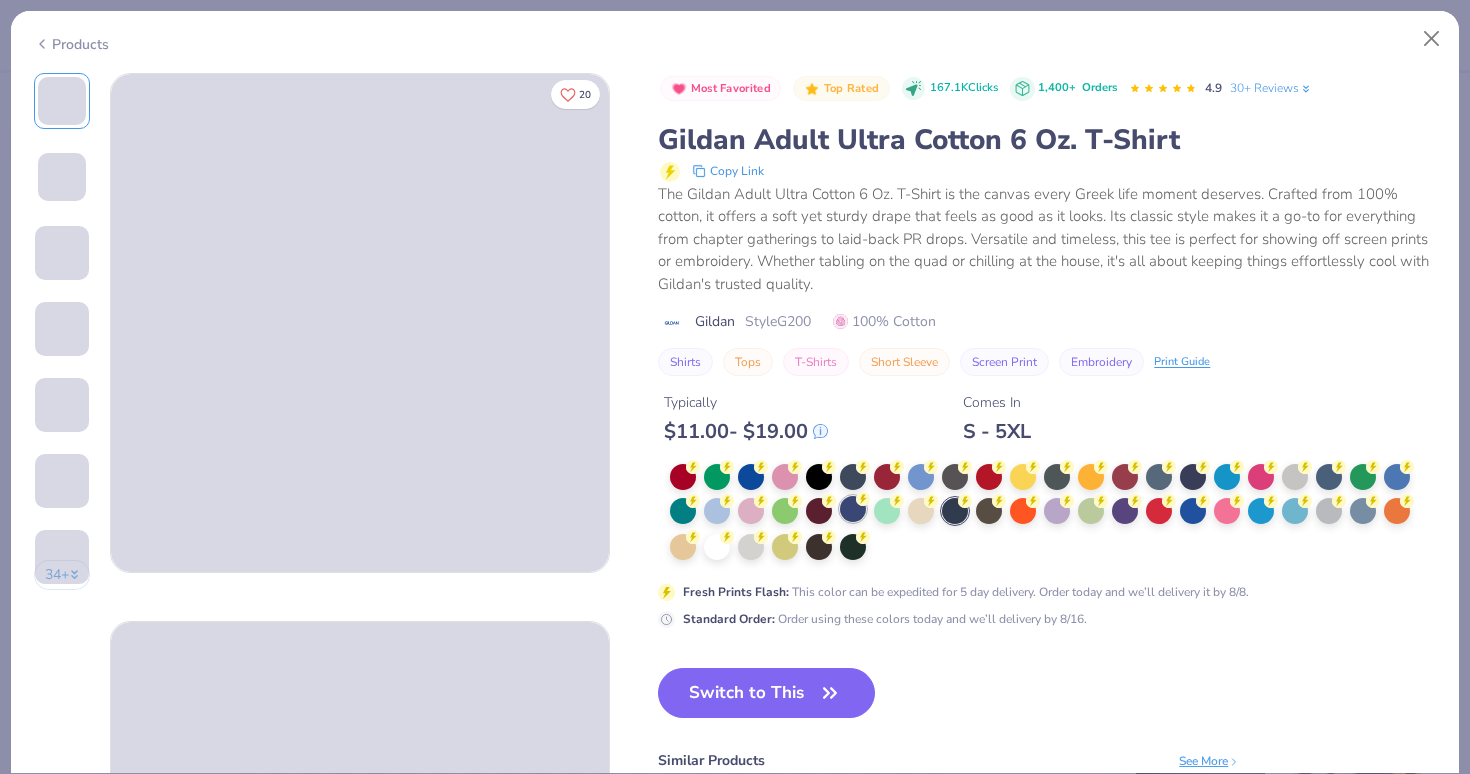 click at bounding box center (853, 509) 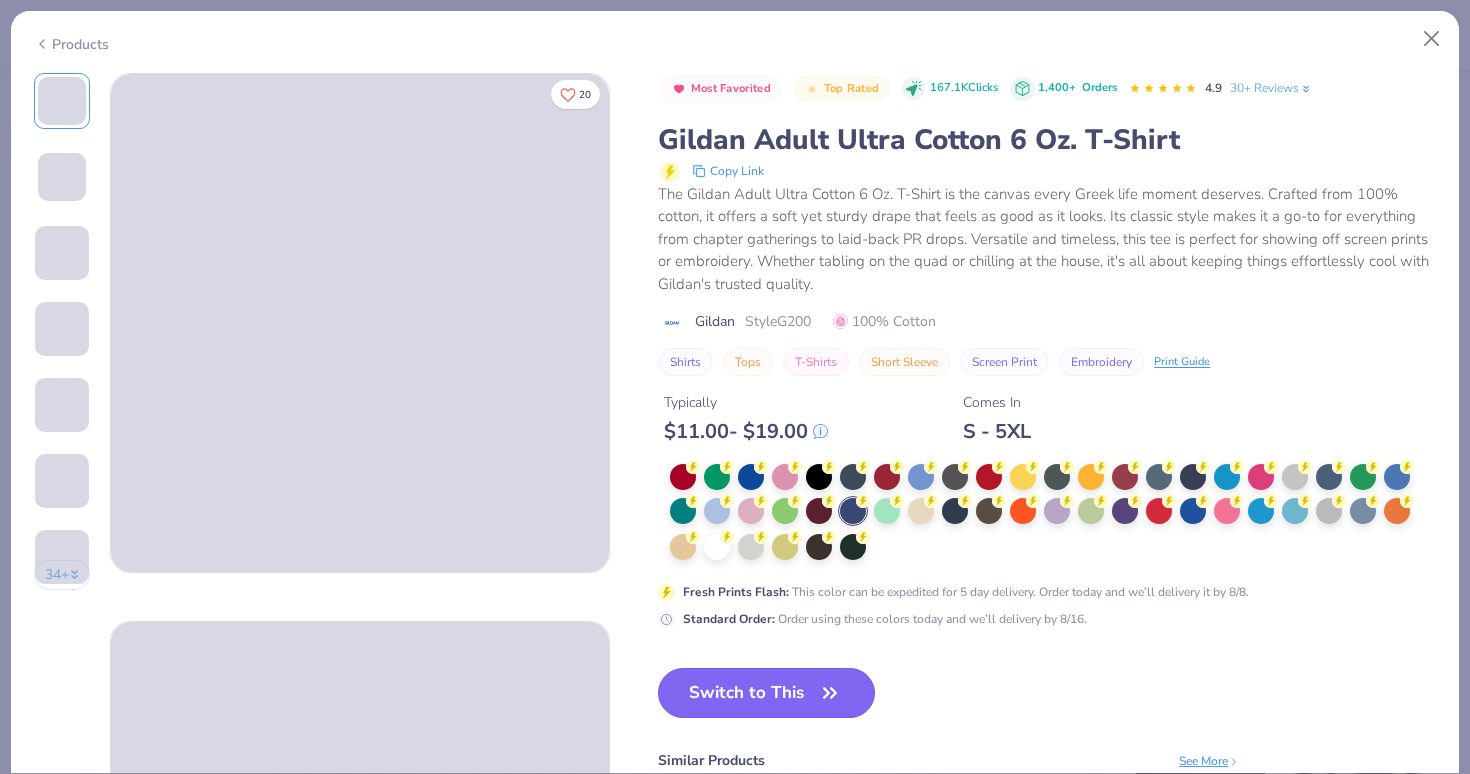click on "Switch to This" at bounding box center [766, 693] 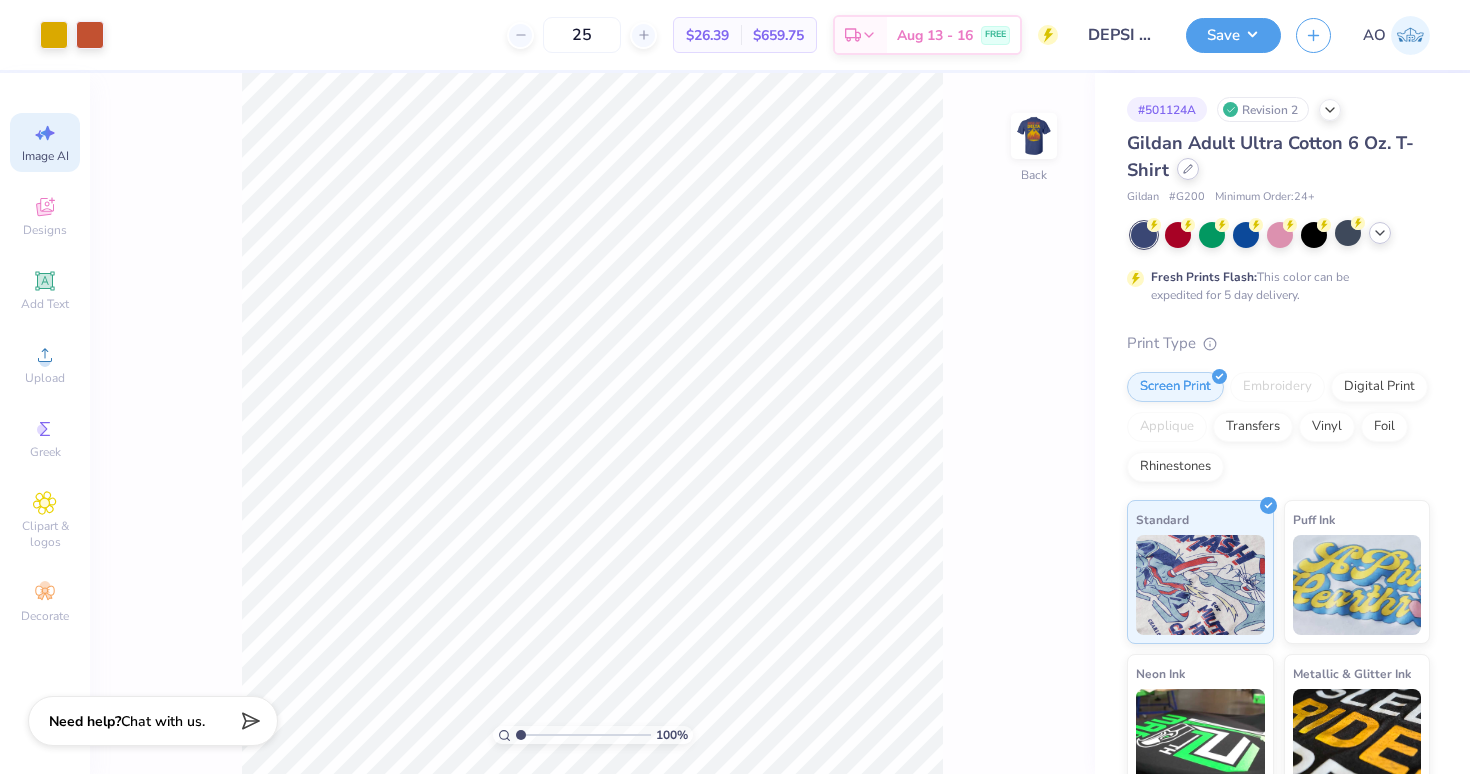 click 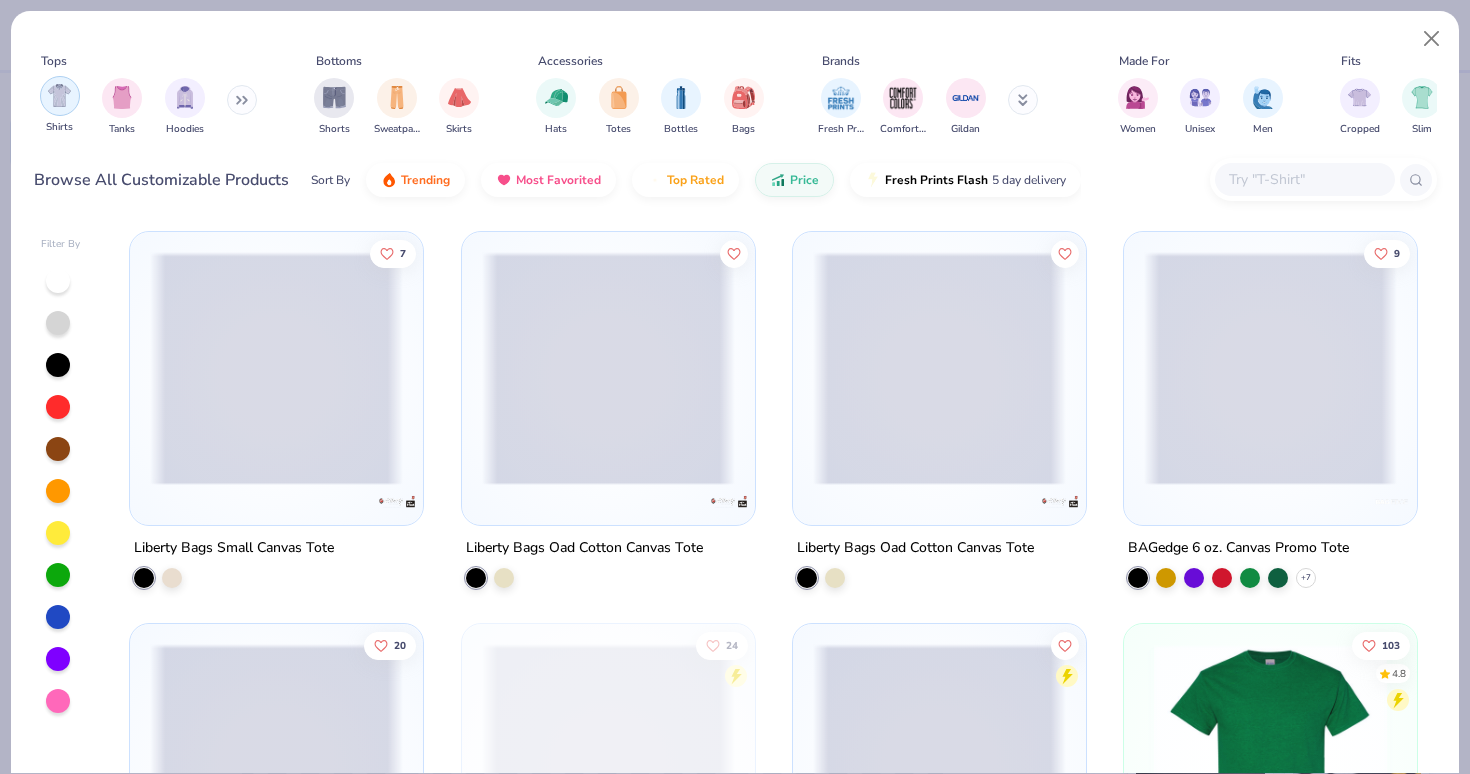 click at bounding box center [59, 95] 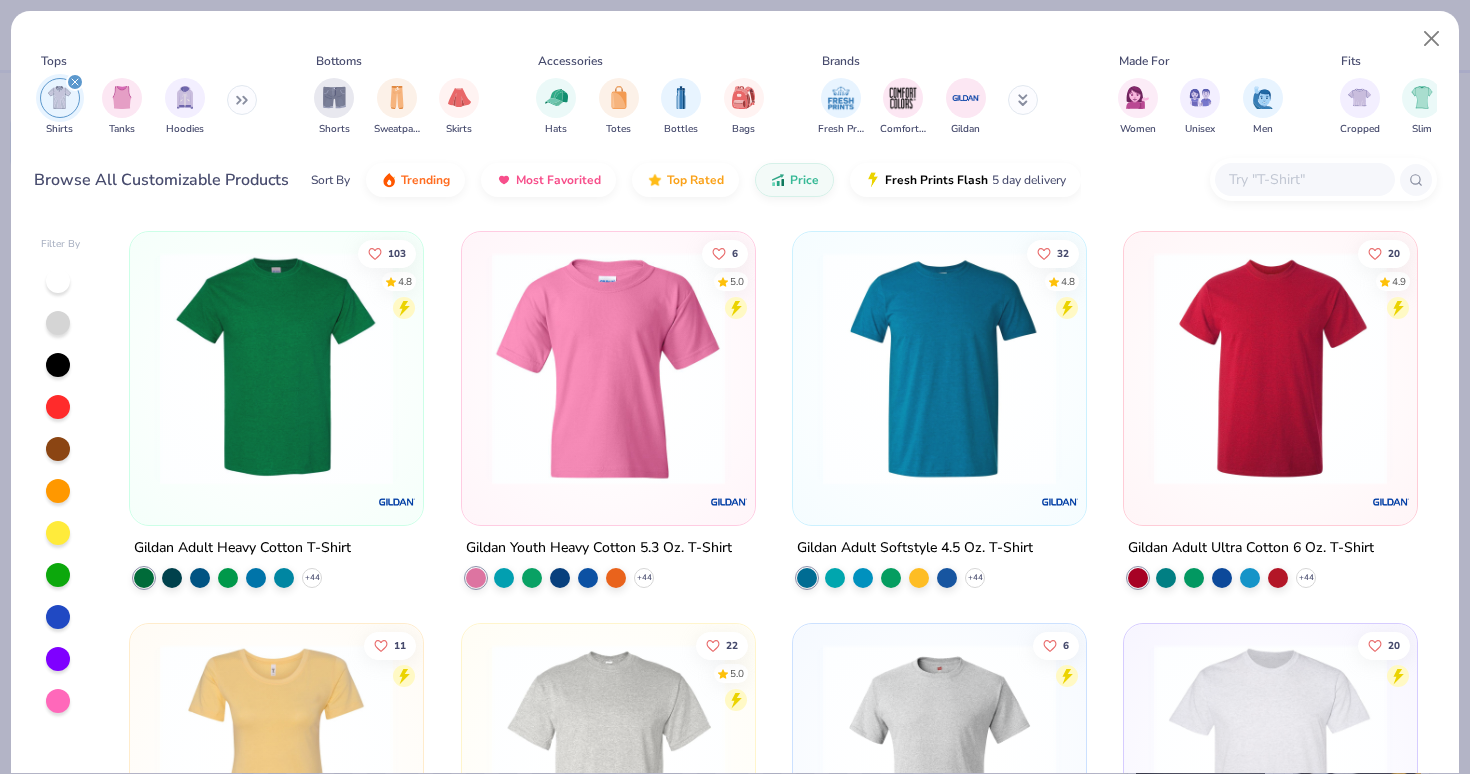 scroll, scrollTop: 45, scrollLeft: 0, axis: vertical 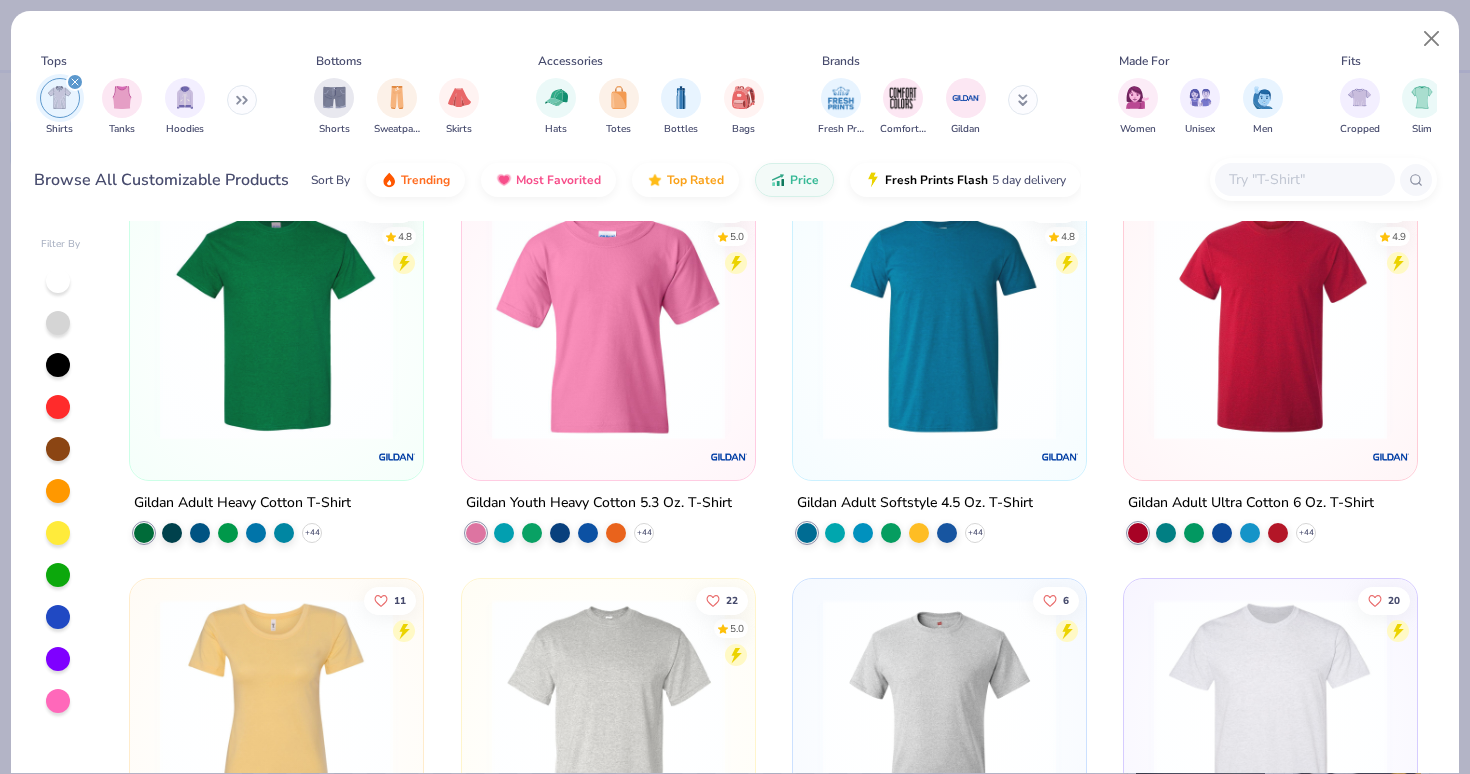 click at bounding box center [1270, 323] 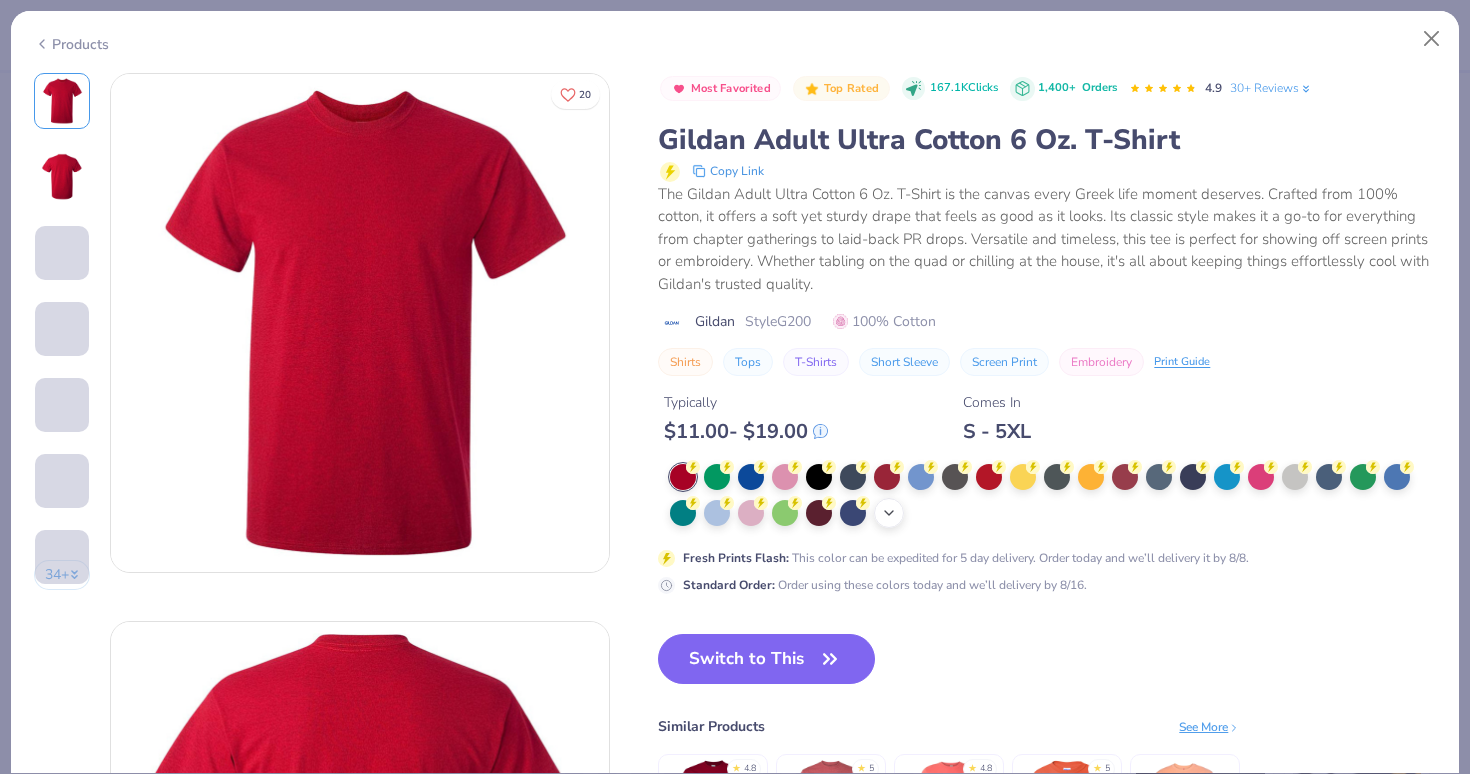 click 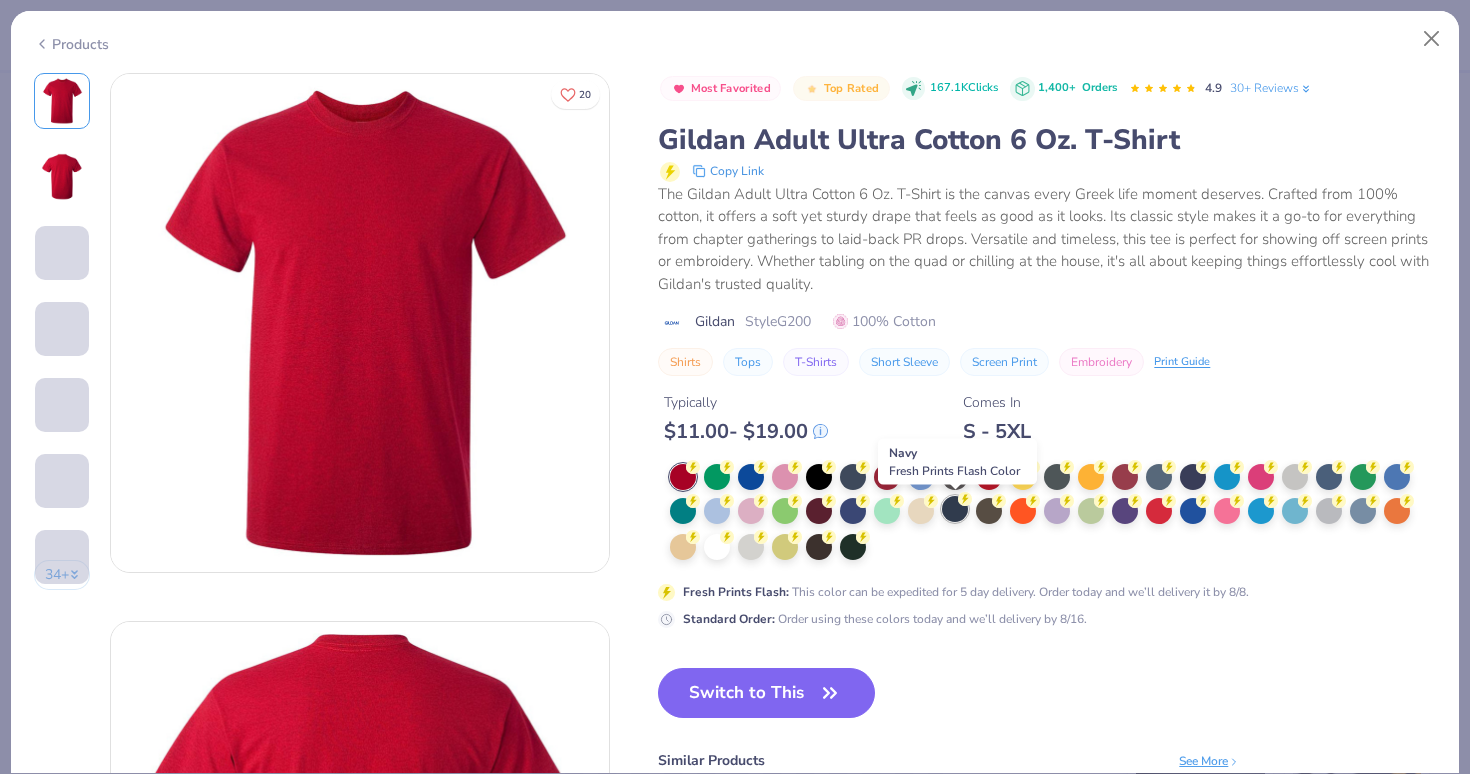click at bounding box center [955, 509] 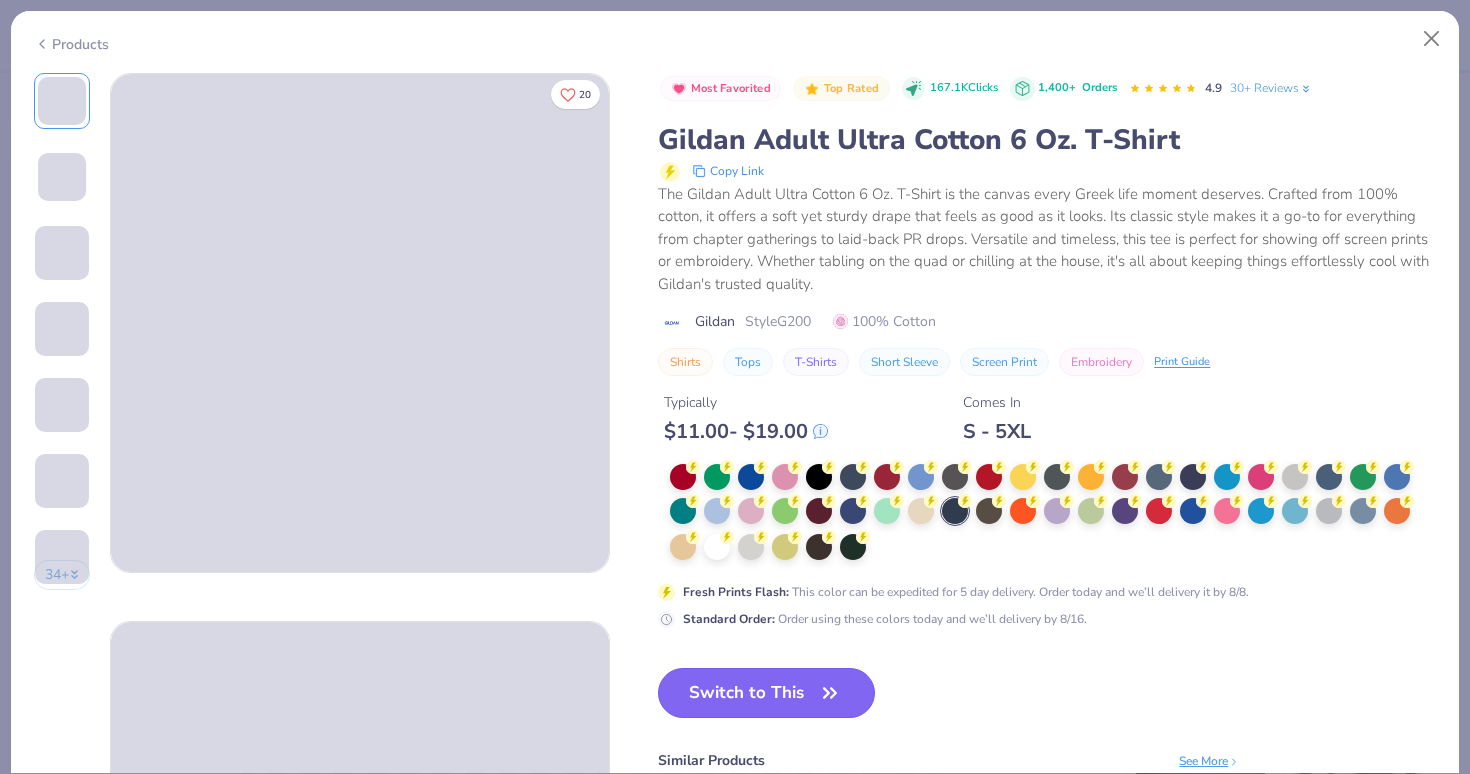click on "Switch to This" at bounding box center (766, 693) 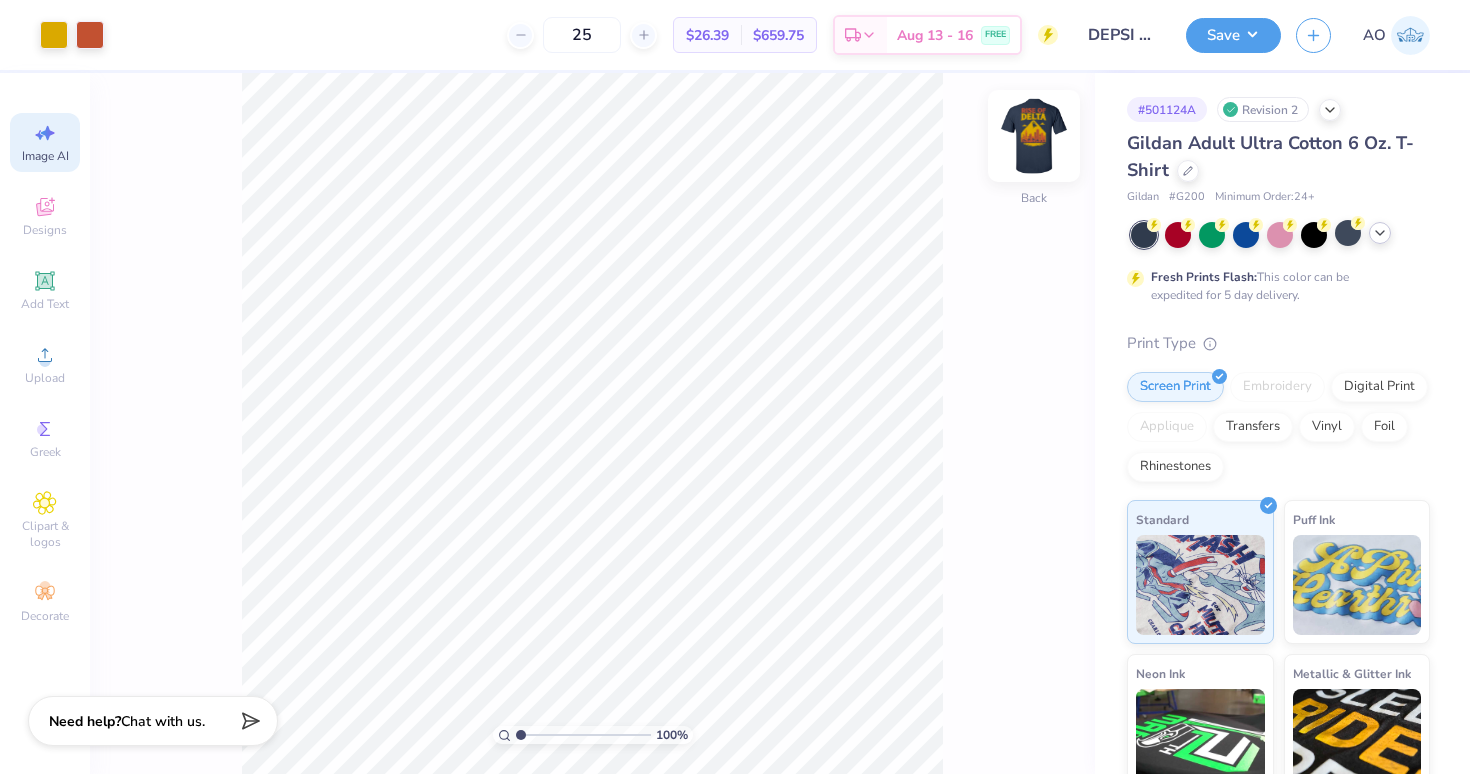 click at bounding box center [1034, 136] 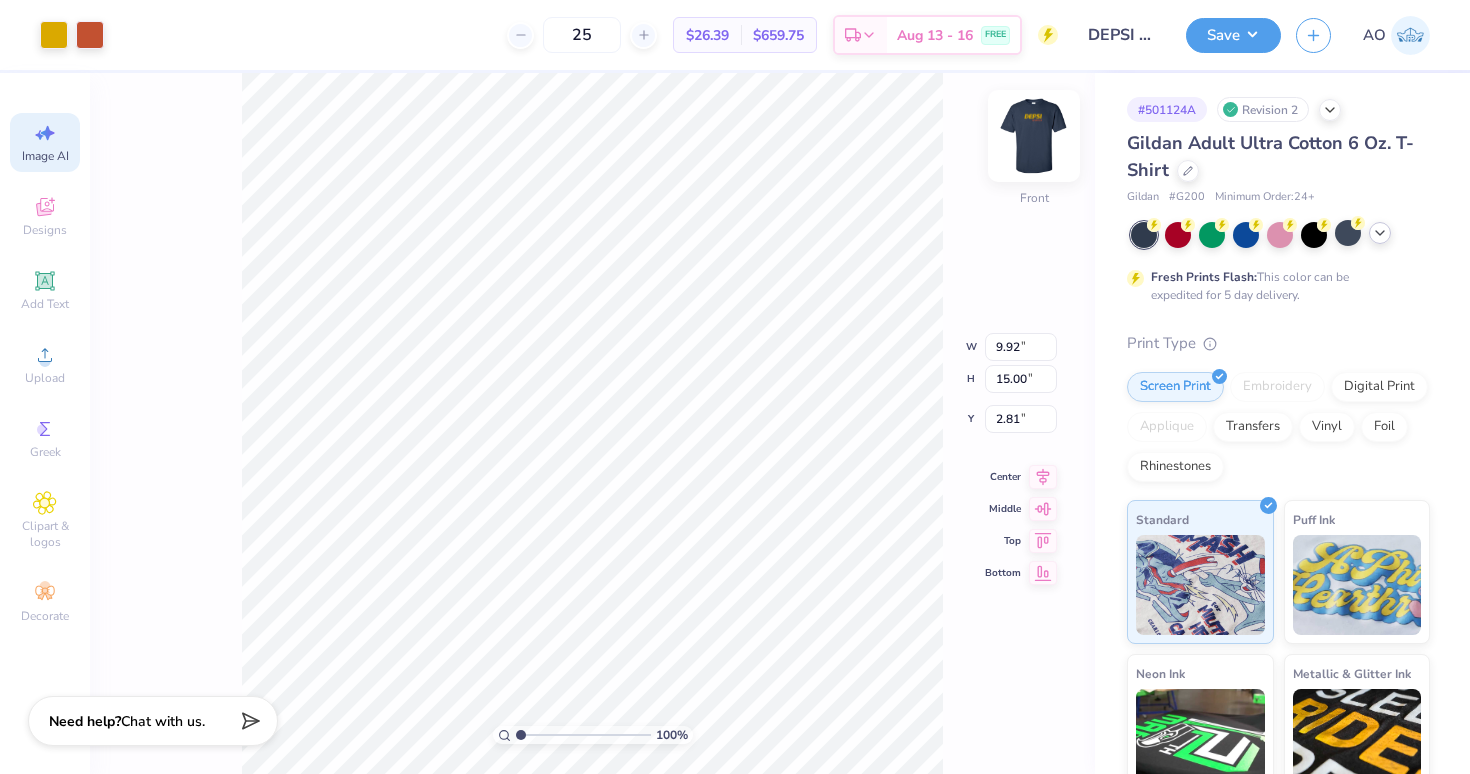 type on "3.00" 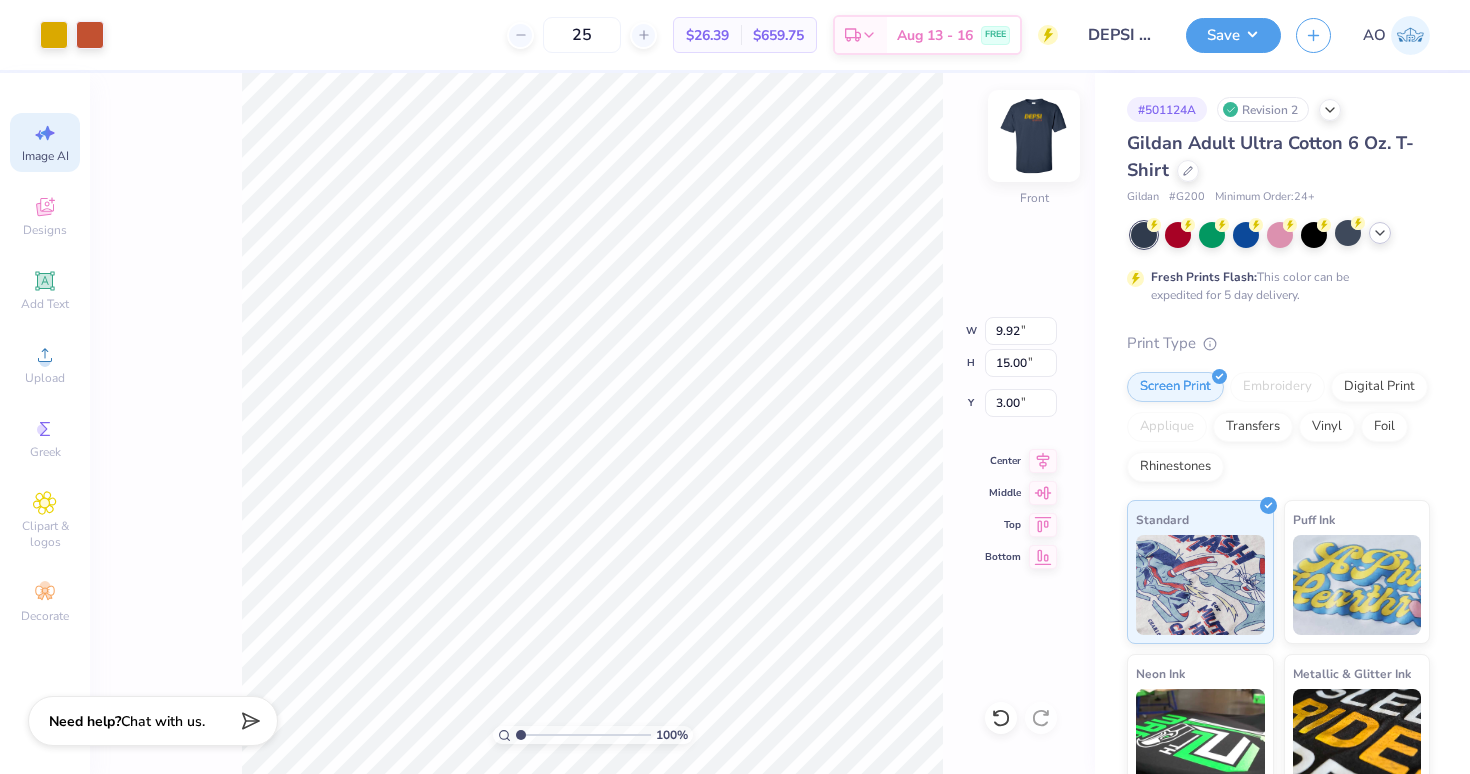 click at bounding box center [1034, 136] 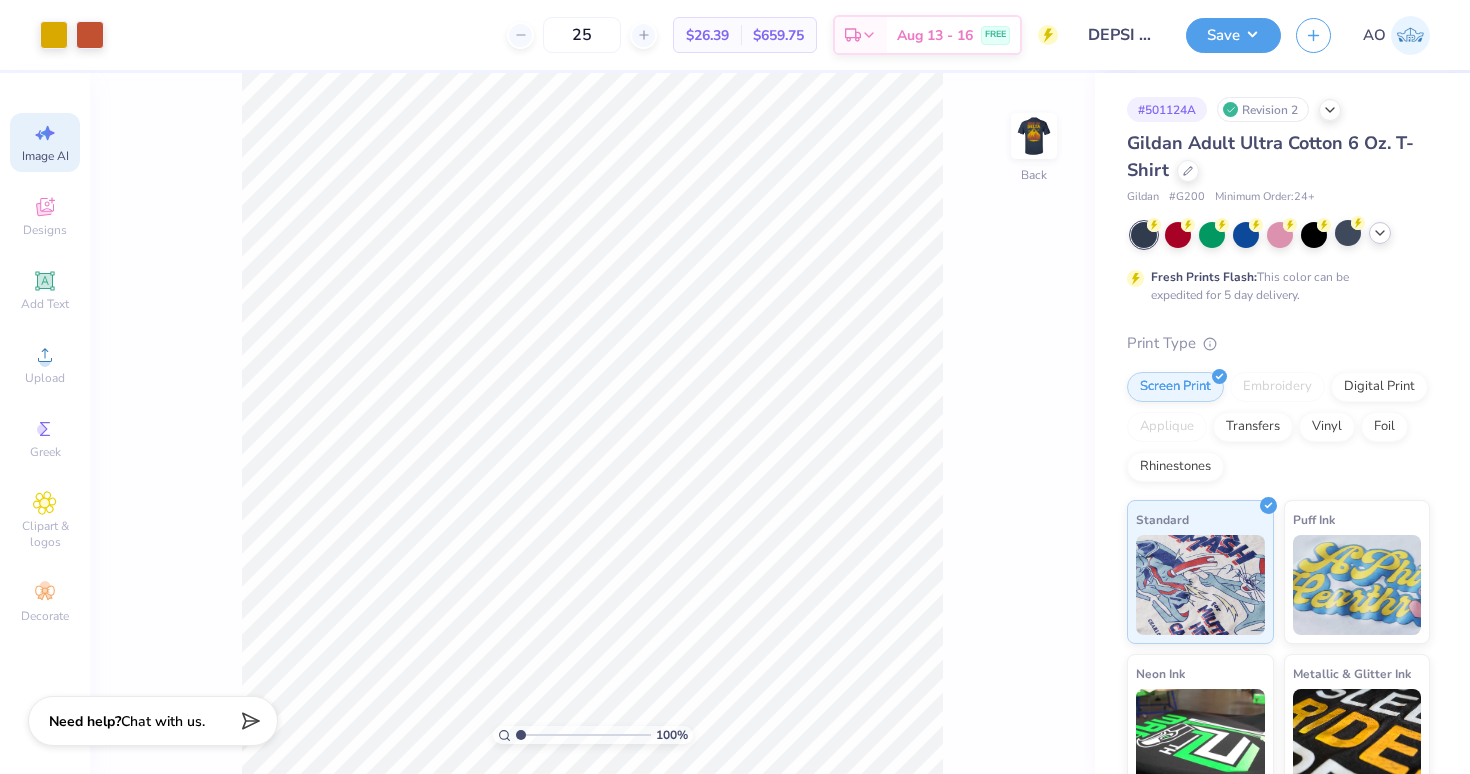 click at bounding box center (1034, 136) 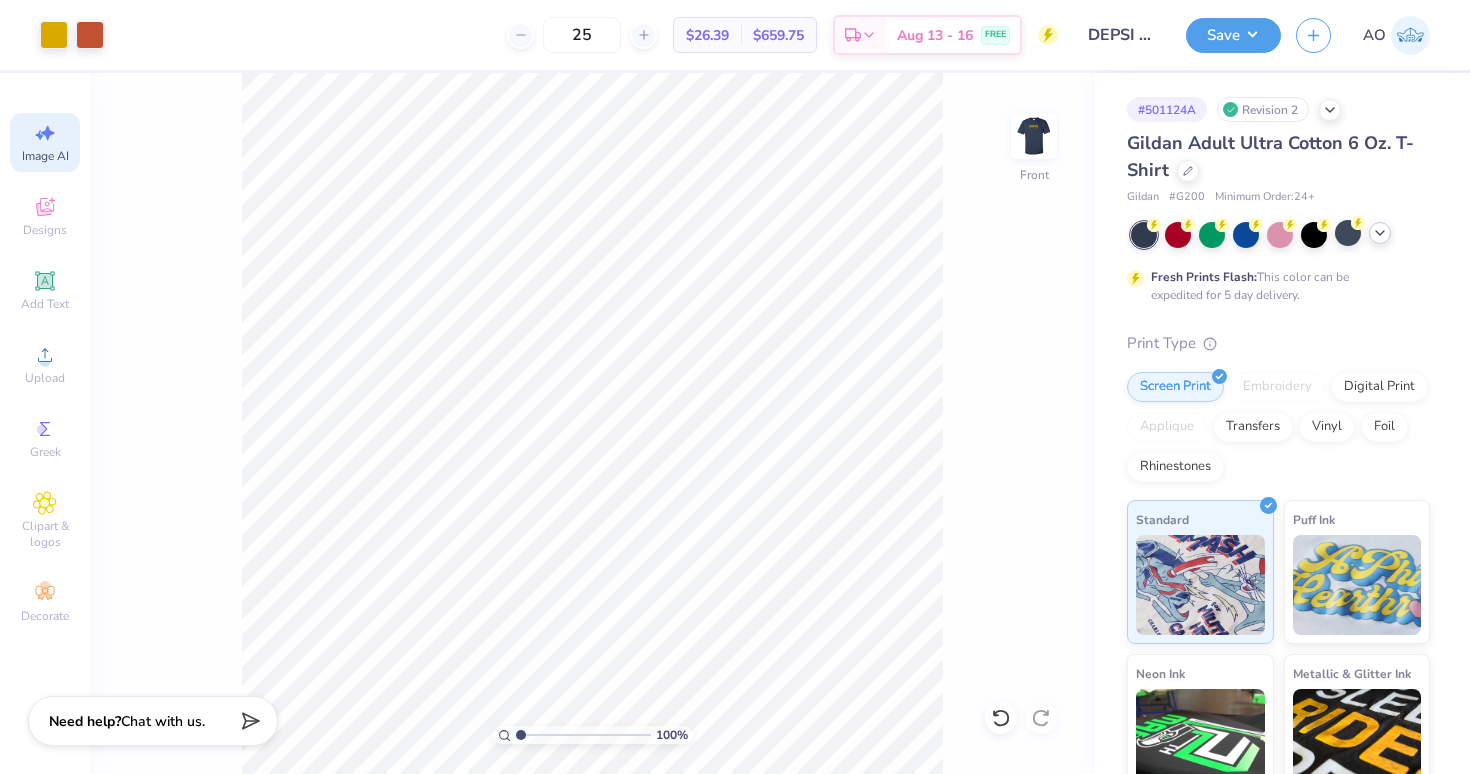 click at bounding box center (1034, 136) 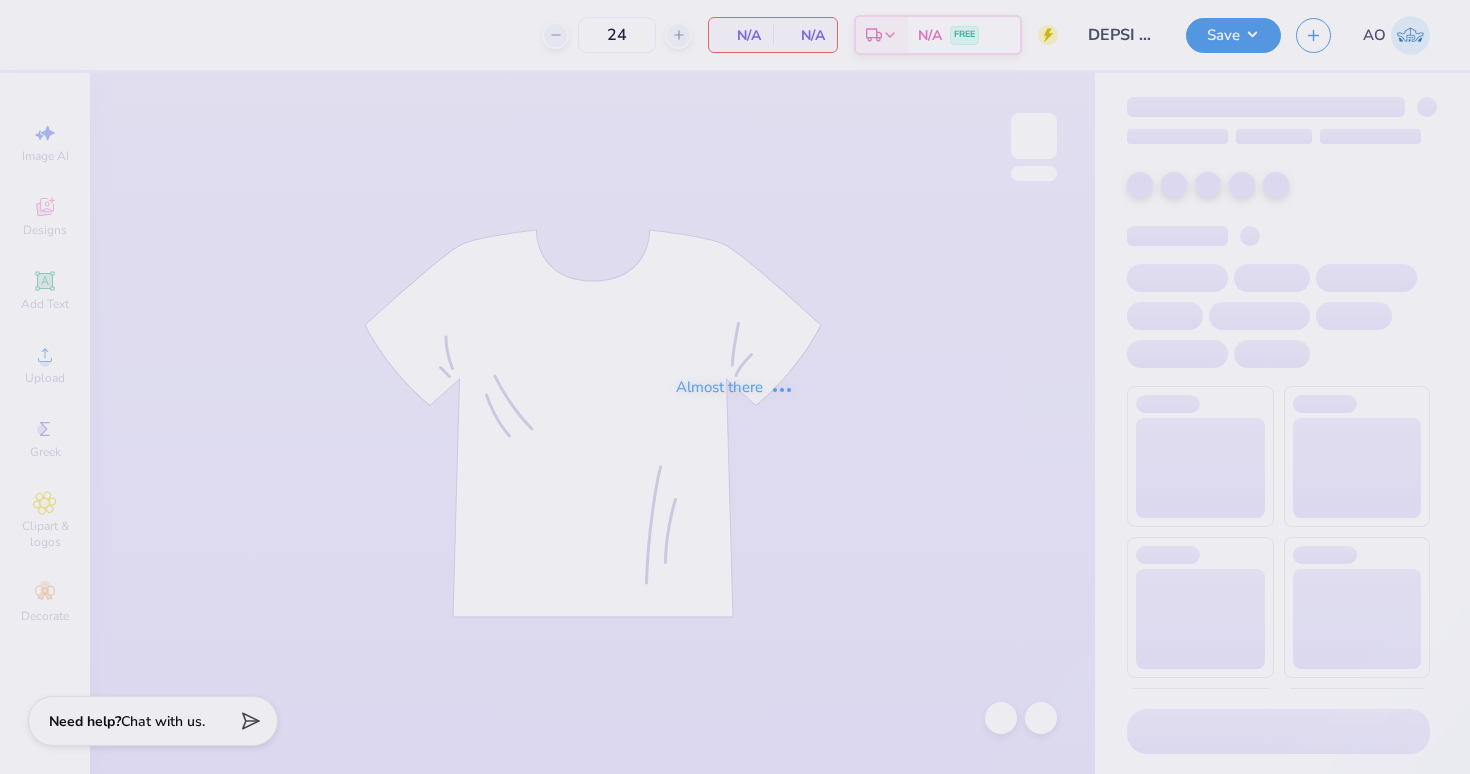 scroll, scrollTop: 0, scrollLeft: 0, axis: both 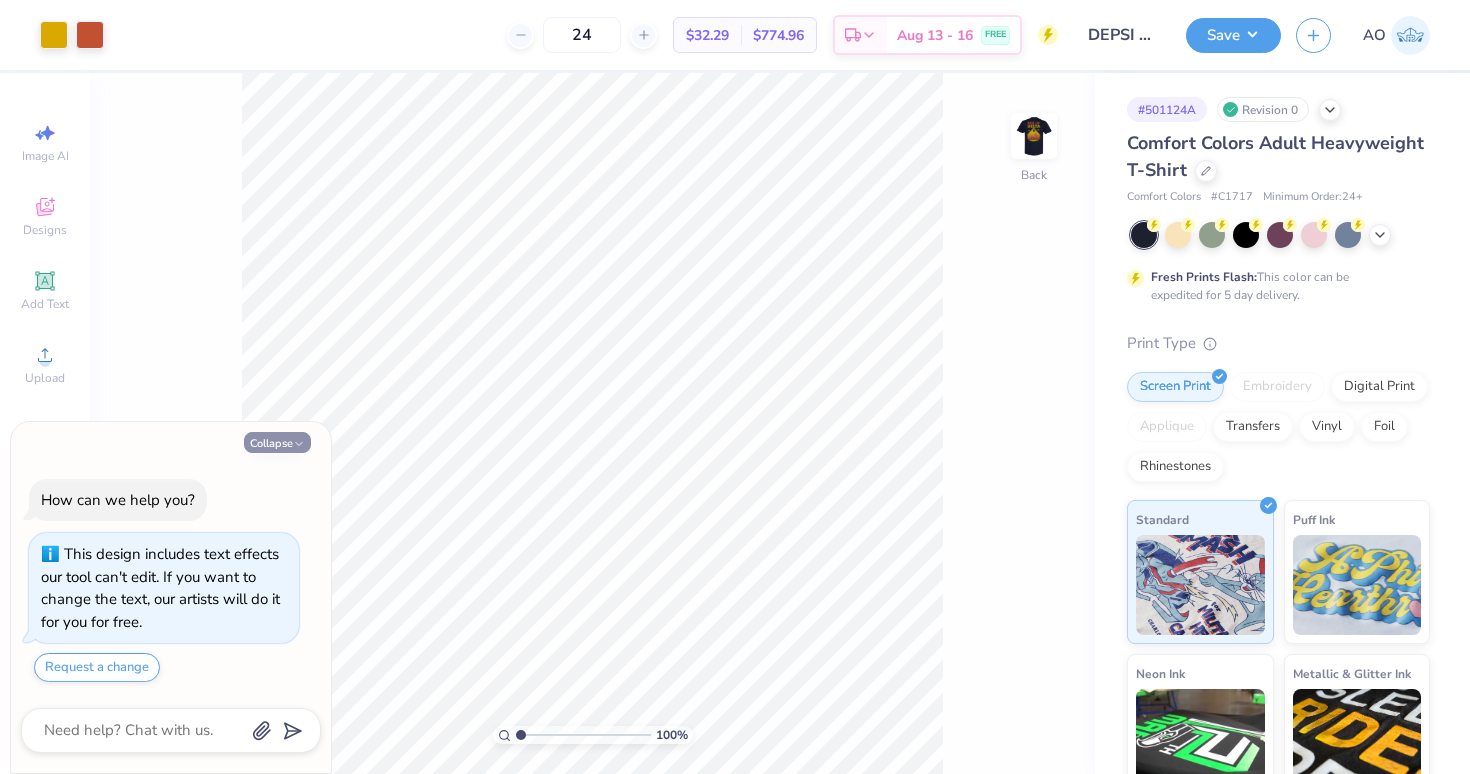 click on "Collapse" at bounding box center (277, 442) 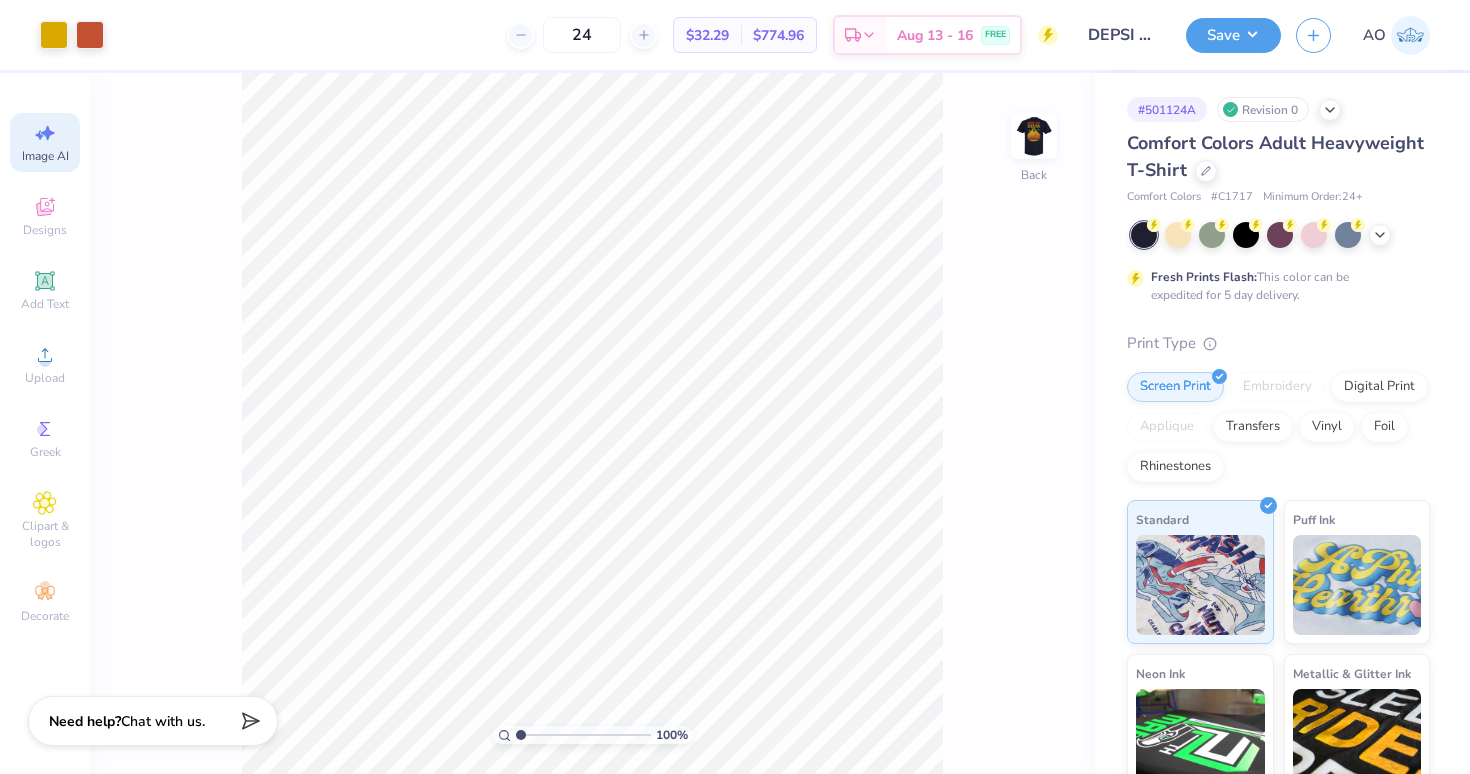 click 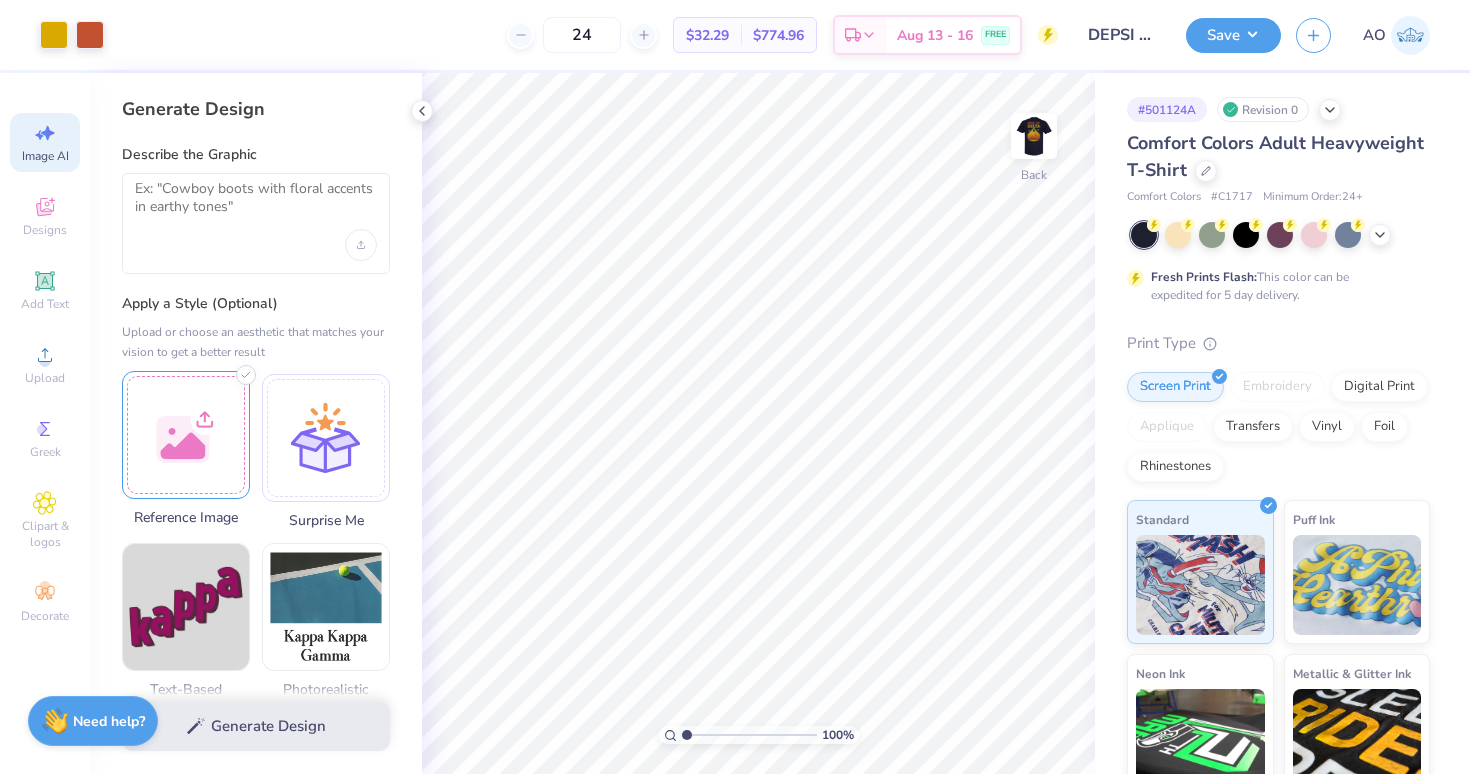 click at bounding box center (186, 435) 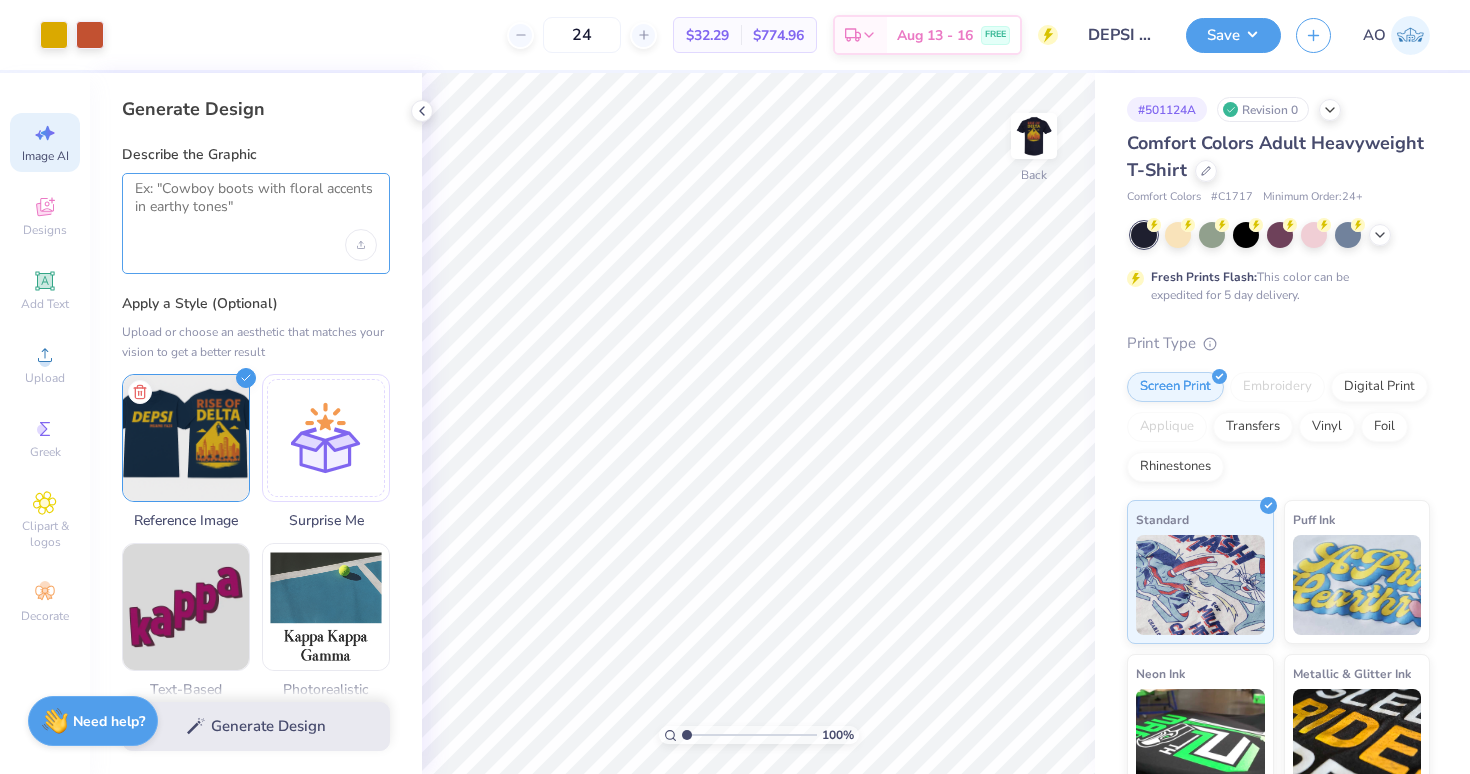 click at bounding box center (256, 205) 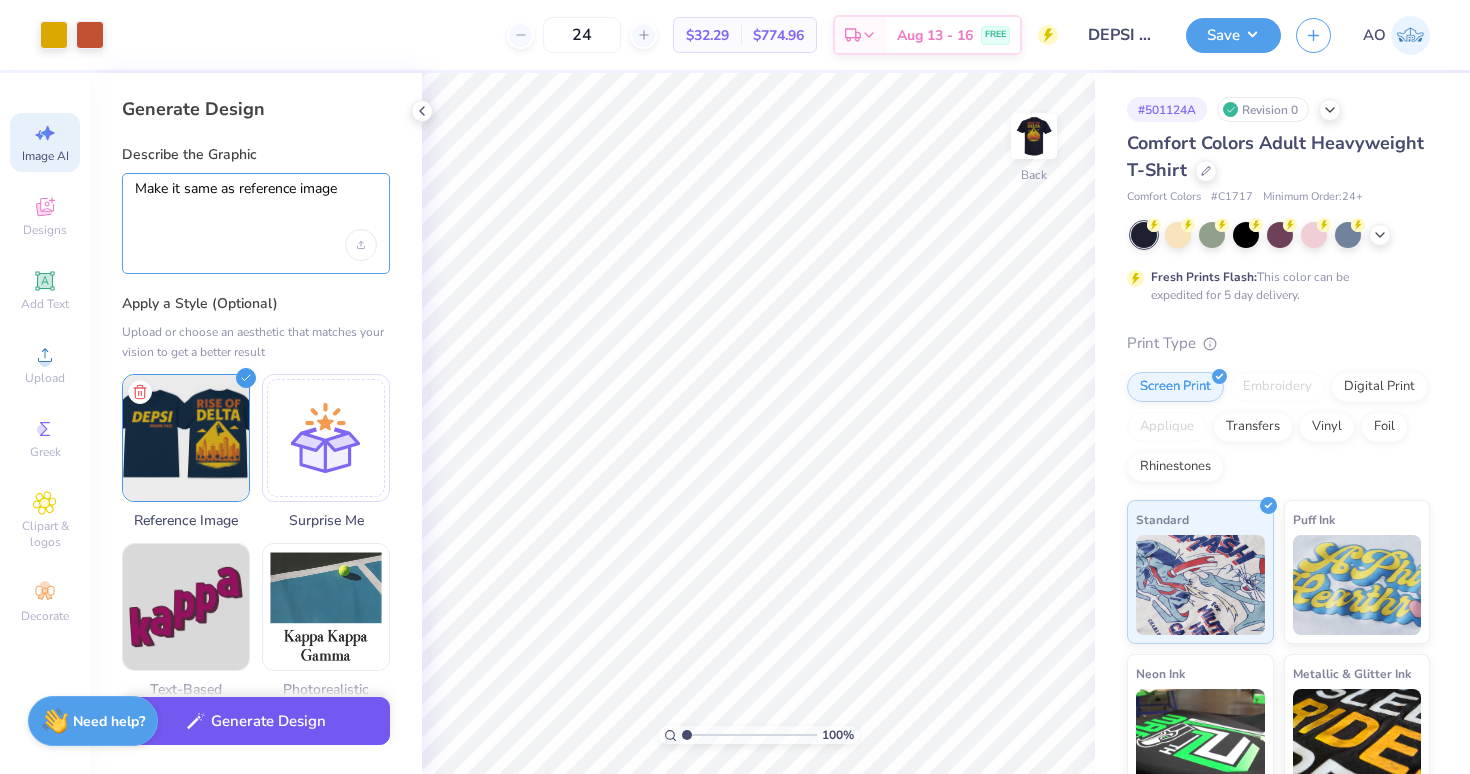 type on "Make it same as reference image" 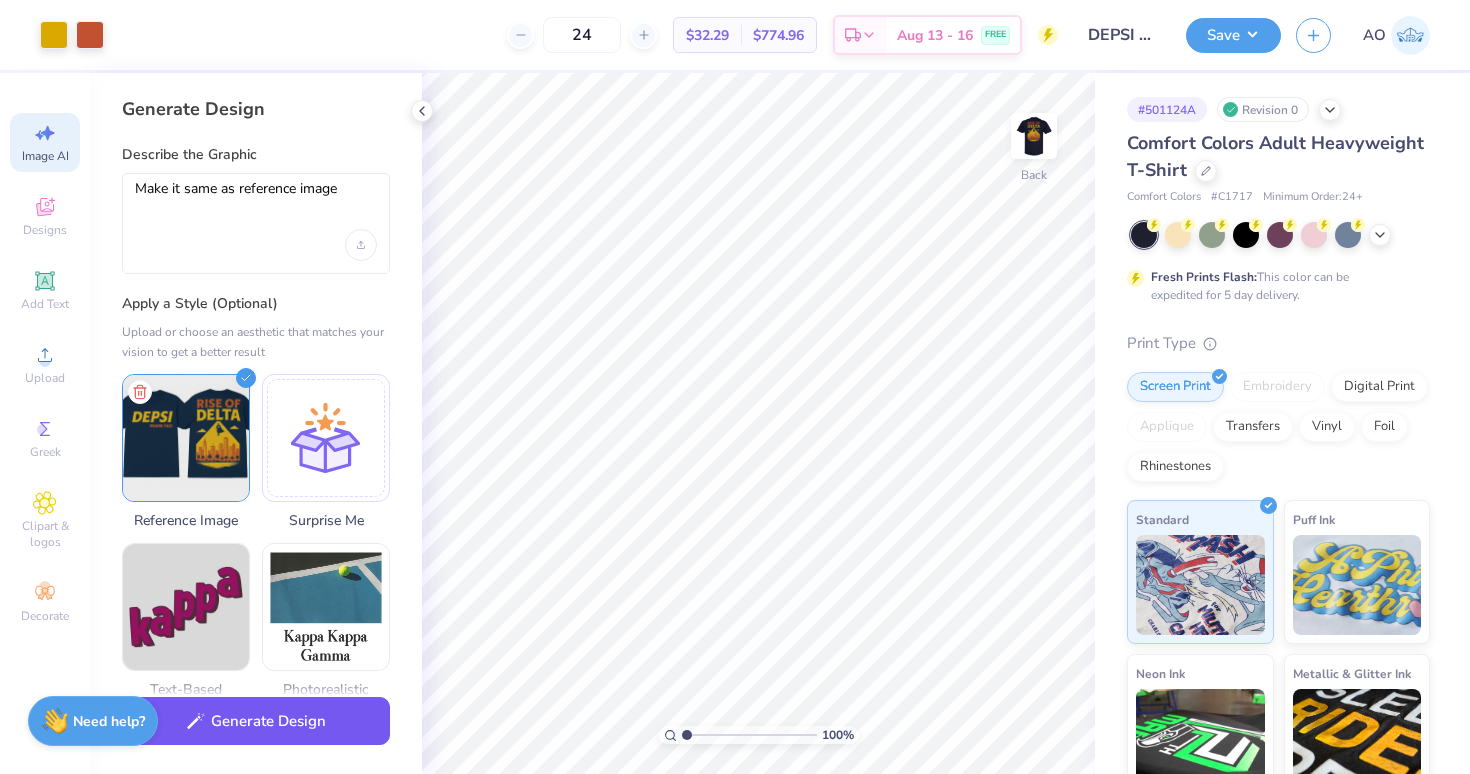 click on "Generate Design" at bounding box center [256, 721] 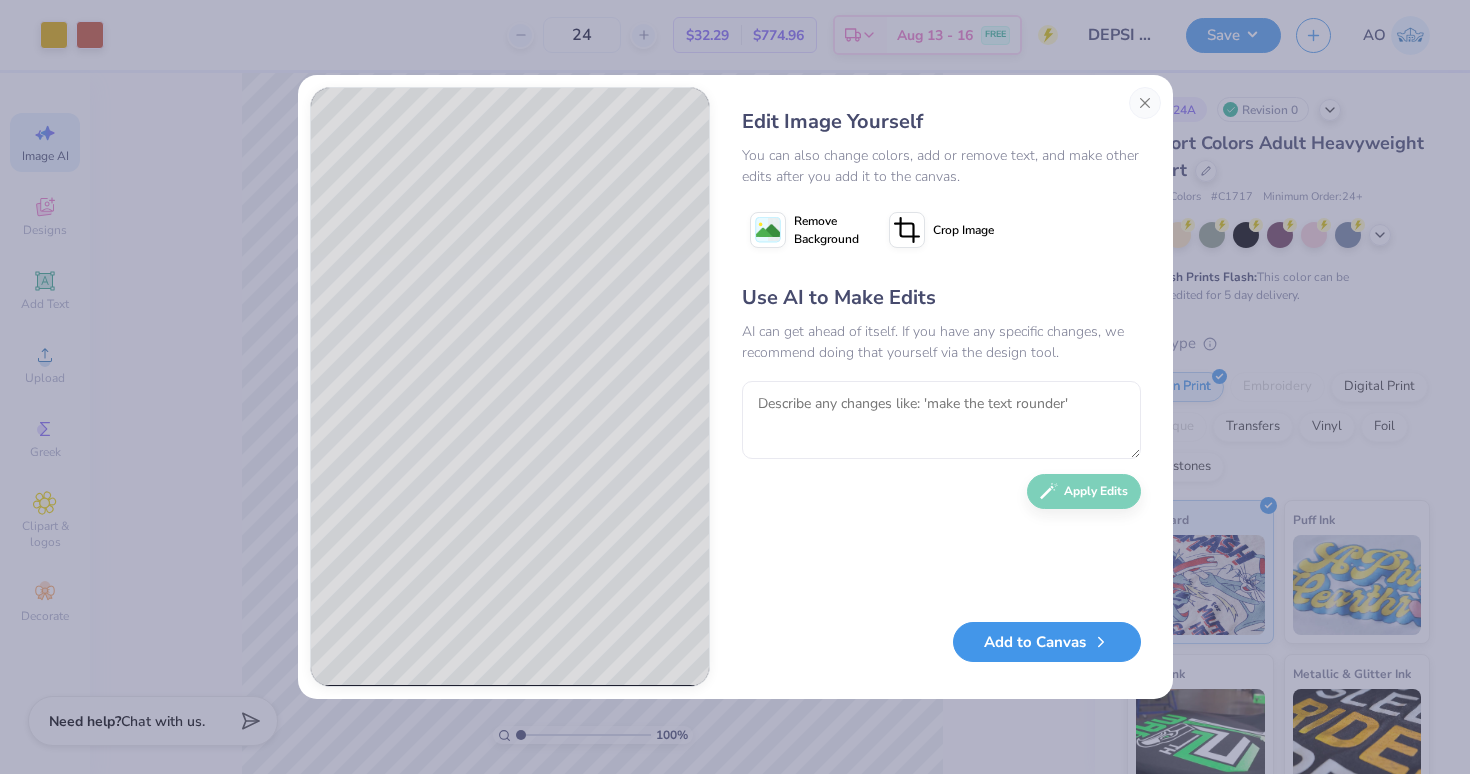 click on "Add to Canvas" at bounding box center (1047, 642) 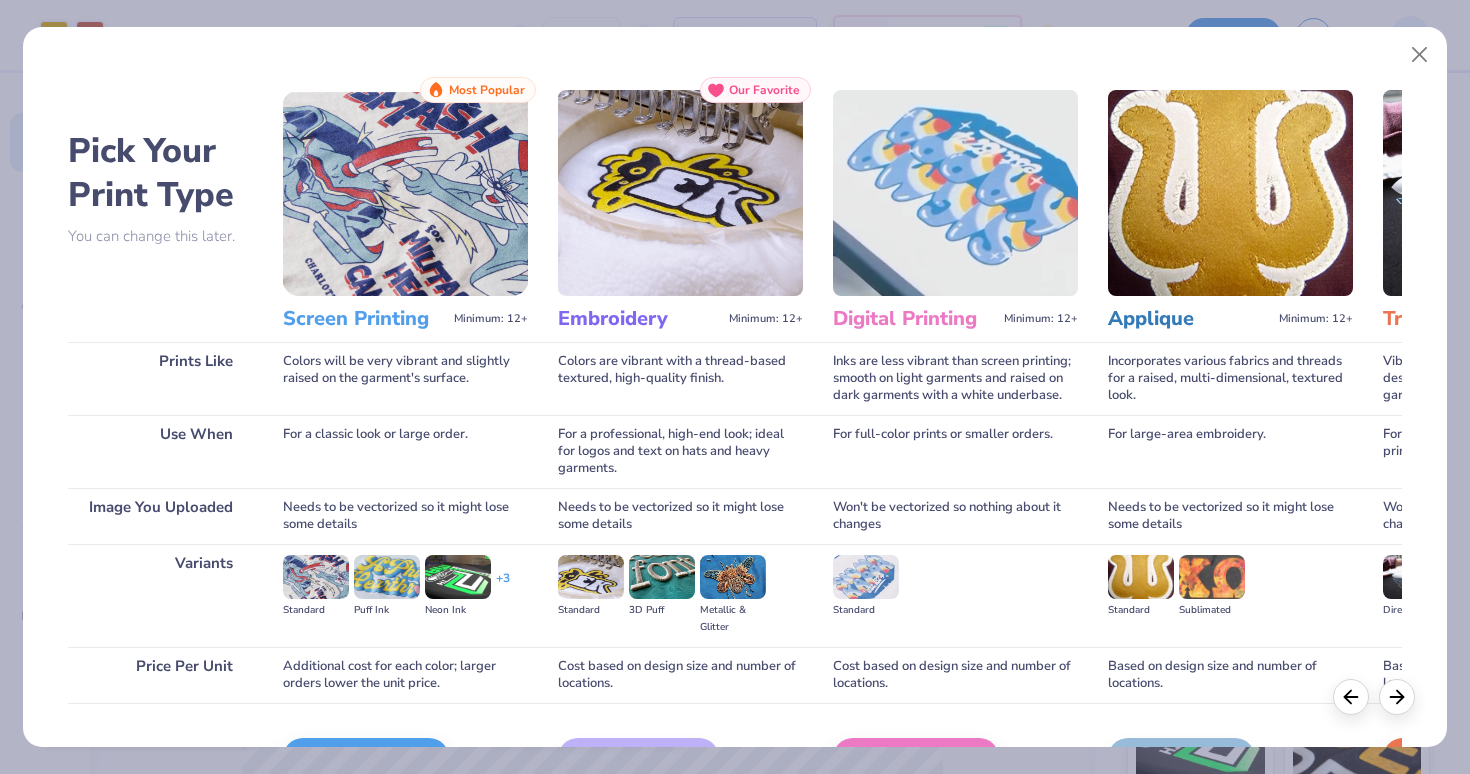 scroll, scrollTop: 123, scrollLeft: 0, axis: vertical 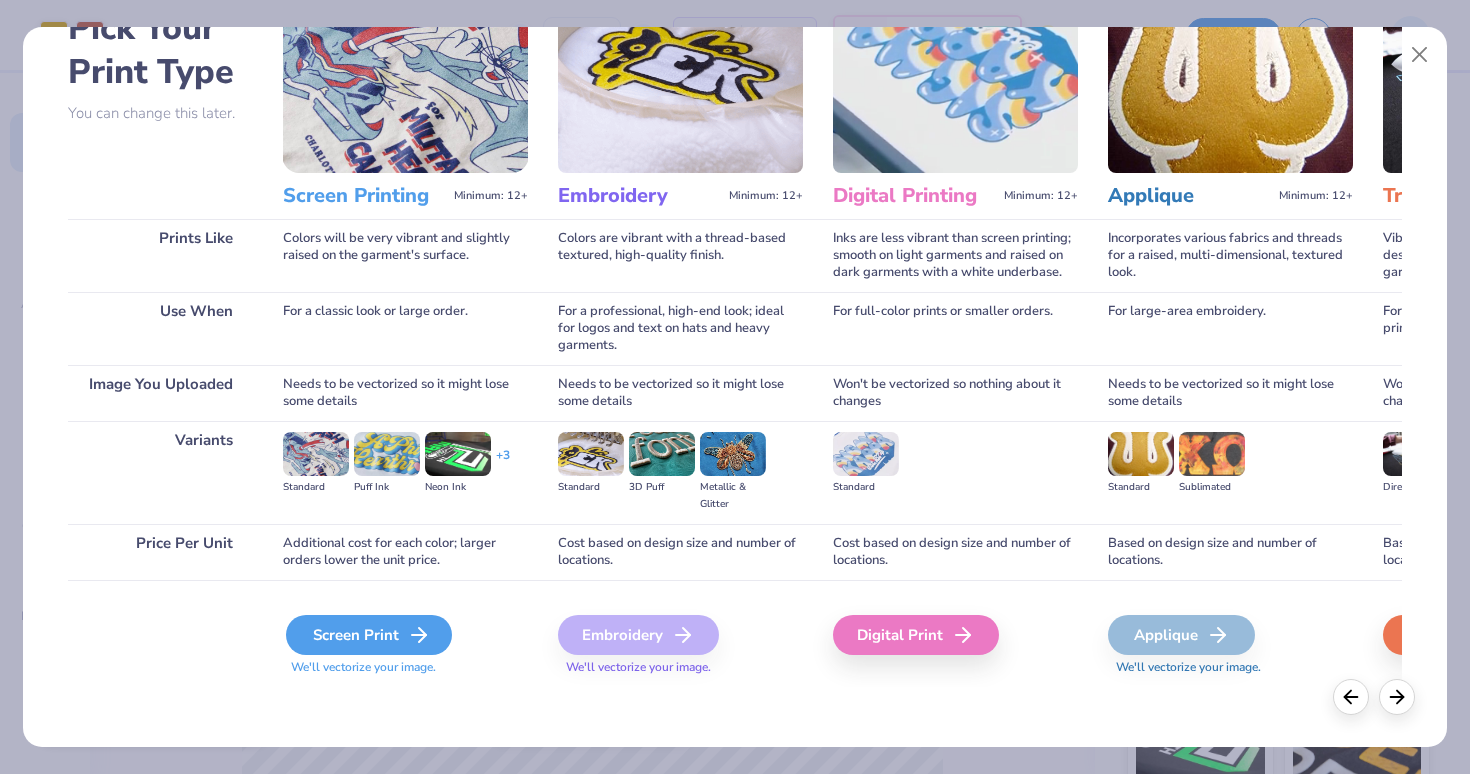 click on "Screen Print" at bounding box center (369, 635) 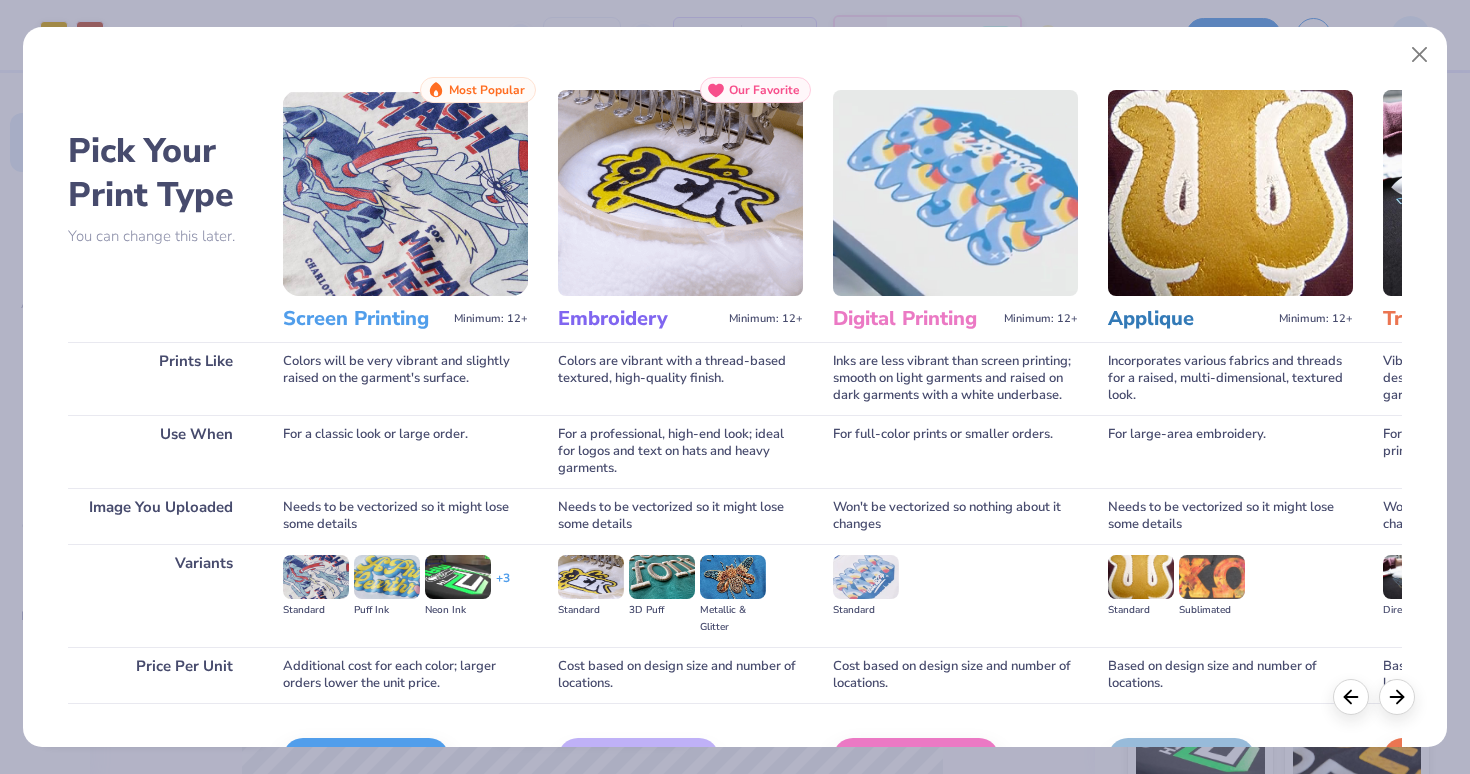 scroll, scrollTop: 123, scrollLeft: 0, axis: vertical 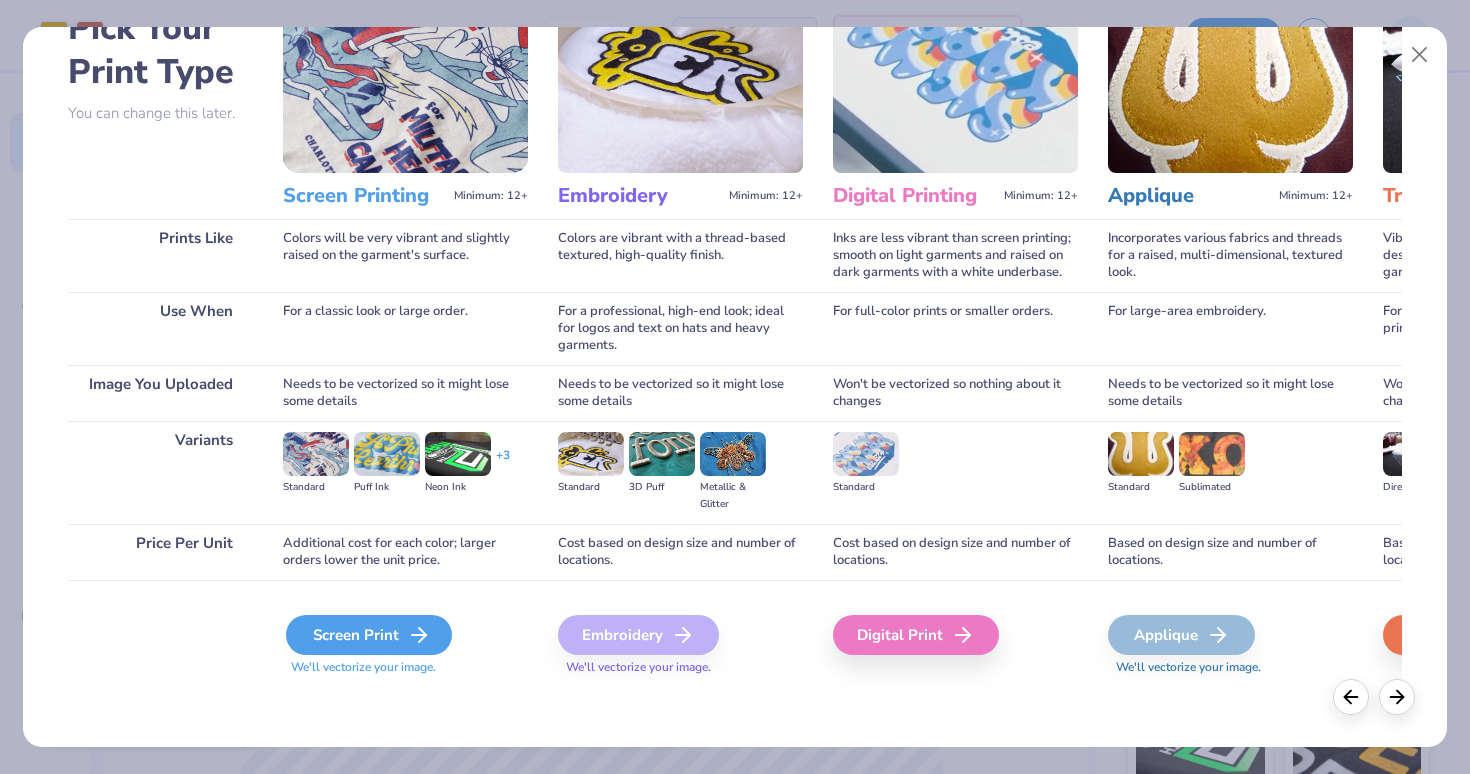 click on "Screen Print" at bounding box center (369, 635) 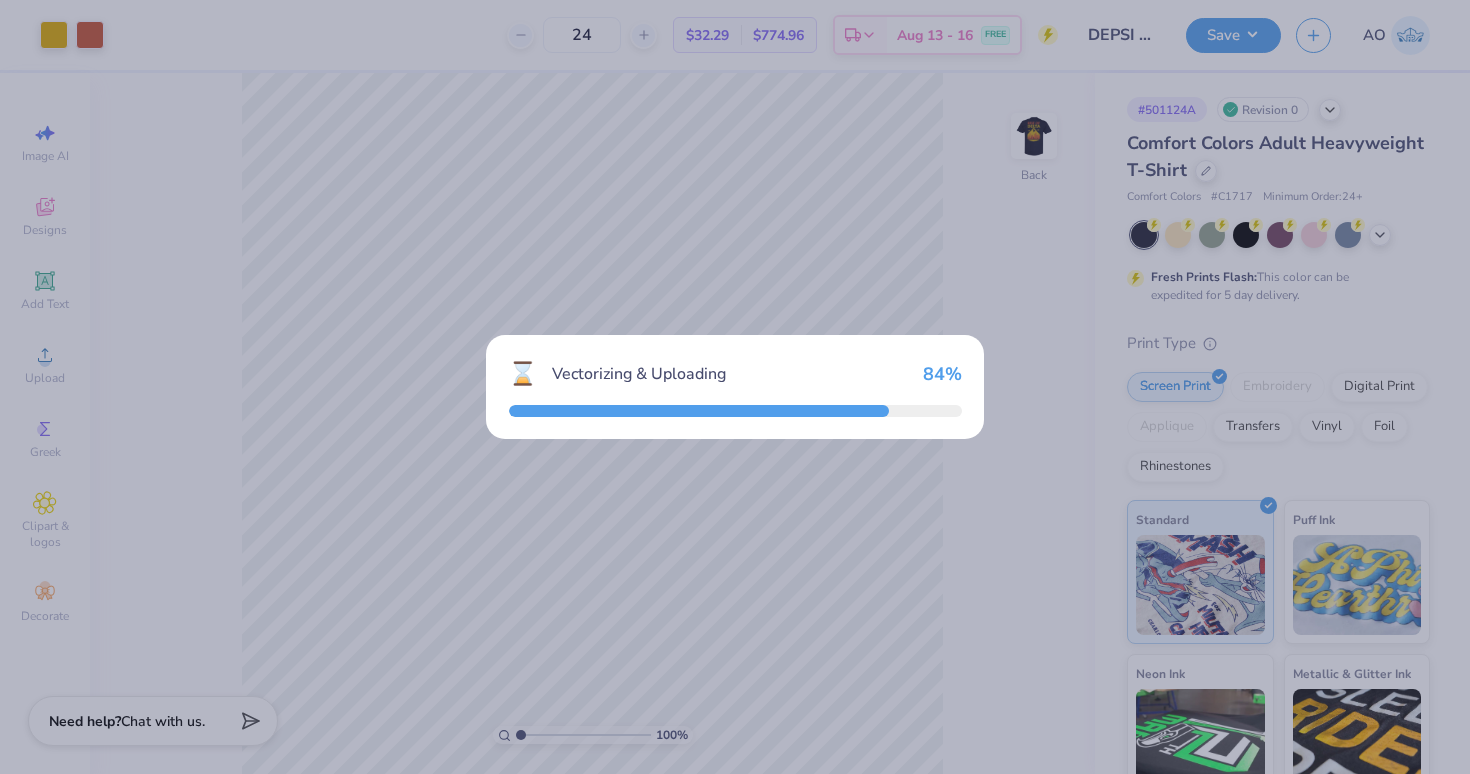 scroll, scrollTop: 0, scrollLeft: 0, axis: both 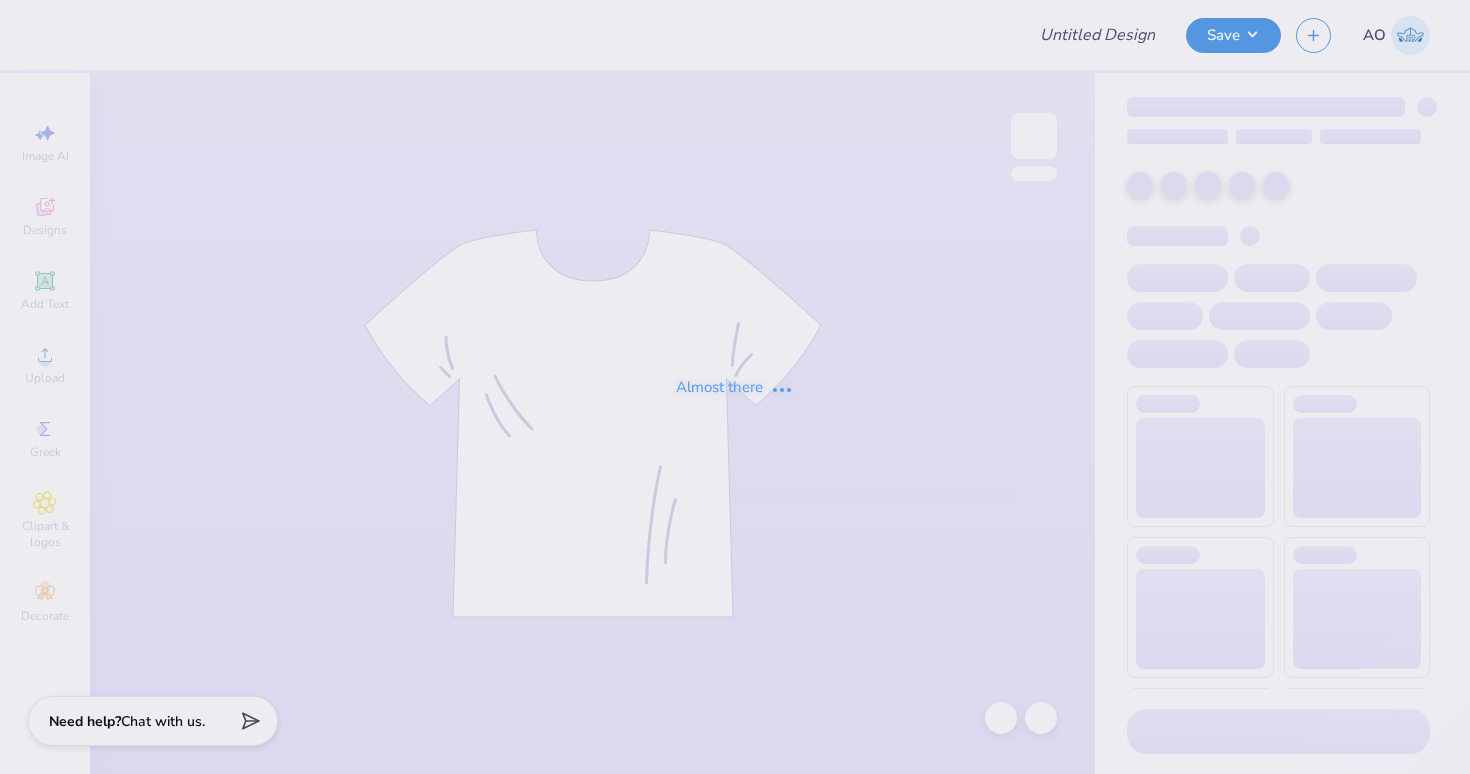 type on "DEPSI Fall Rush '25" 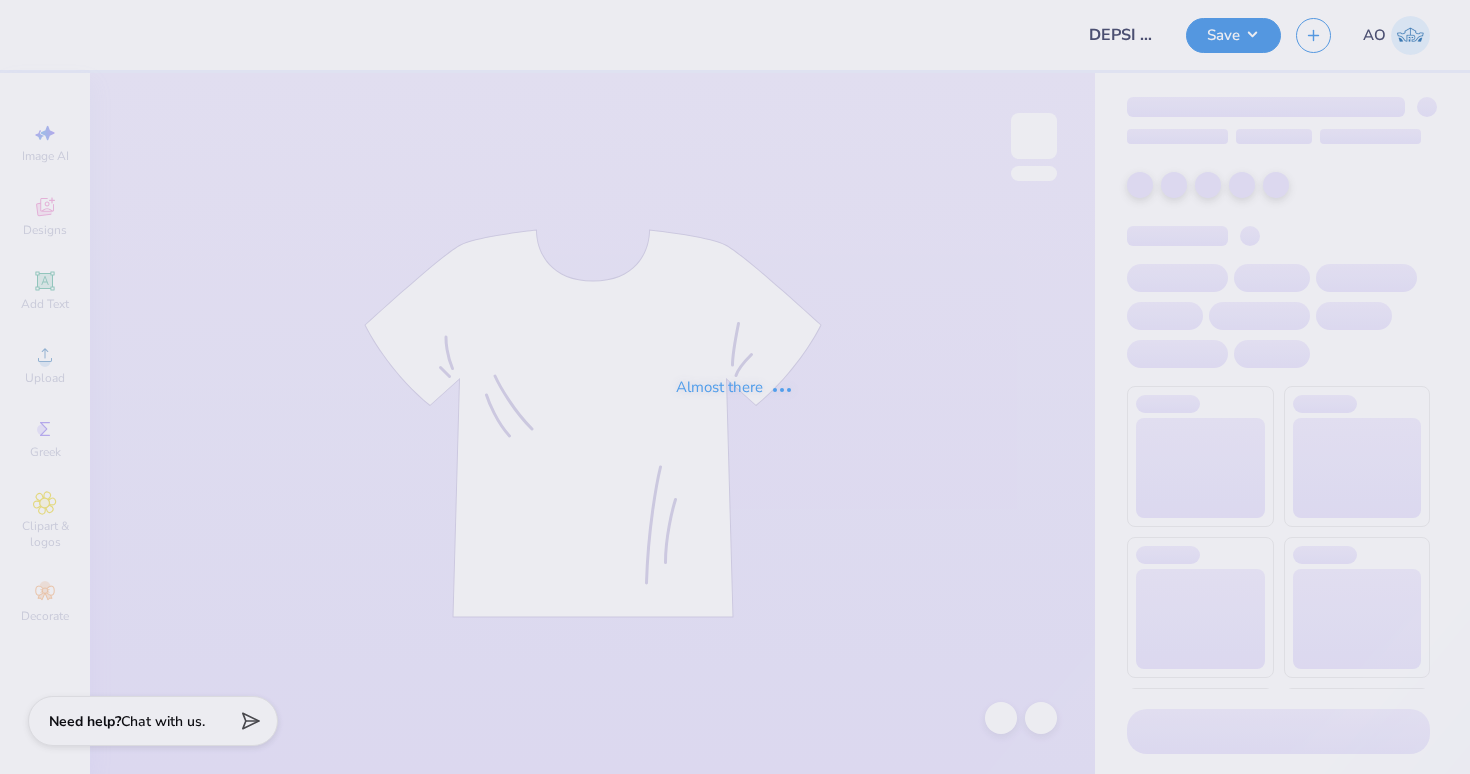 scroll, scrollTop: 0, scrollLeft: 0, axis: both 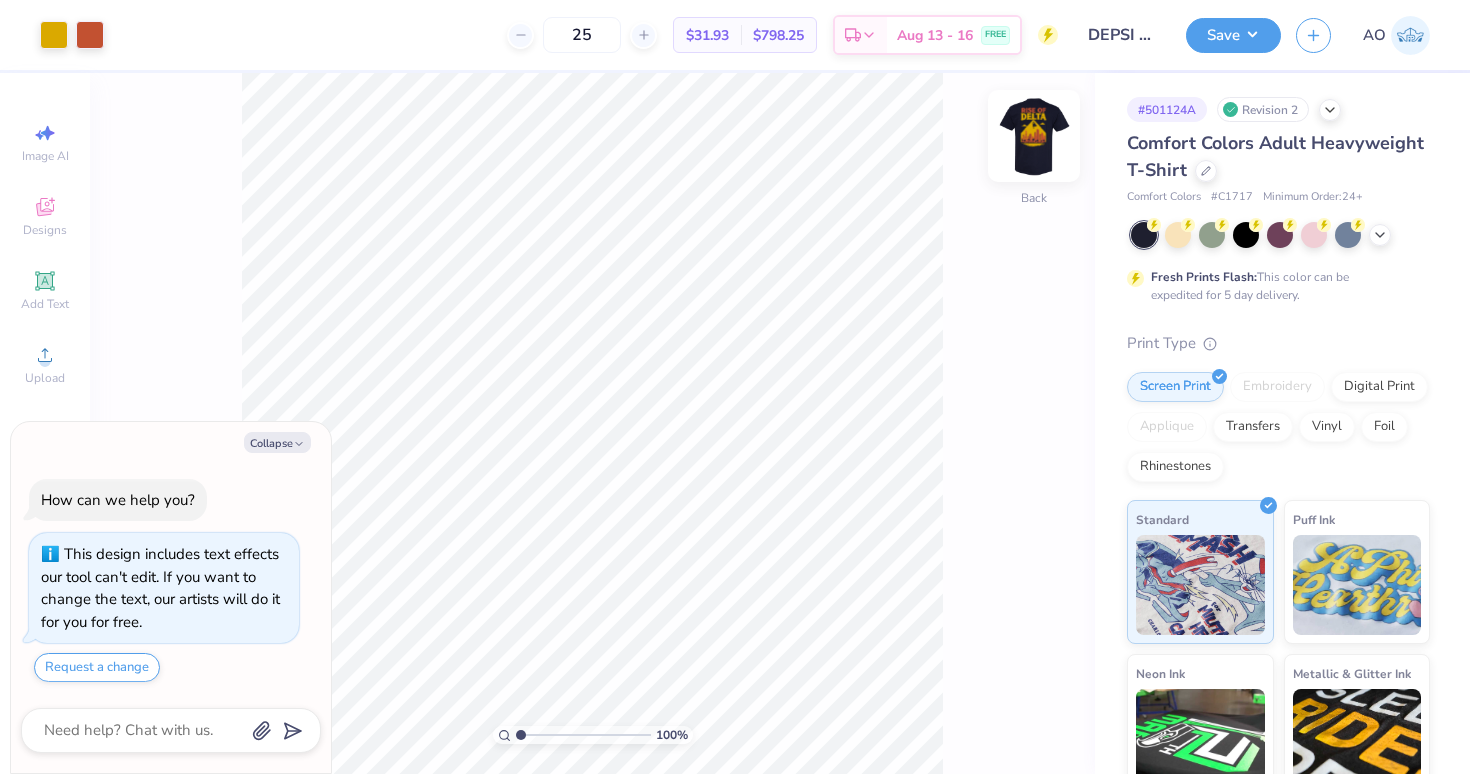 click at bounding box center (1034, 136) 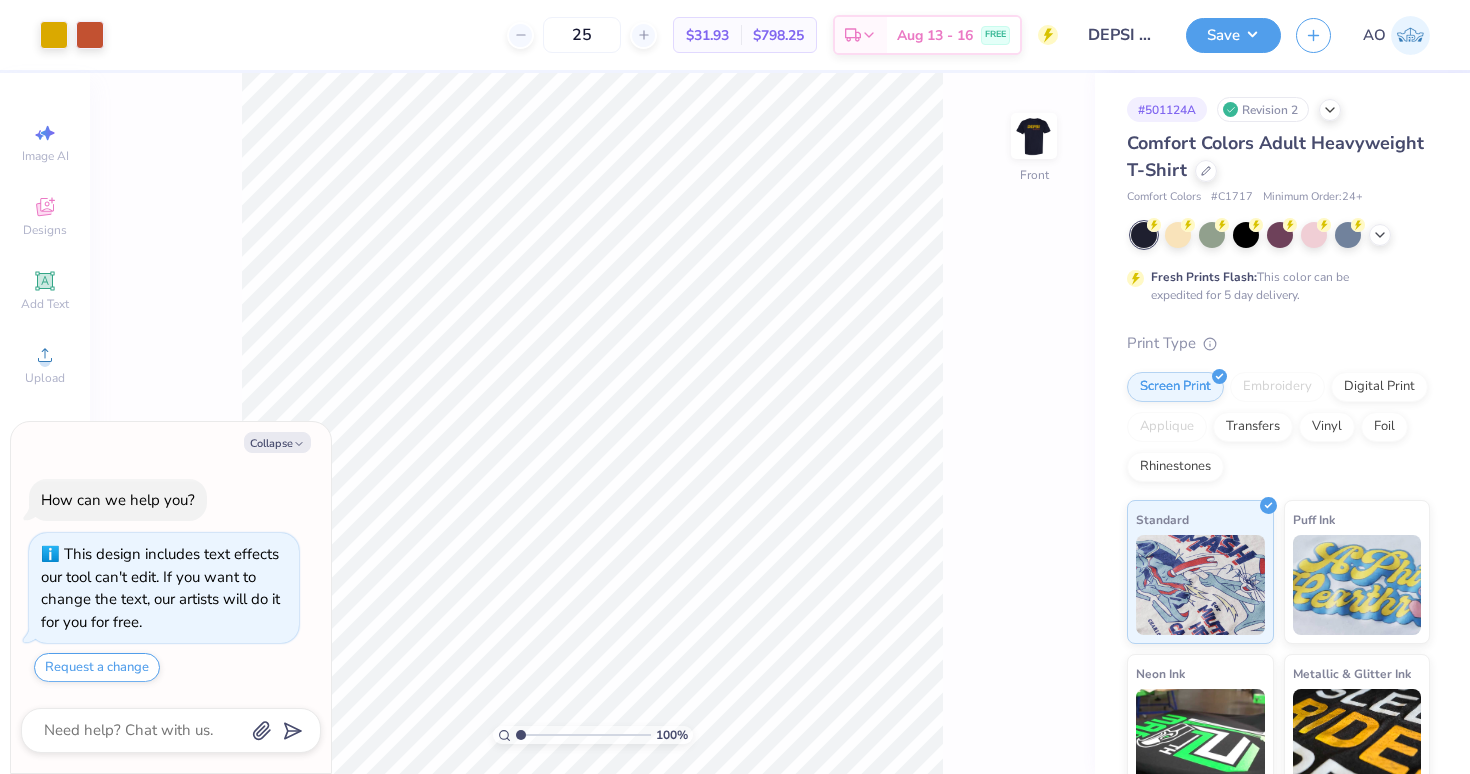 click at bounding box center [1034, 136] 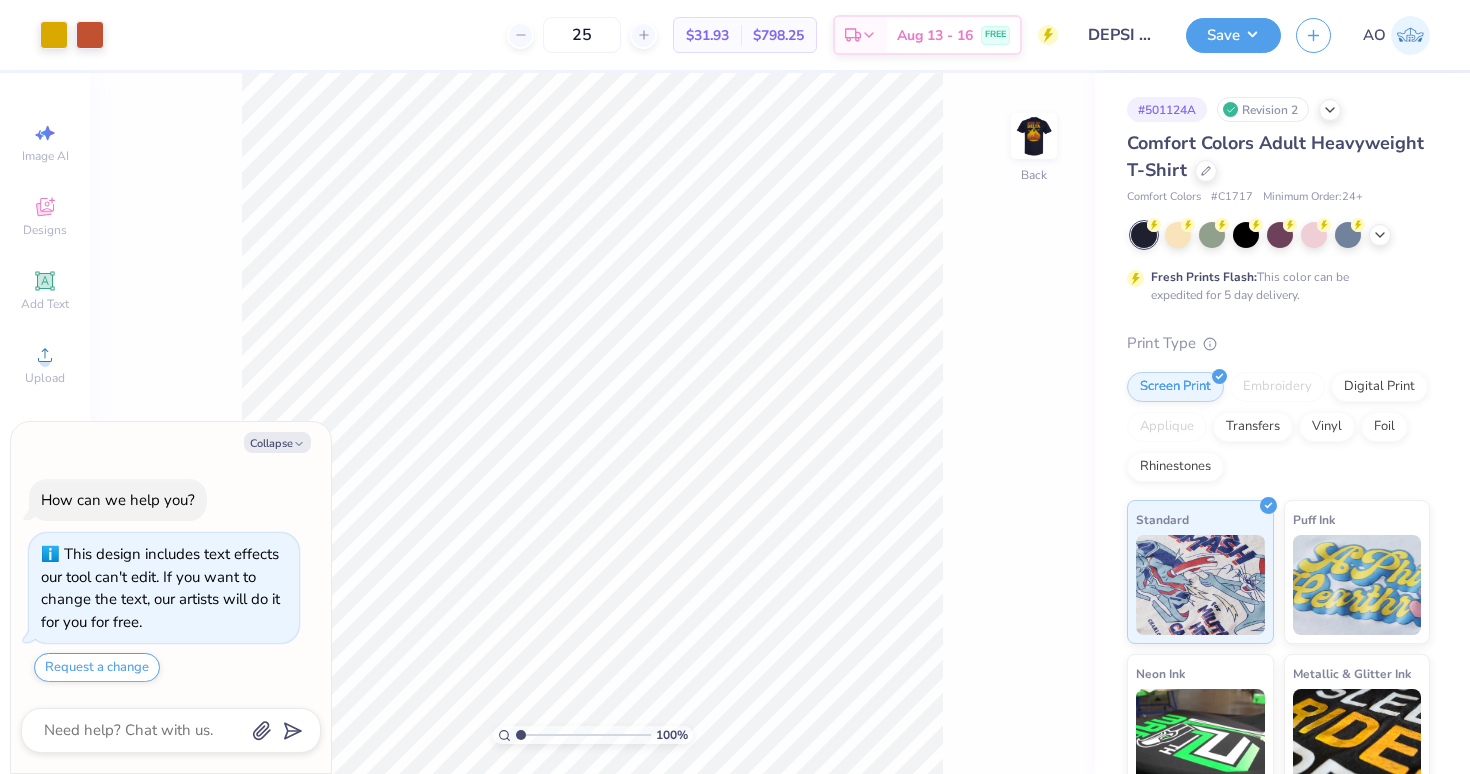 click at bounding box center [1034, 136] 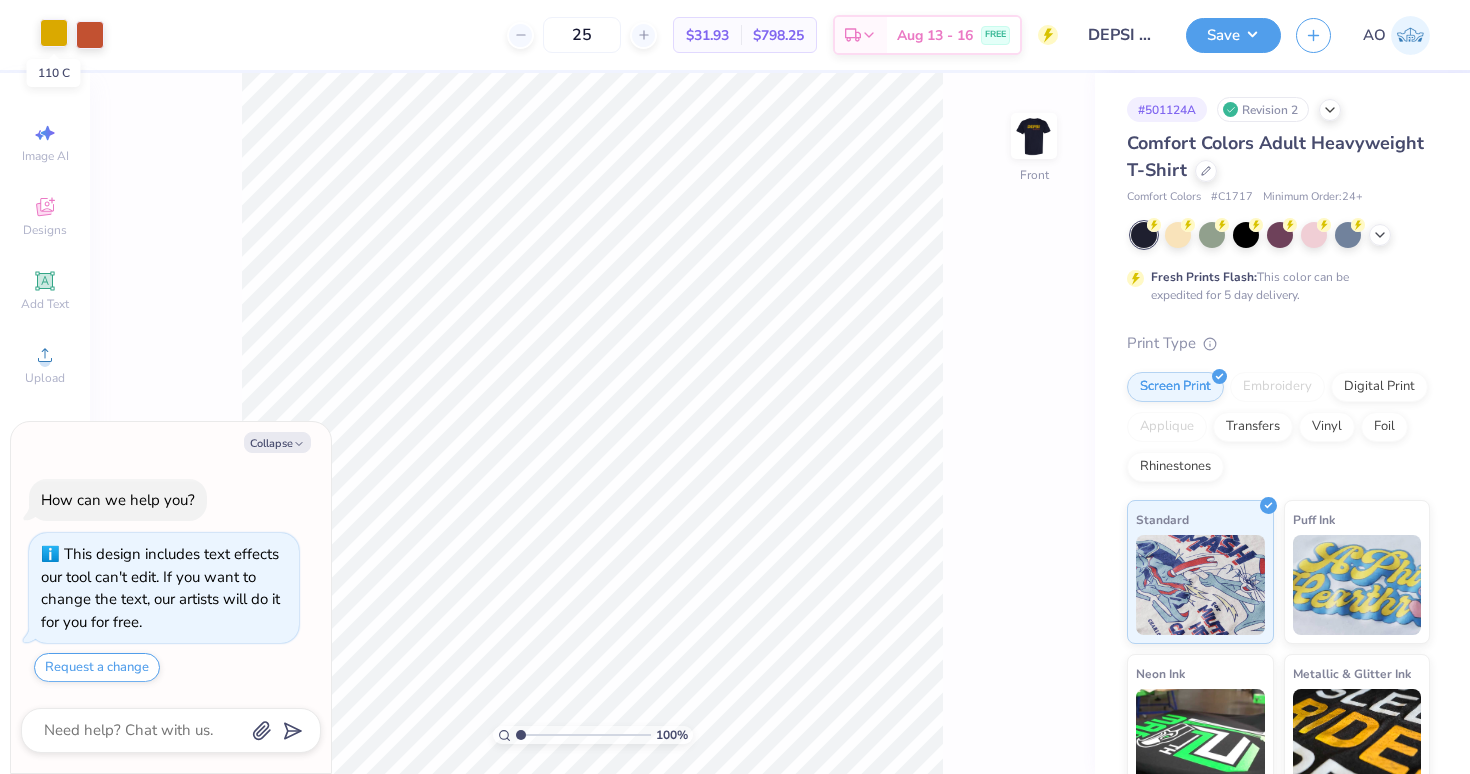 click at bounding box center (54, 33) 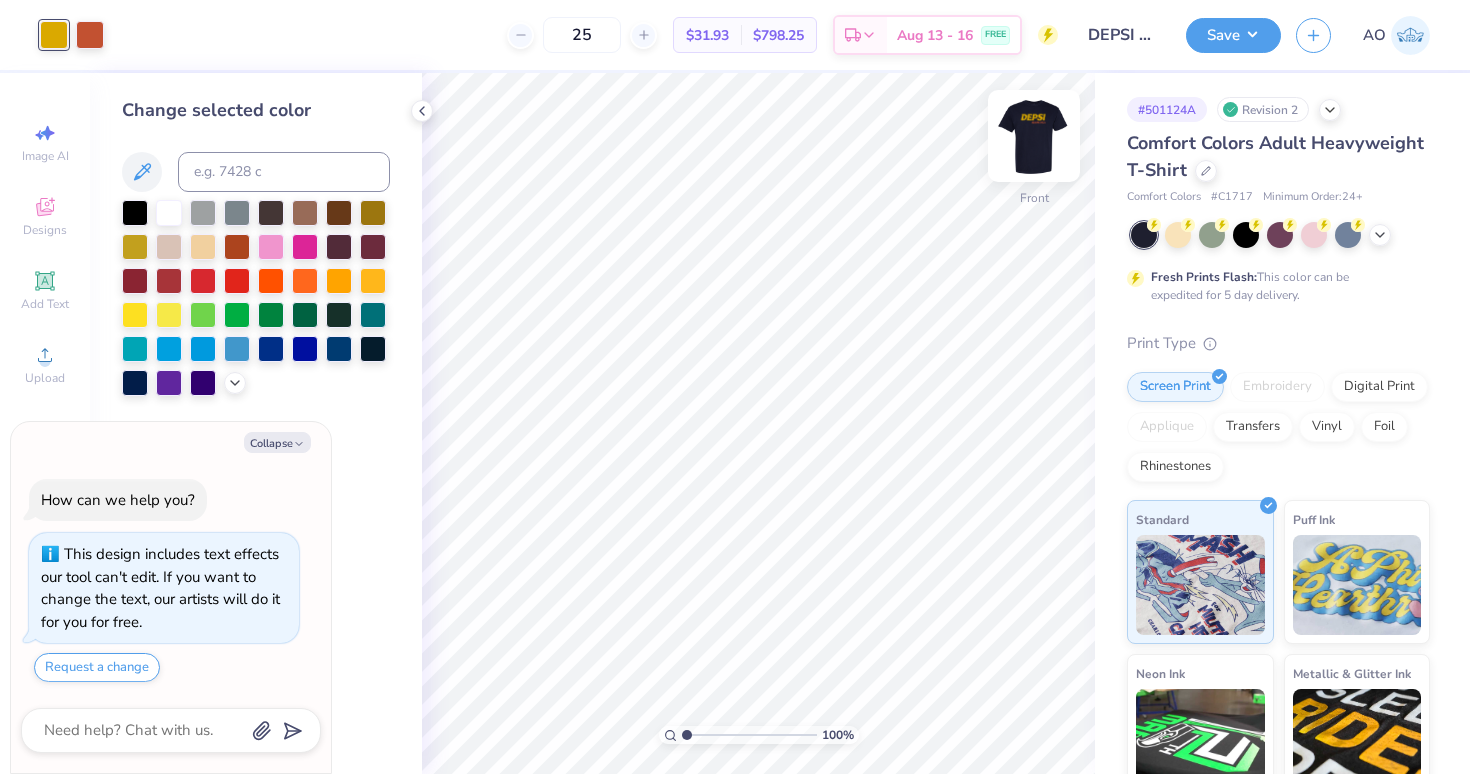 click at bounding box center [1034, 136] 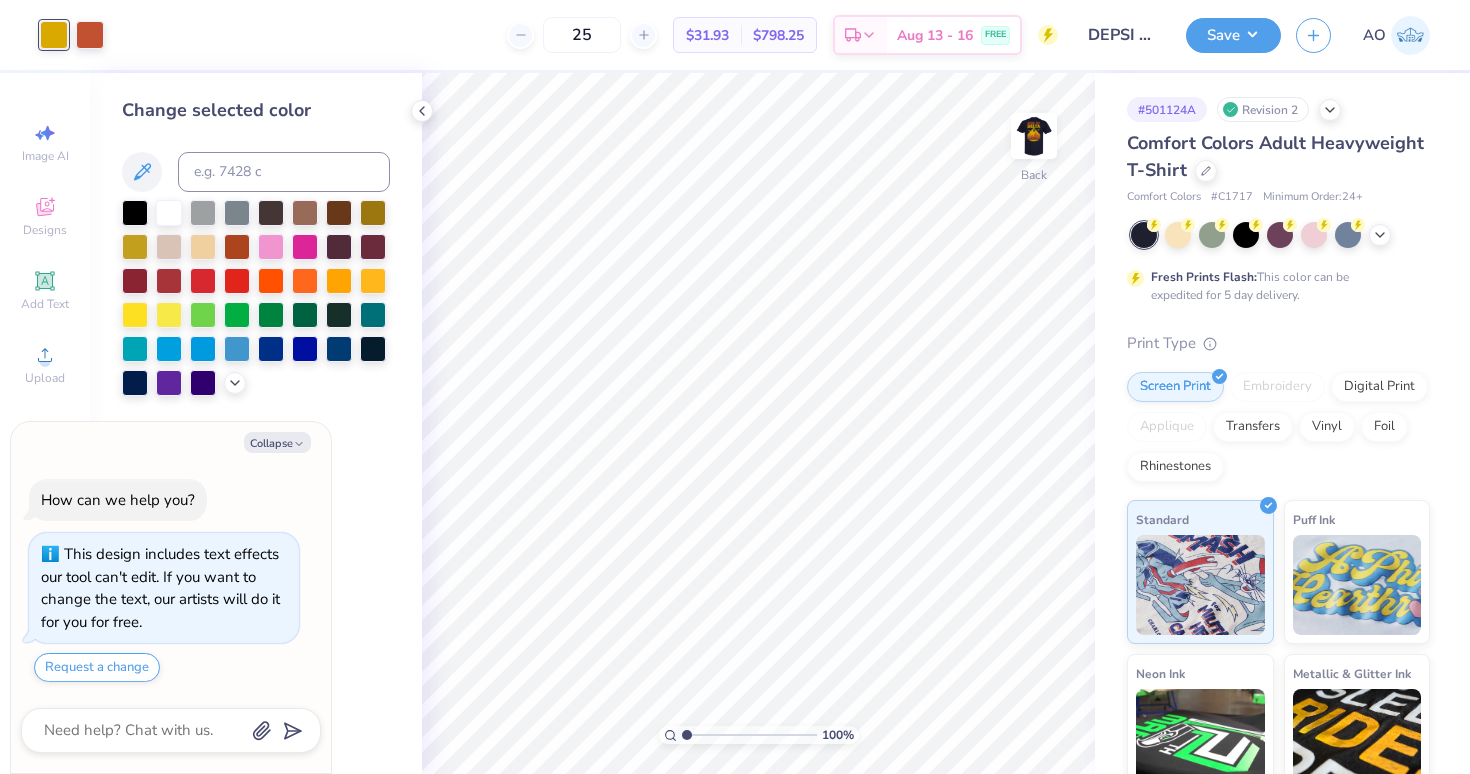 type on "x" 